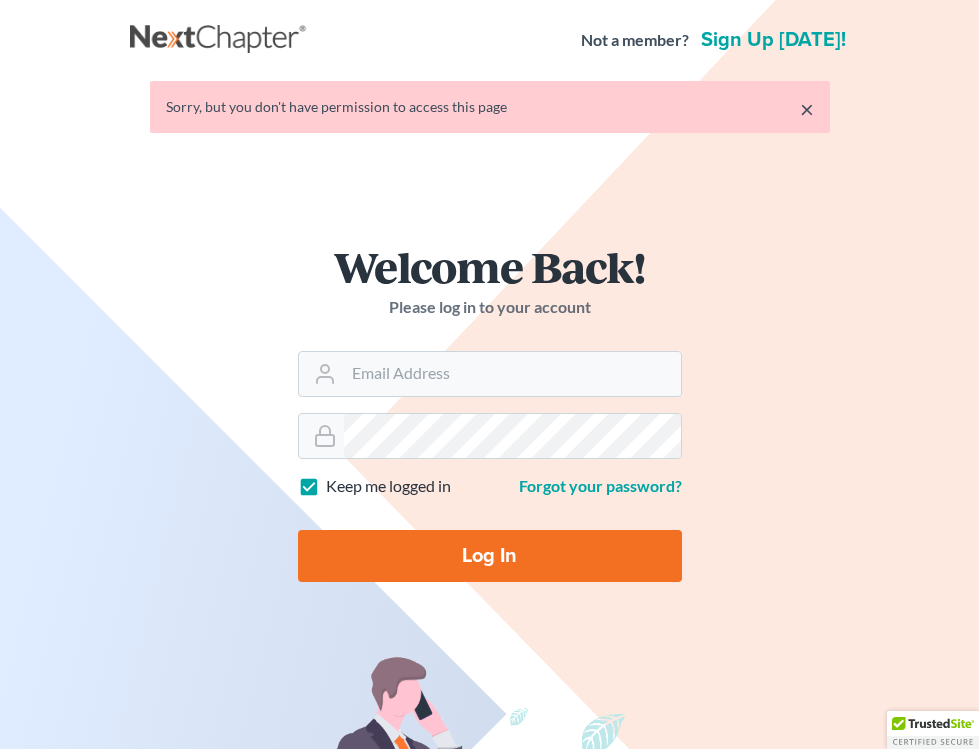 scroll, scrollTop: 0, scrollLeft: 0, axis: both 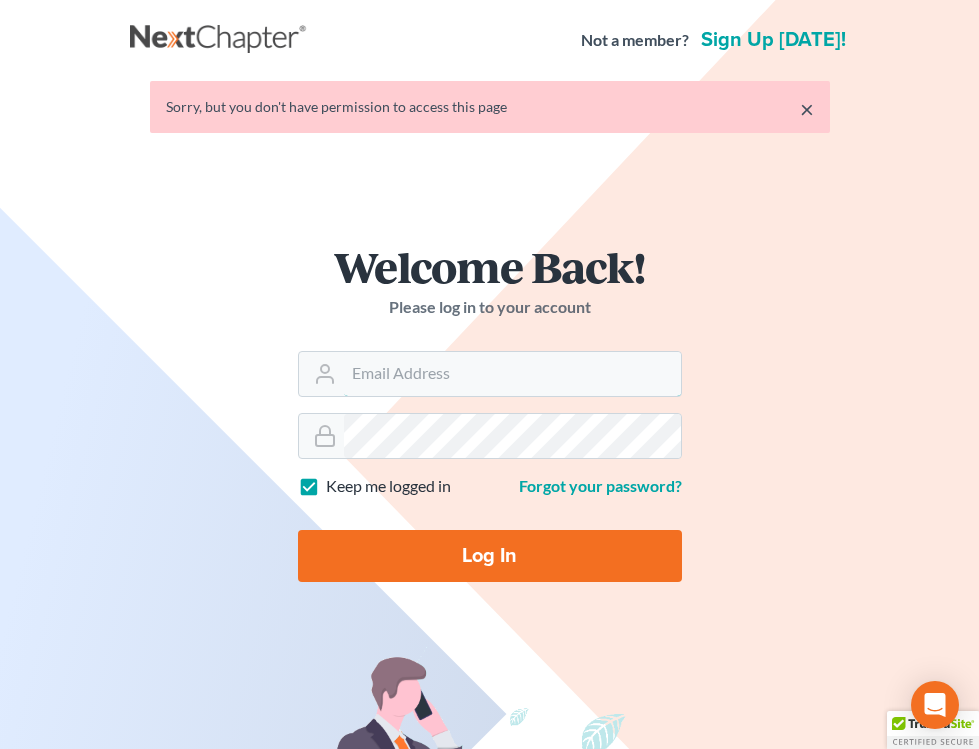 type on "plevalaw@gmail.com" 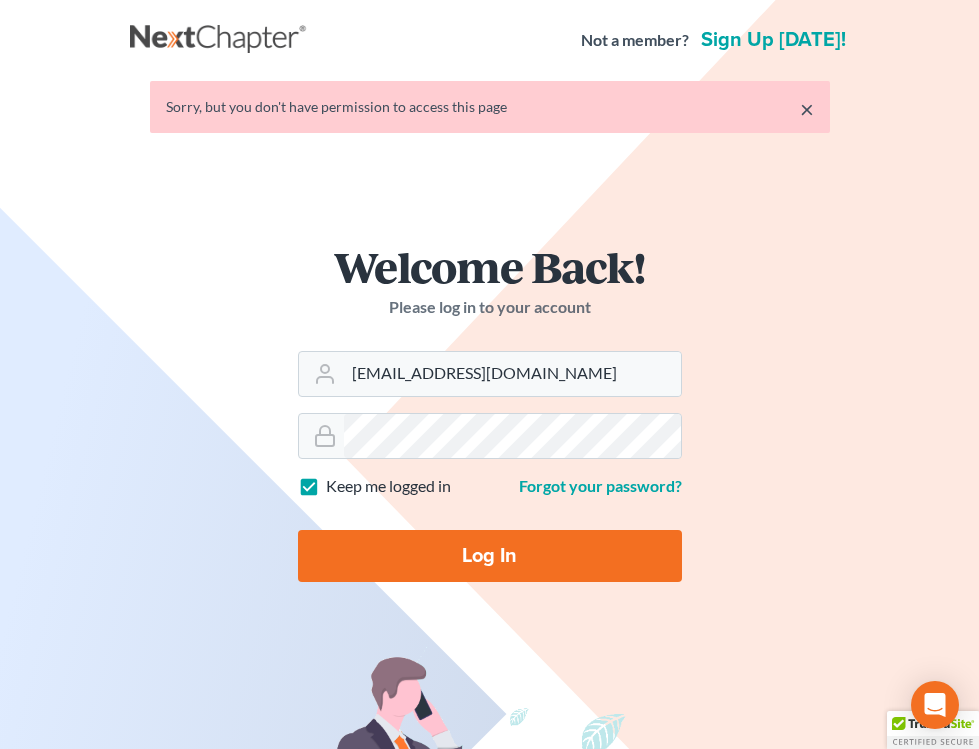 click on "Log In" at bounding box center (490, 556) 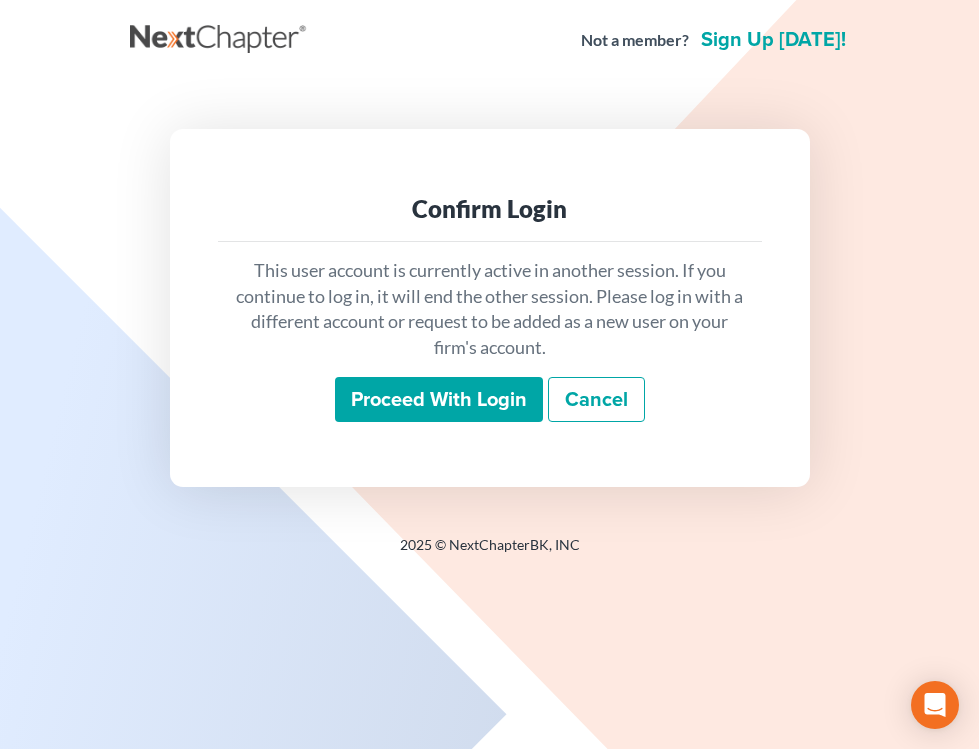 scroll, scrollTop: 0, scrollLeft: 0, axis: both 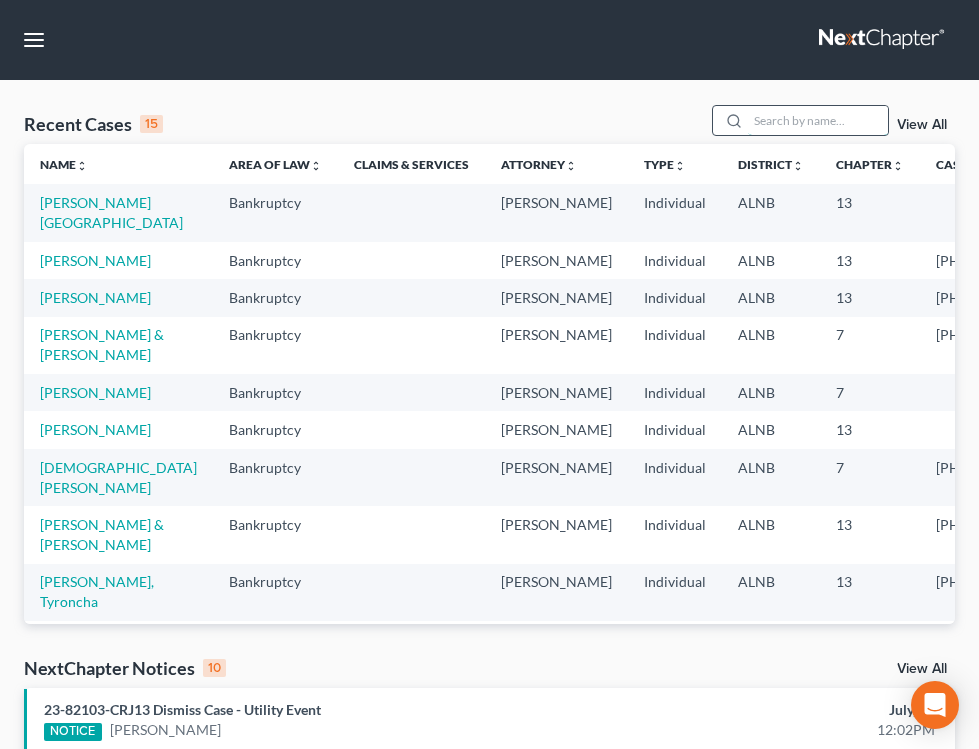 click at bounding box center (818, 120) 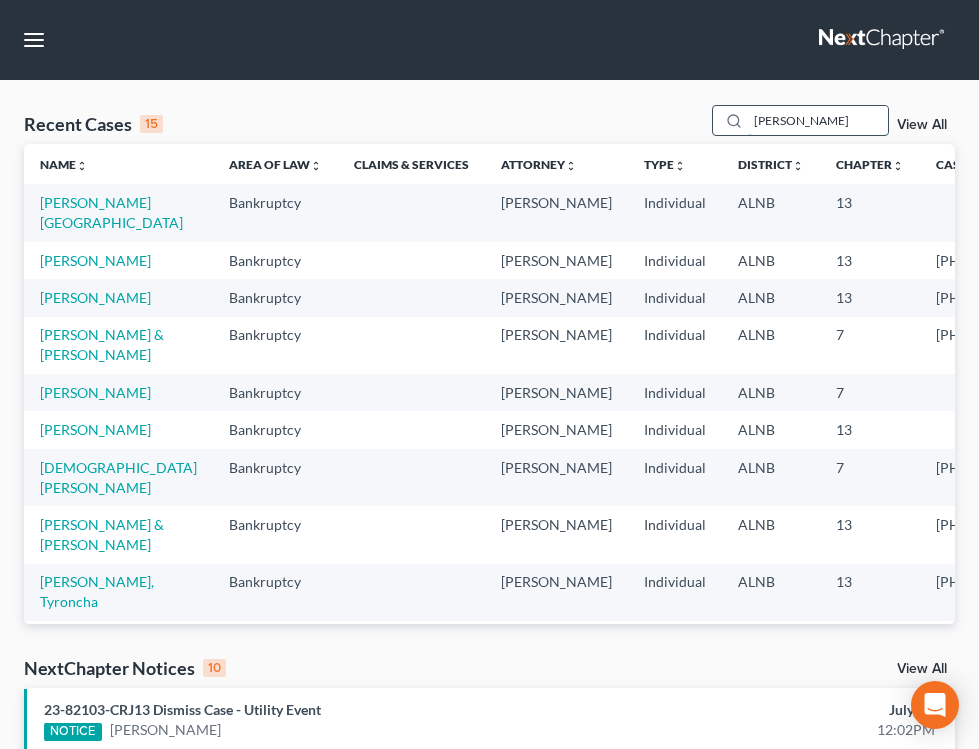 type on "[PERSON_NAME]" 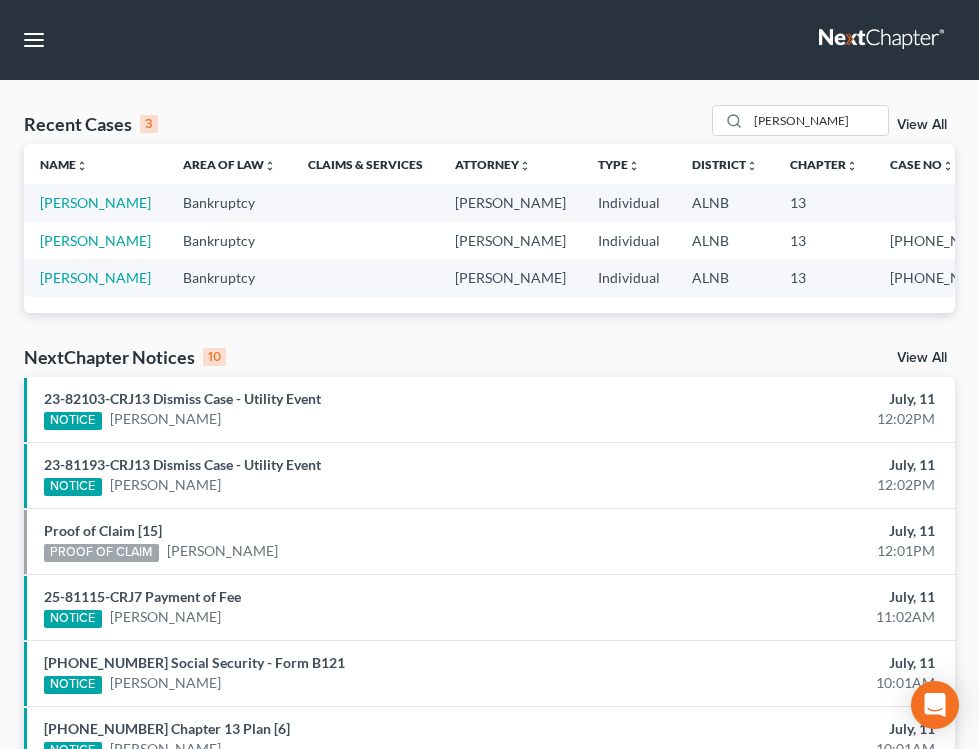 click on "View All" at bounding box center (922, 125) 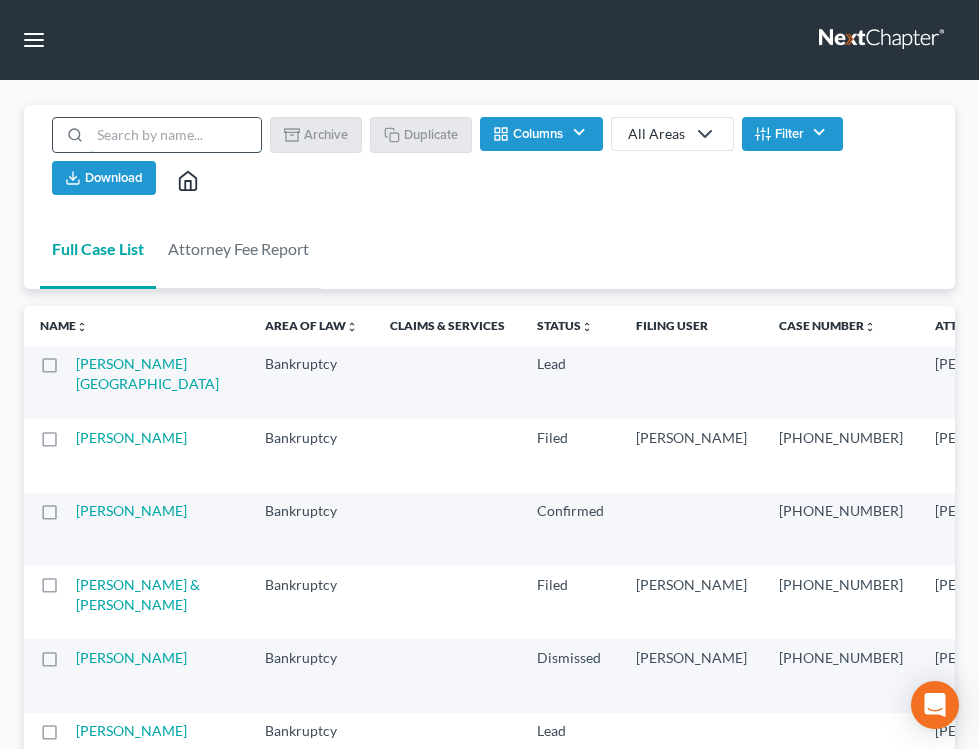 click at bounding box center (175, 135) 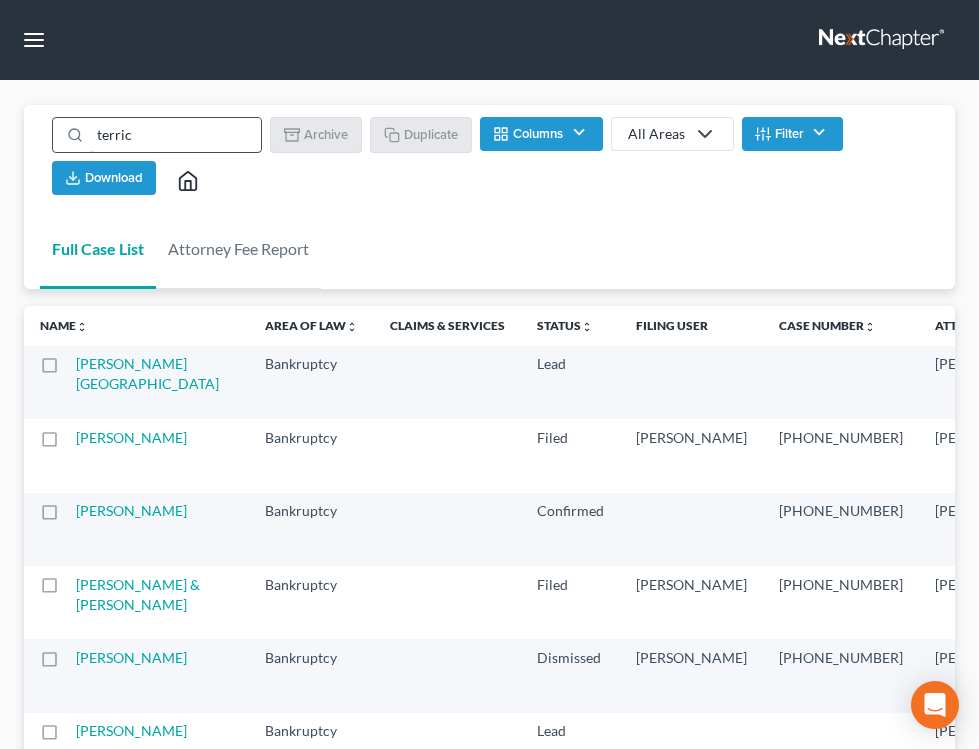 type on "[PERSON_NAME]" 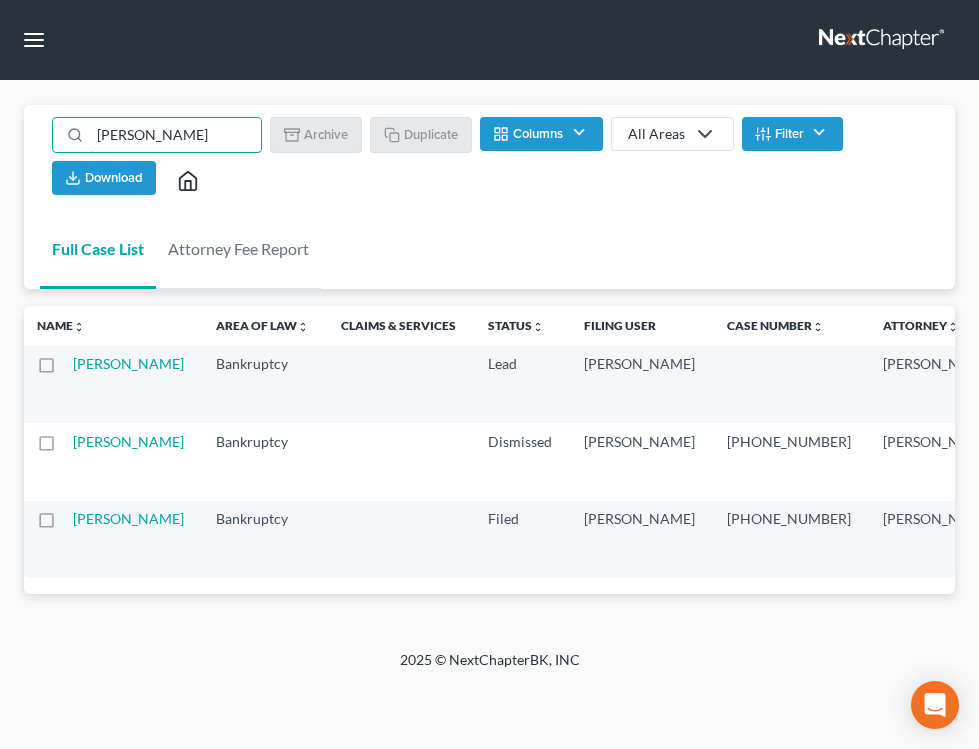scroll, scrollTop: 0, scrollLeft: 0, axis: both 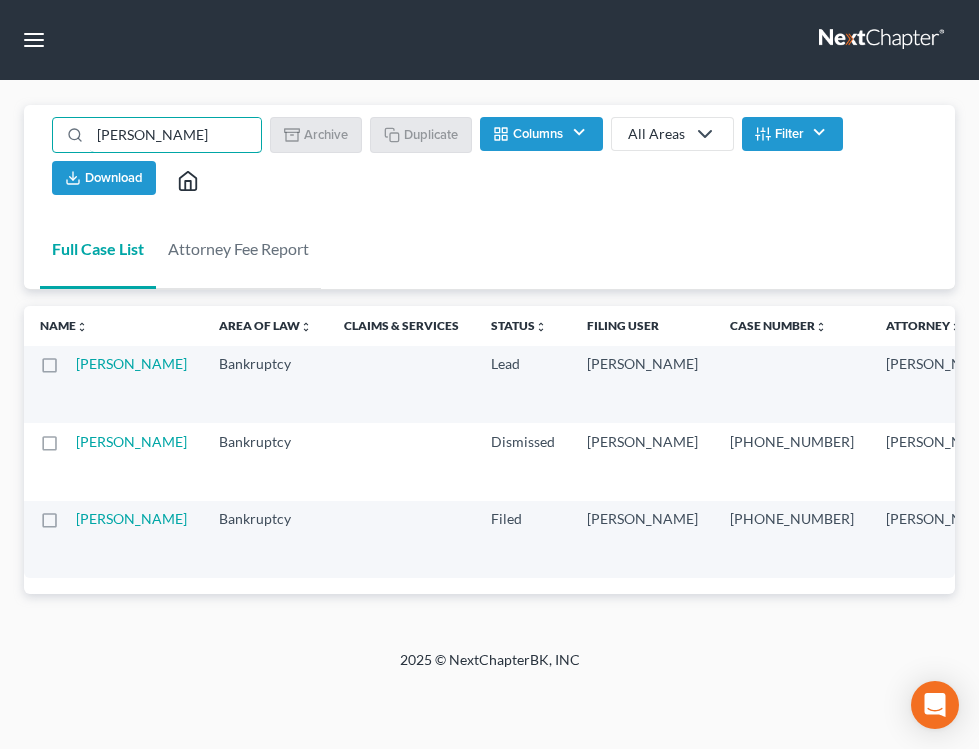 click on "[PERSON_NAME]" at bounding box center [139, 539] 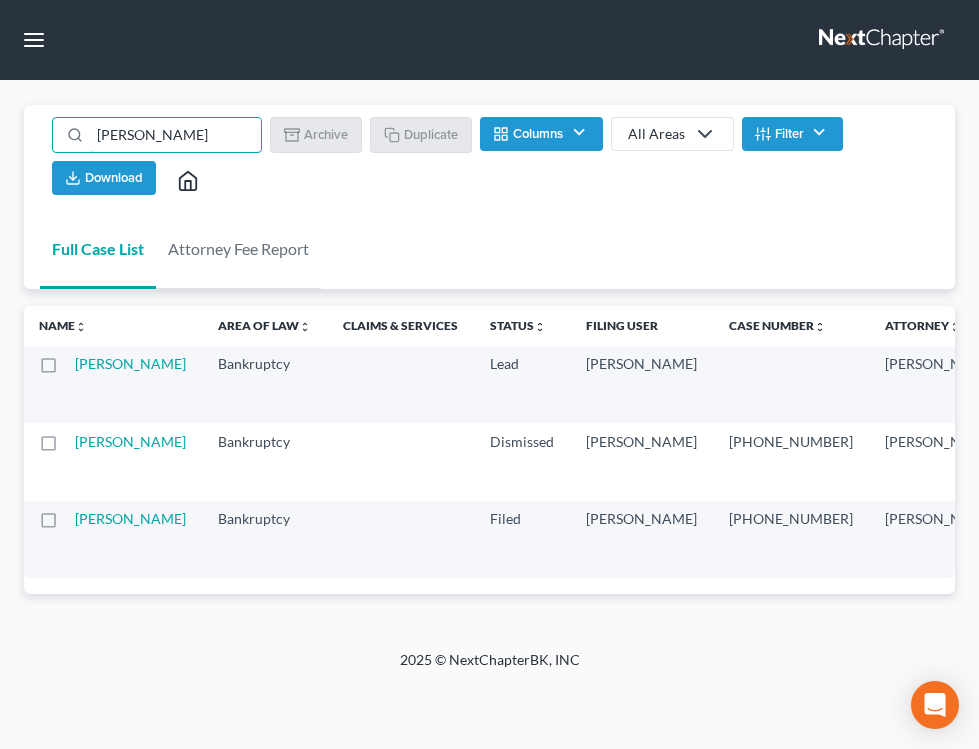 scroll, scrollTop: 0, scrollLeft: 0, axis: both 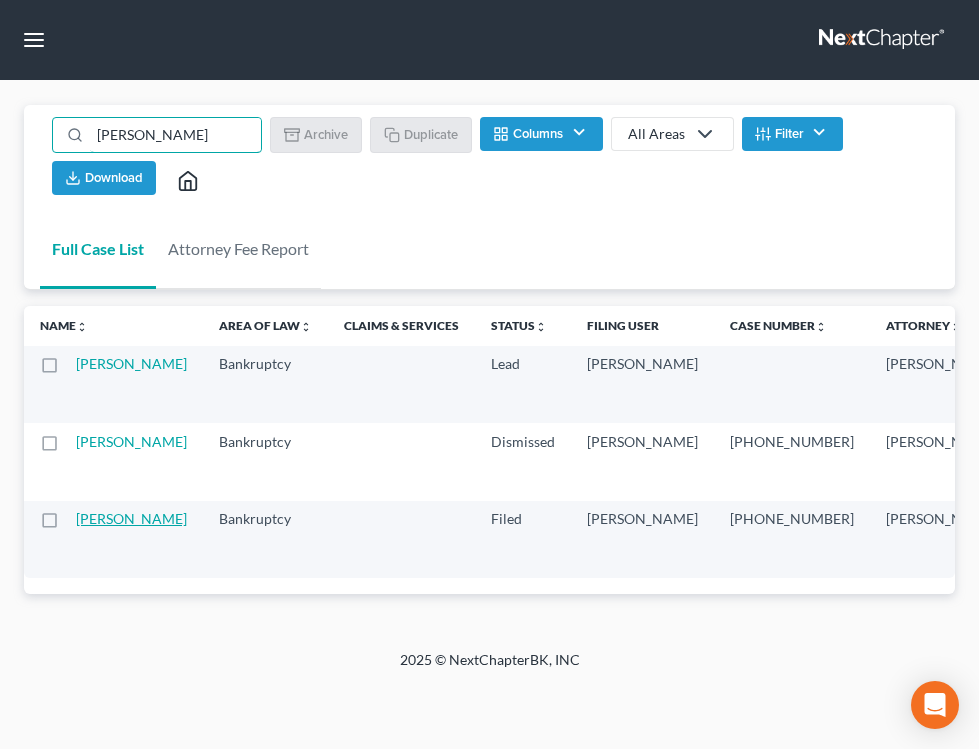 click on "[PERSON_NAME]" at bounding box center [131, 518] 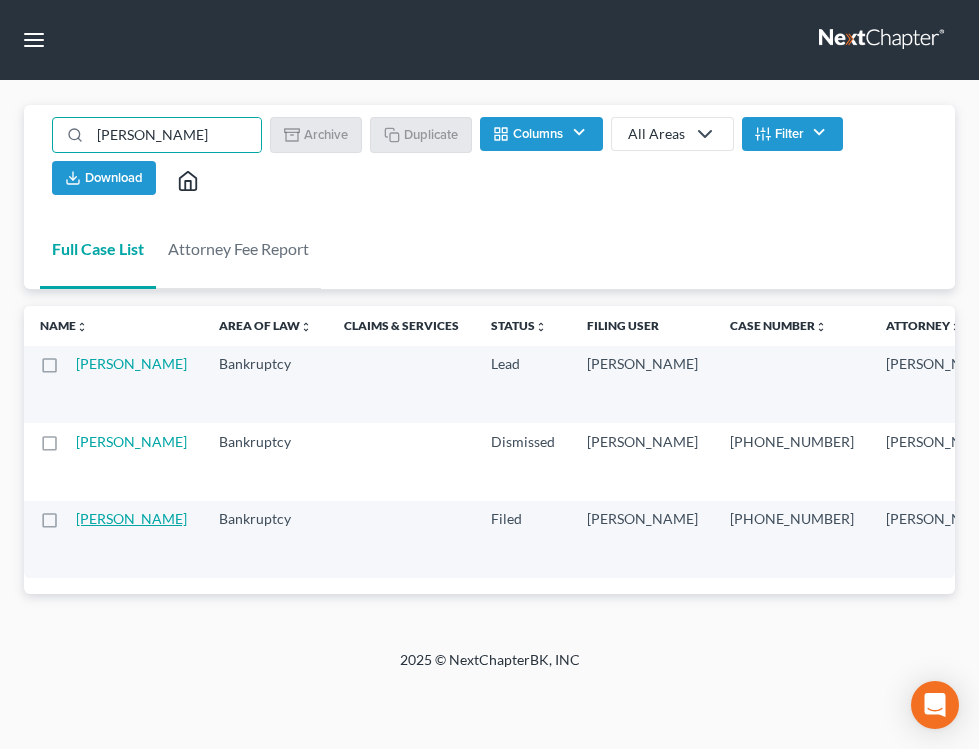 select on "1" 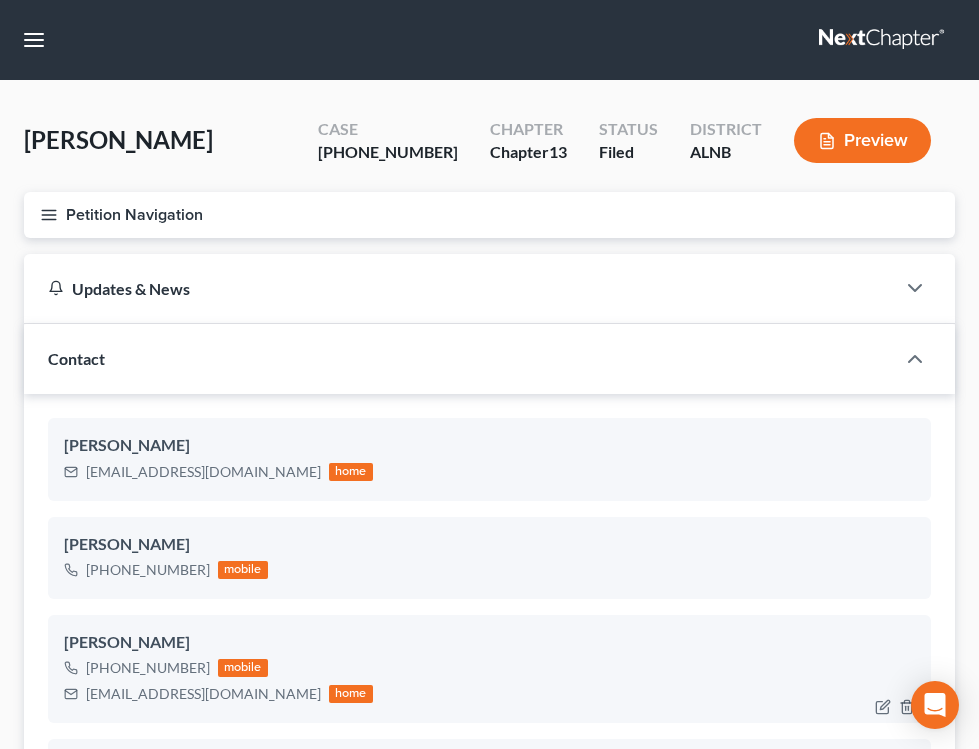 scroll, scrollTop: 87, scrollLeft: 0, axis: vertical 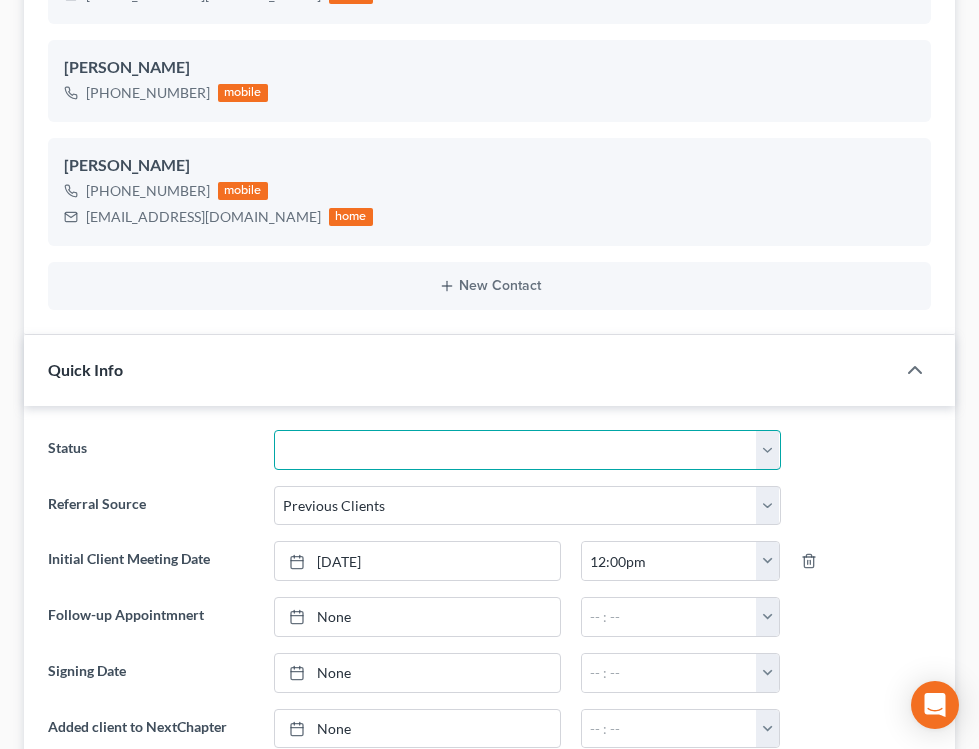 click on "Confirmed Discharged Dismissed Filed In Progress Lead Lost Lead Ready to File To Review" at bounding box center (527, 450) 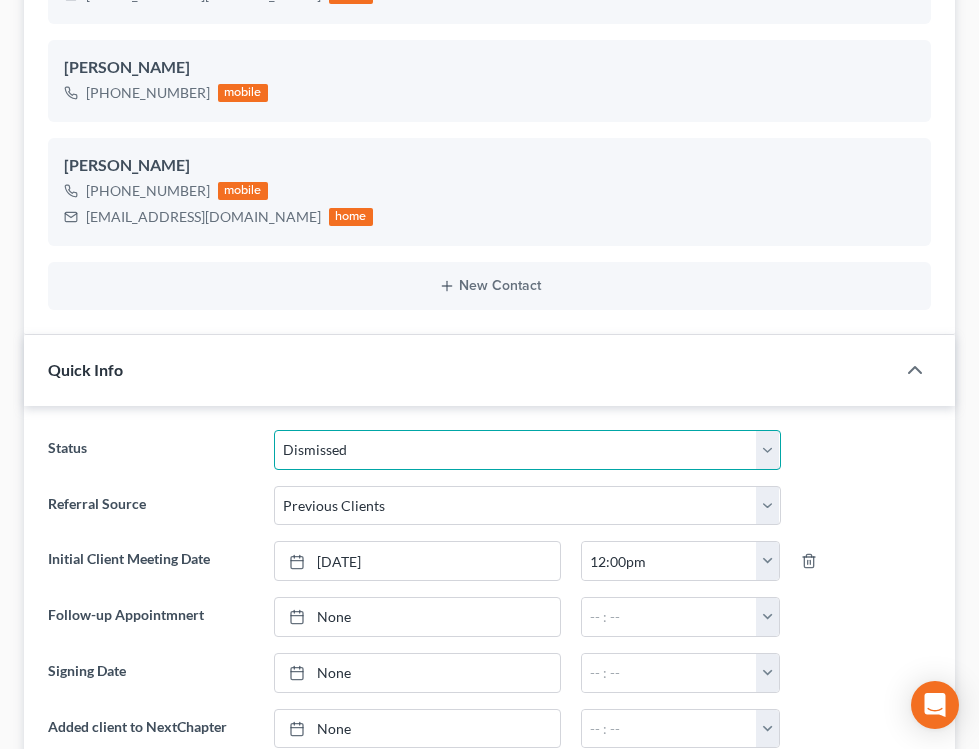 scroll, scrollTop: 0, scrollLeft: 0, axis: both 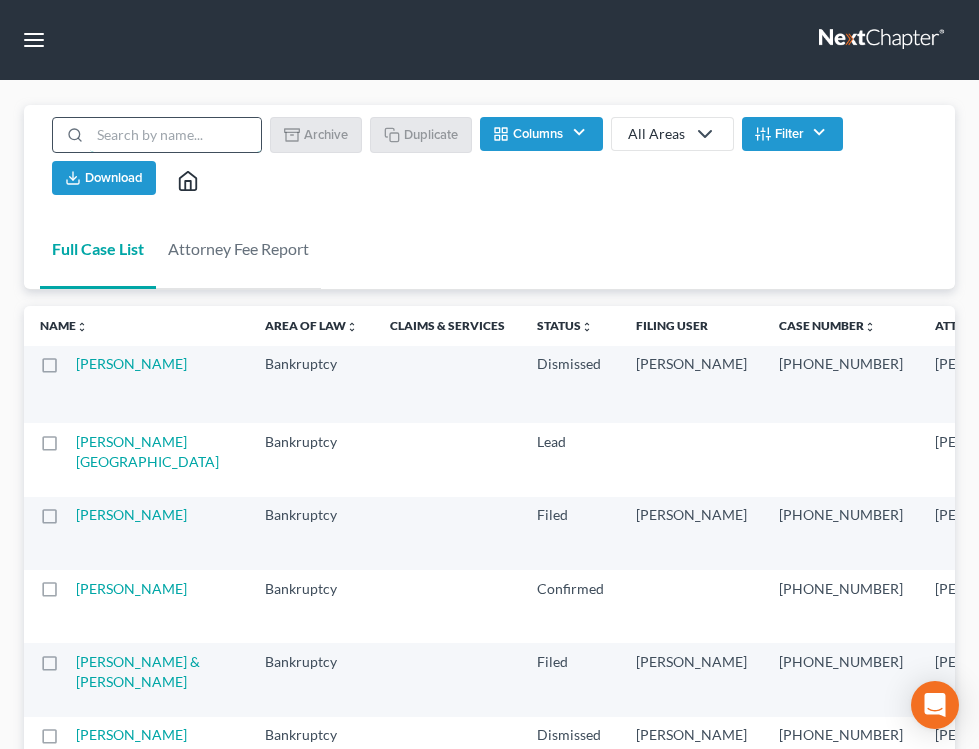click at bounding box center (175, 135) 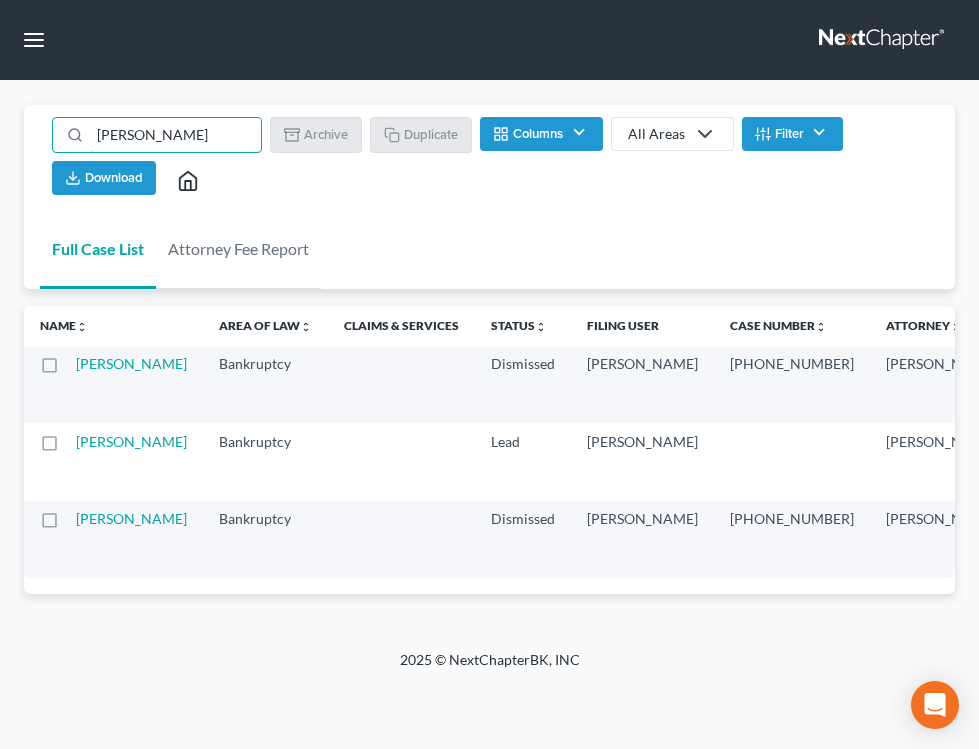 click at bounding box center (68, 524) 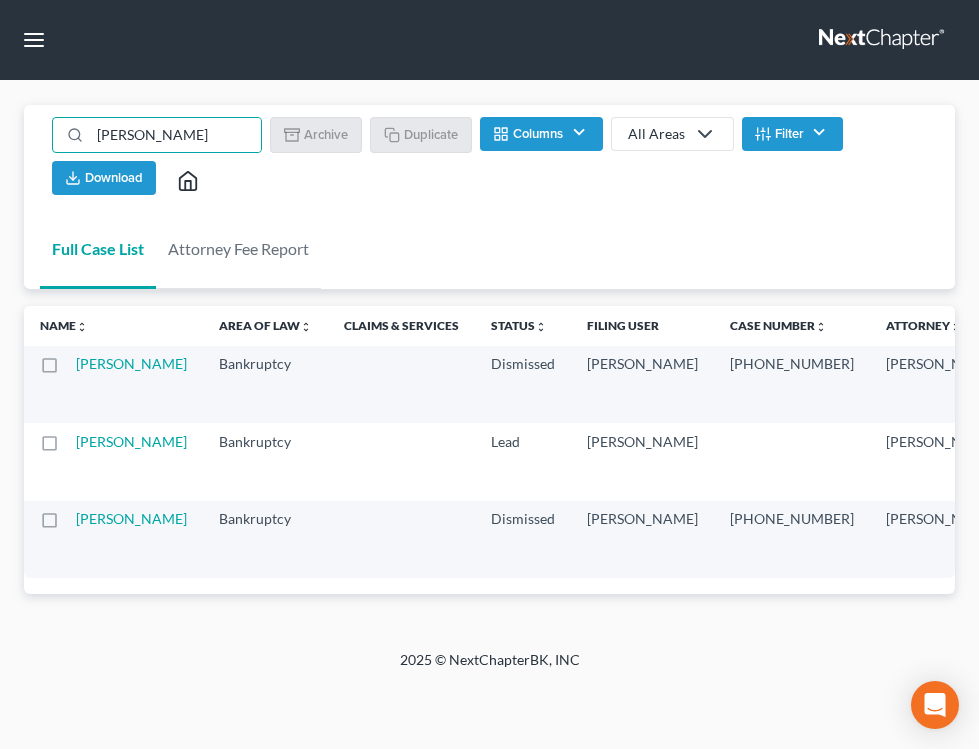 click at bounding box center [82, 515] 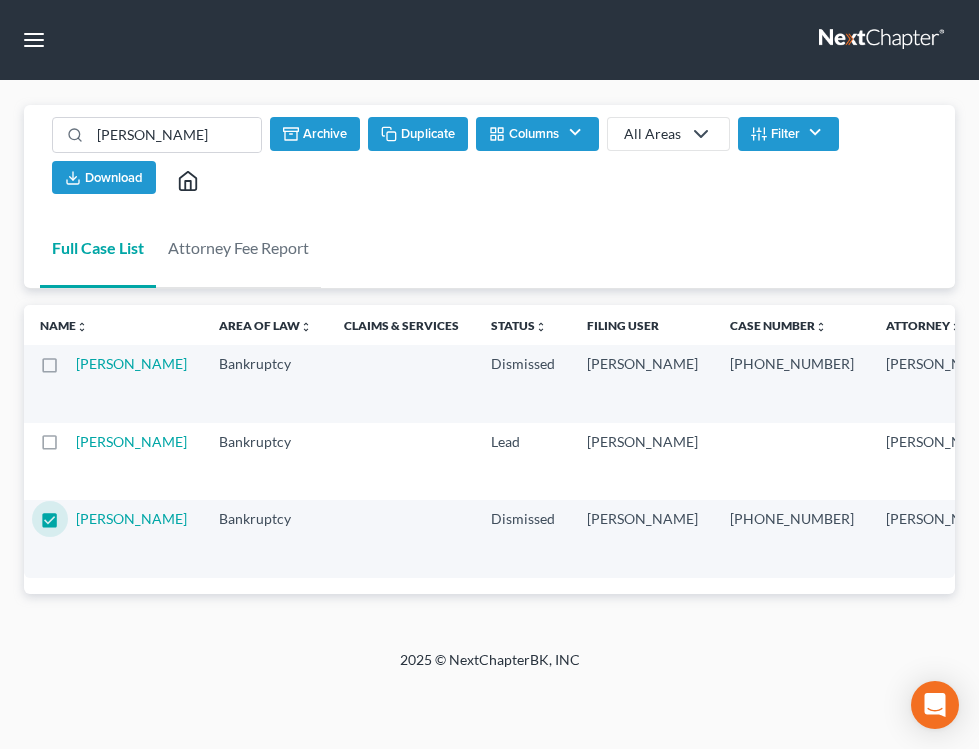 click at bounding box center (68, 369) 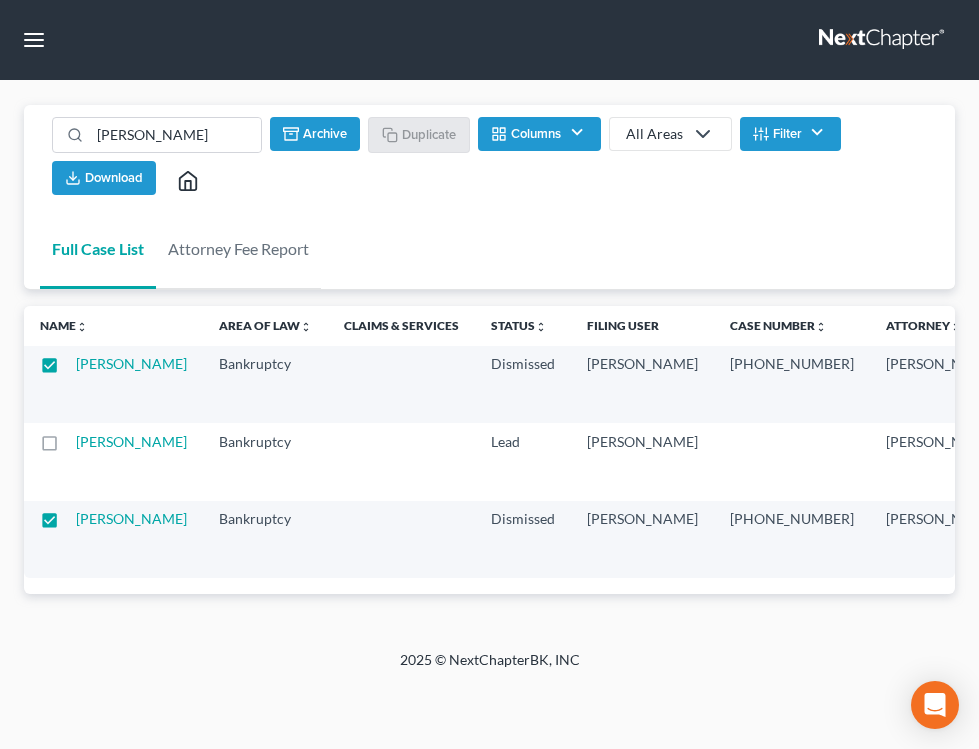 click on "Archive" at bounding box center (315, 134) 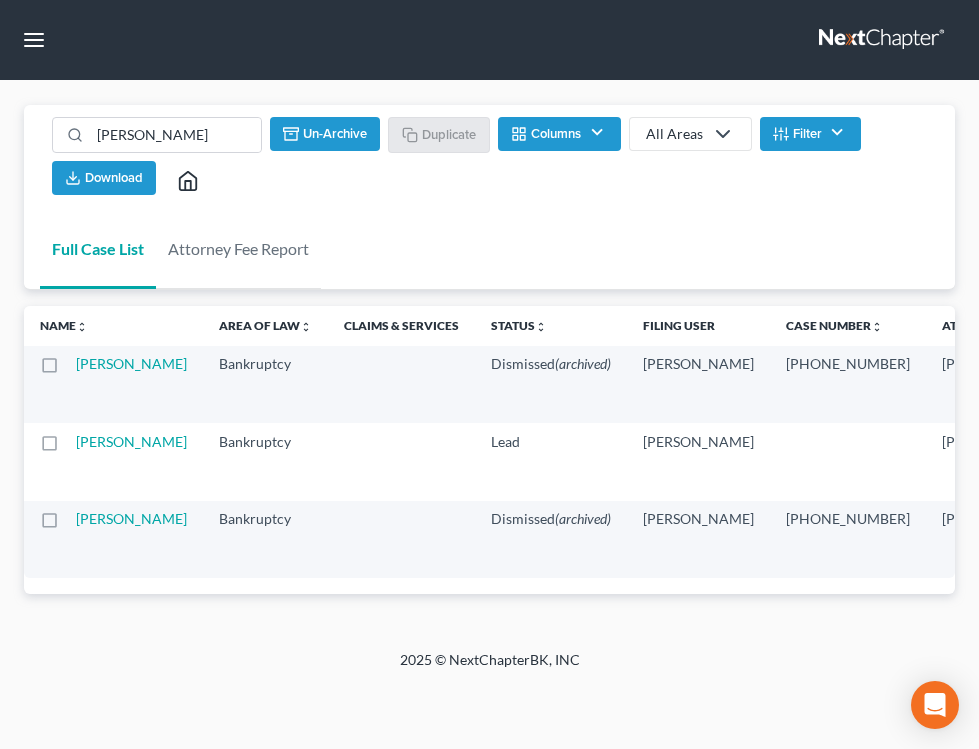checkbox on "false" 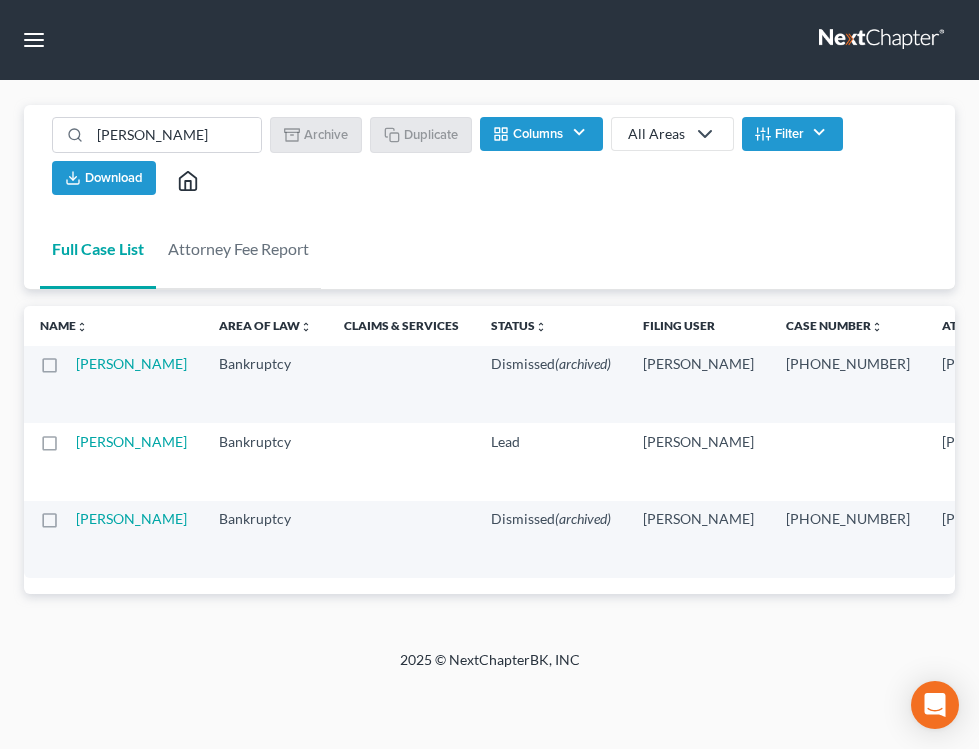 click at bounding box center (68, 447) 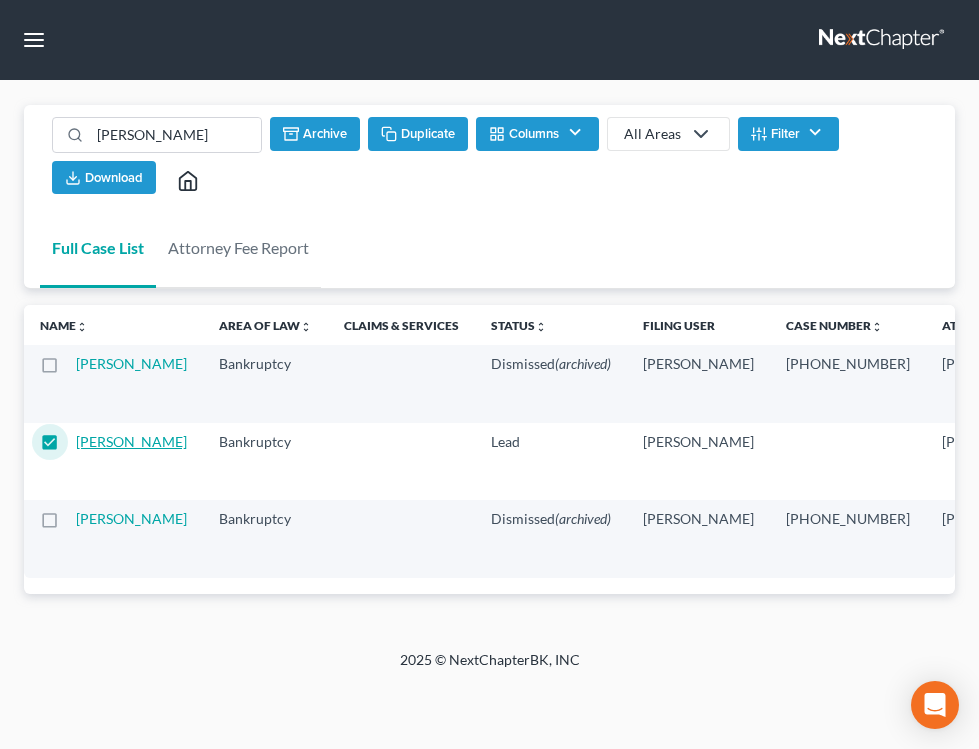 drag, startPoint x: 49, startPoint y: 467, endPoint x: 92, endPoint y: 469, distance: 43.046486 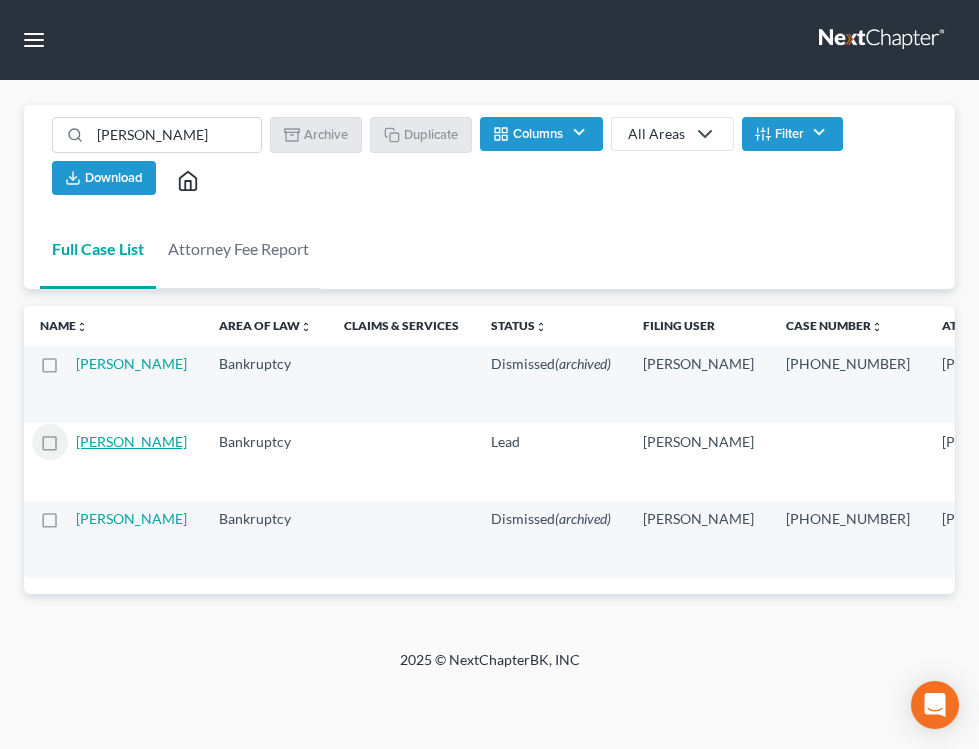 click on "[PERSON_NAME]" at bounding box center [131, 441] 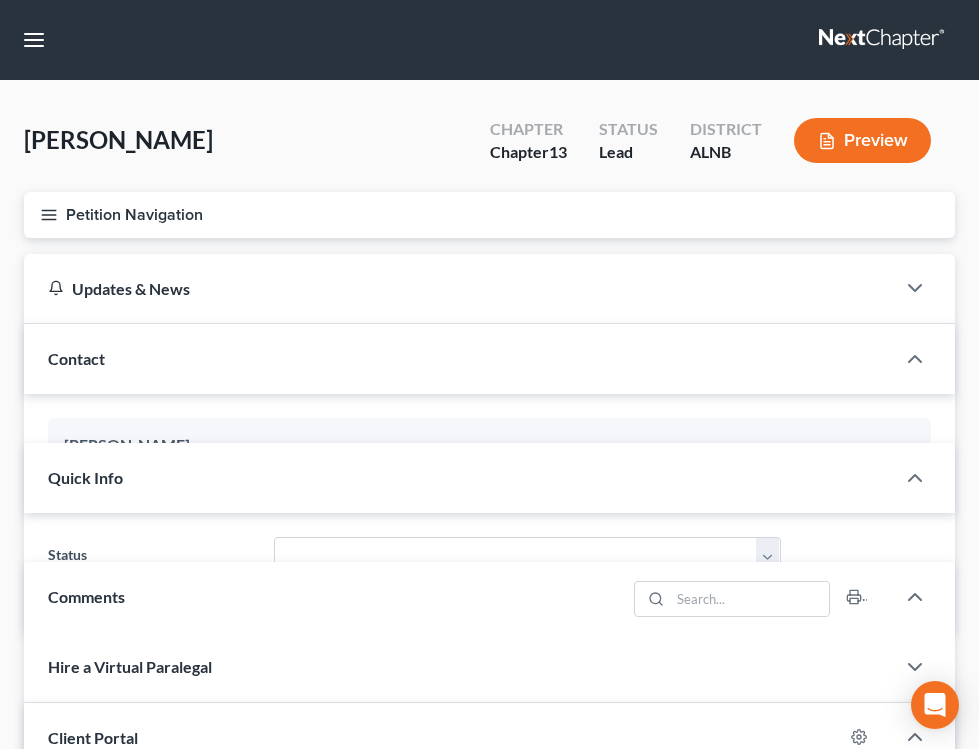 scroll, scrollTop: 6, scrollLeft: 0, axis: vertical 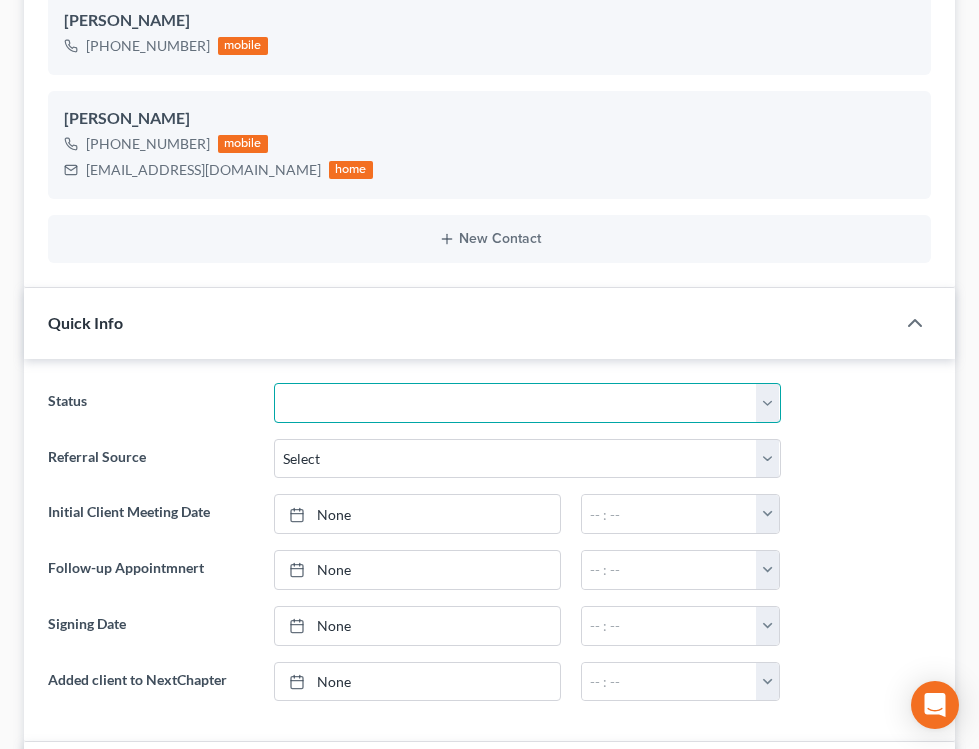 click on "Confirmed Discharged Dismissed Filed In Progress Lead Lost Lead Ready to File To Review" at bounding box center (527, 403) 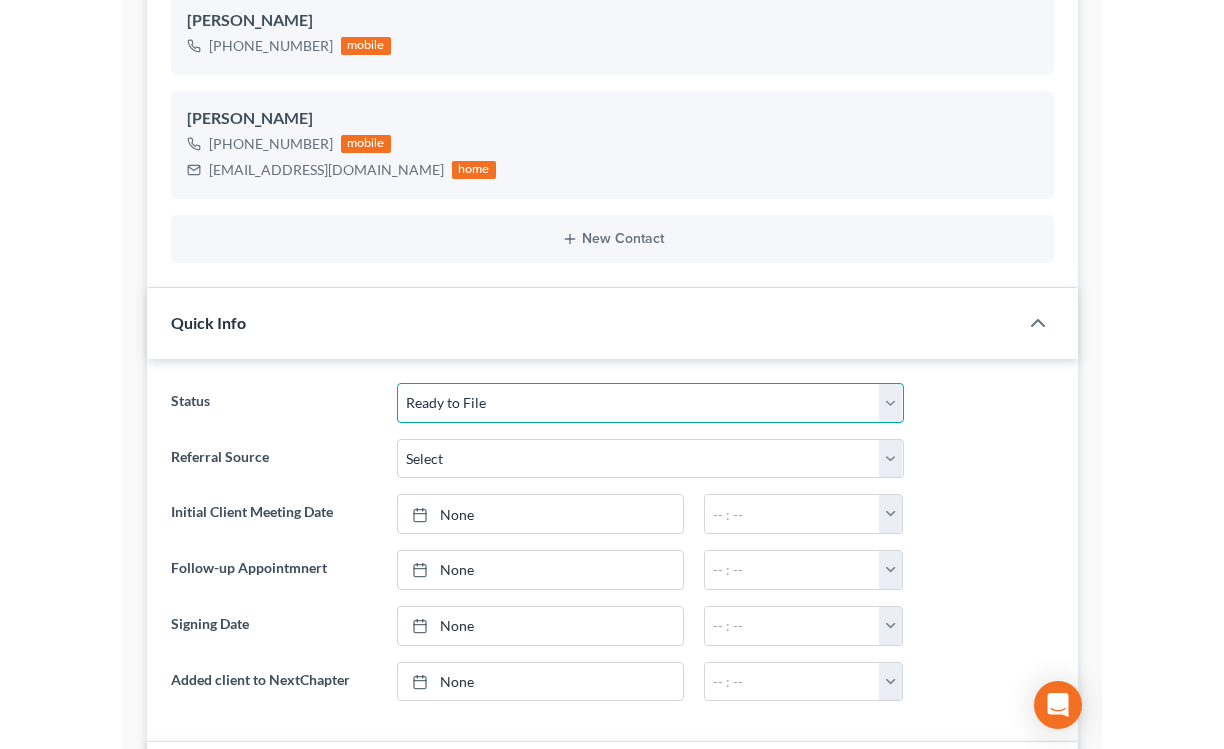 scroll, scrollTop: 488, scrollLeft: 0, axis: vertical 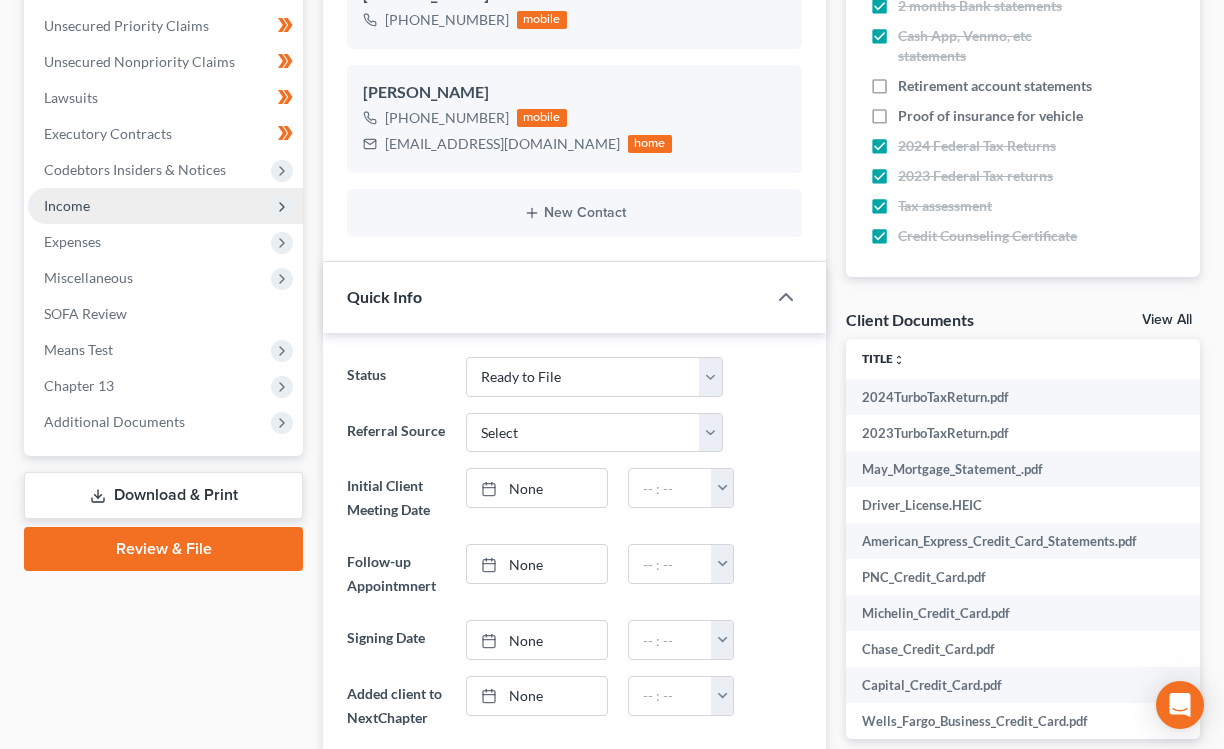 click on "Income" at bounding box center [165, 206] 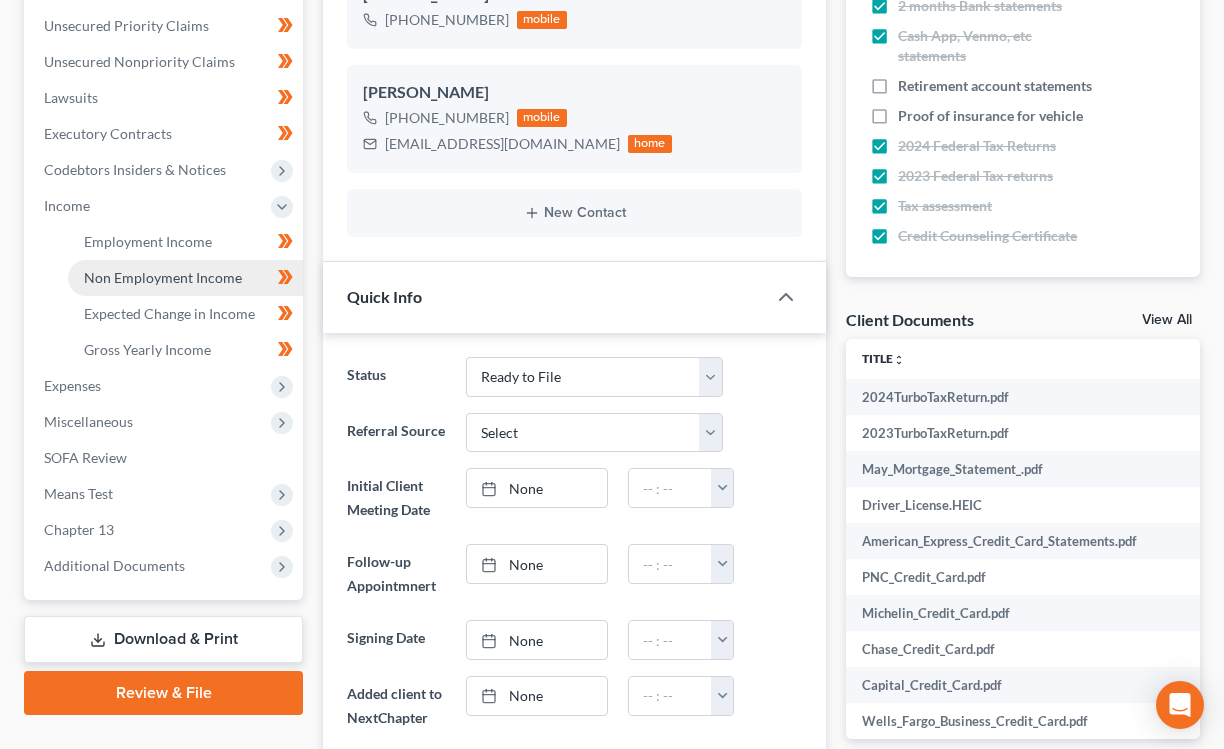scroll, scrollTop: 487, scrollLeft: 0, axis: vertical 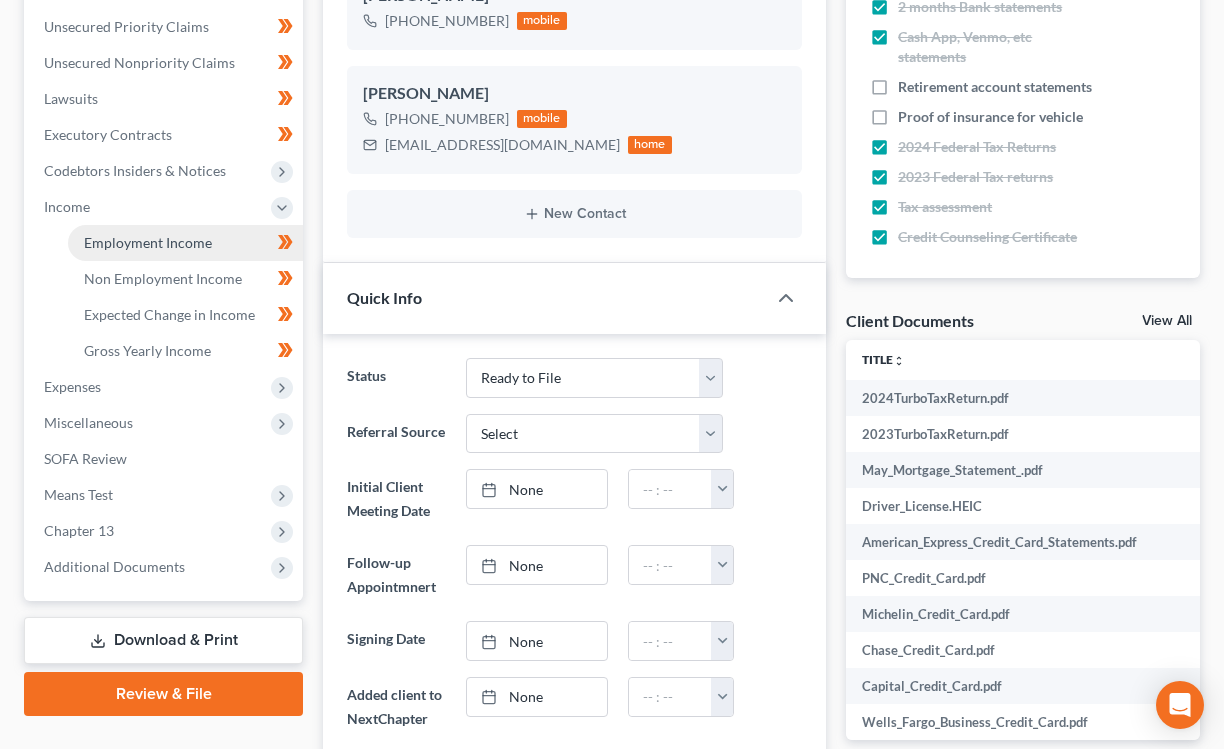click on "Employment Income" at bounding box center (148, 242) 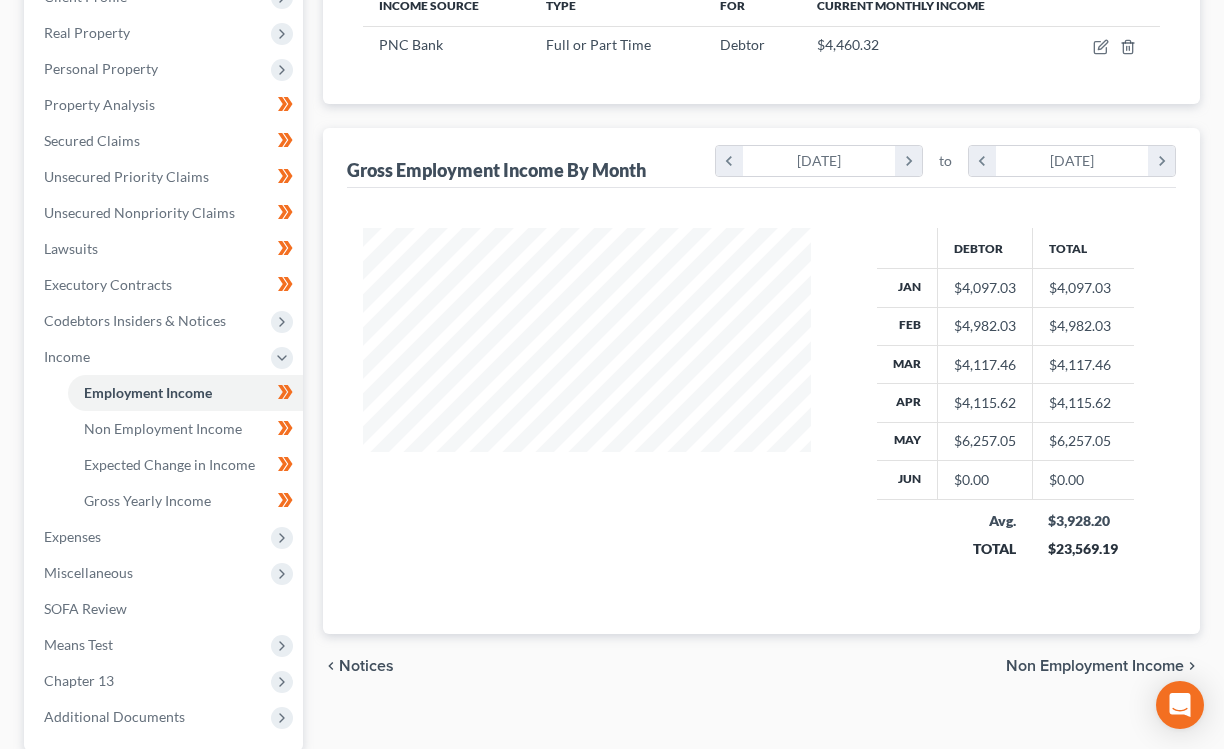 scroll, scrollTop: 39, scrollLeft: 0, axis: vertical 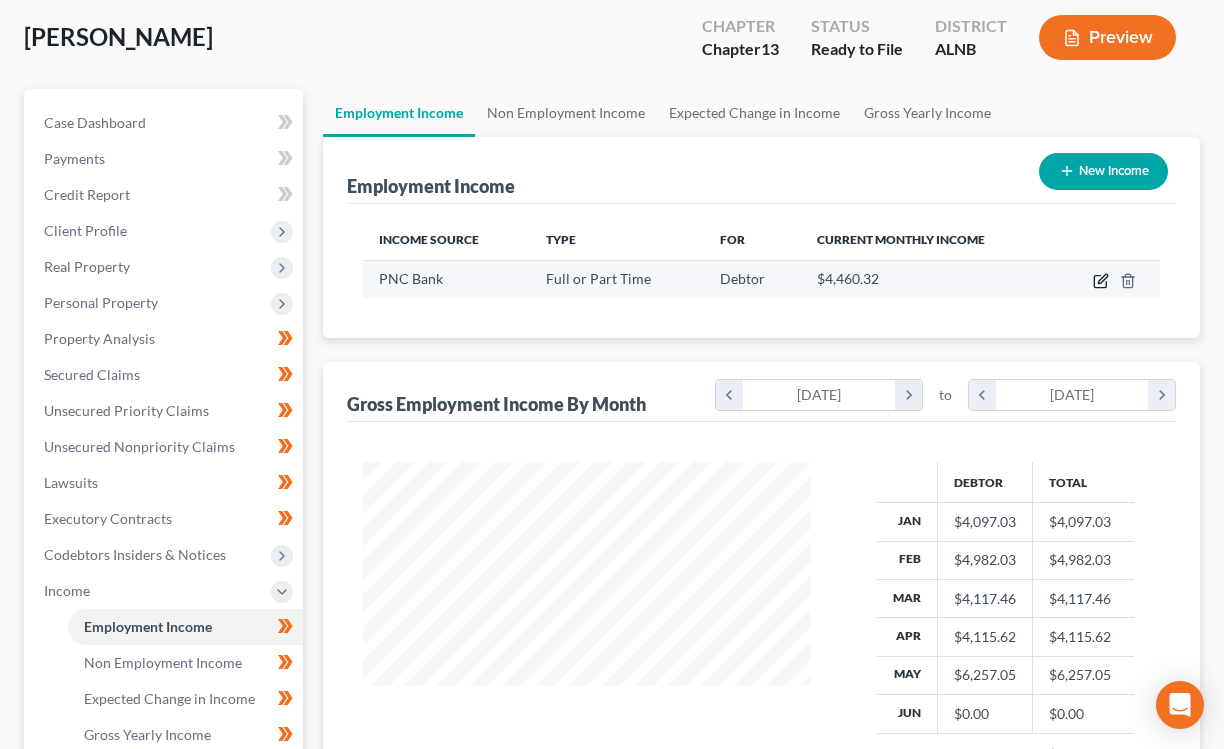 click 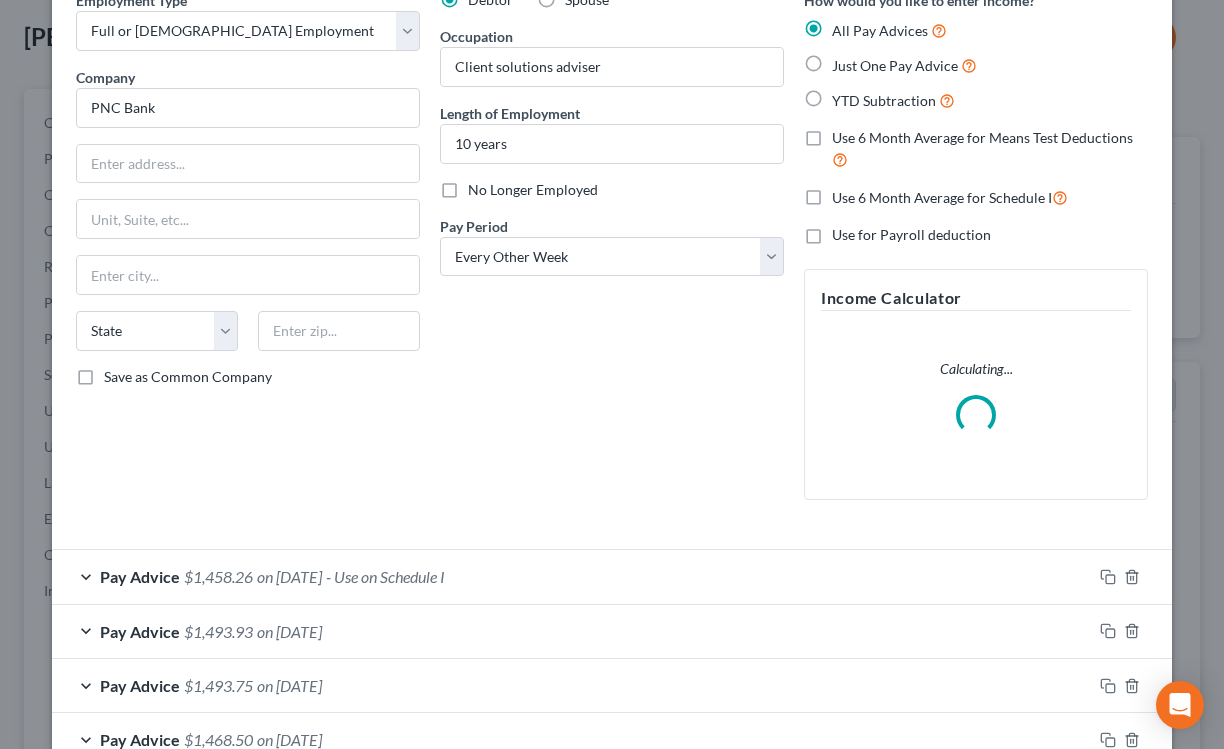 scroll, scrollTop: 98, scrollLeft: 0, axis: vertical 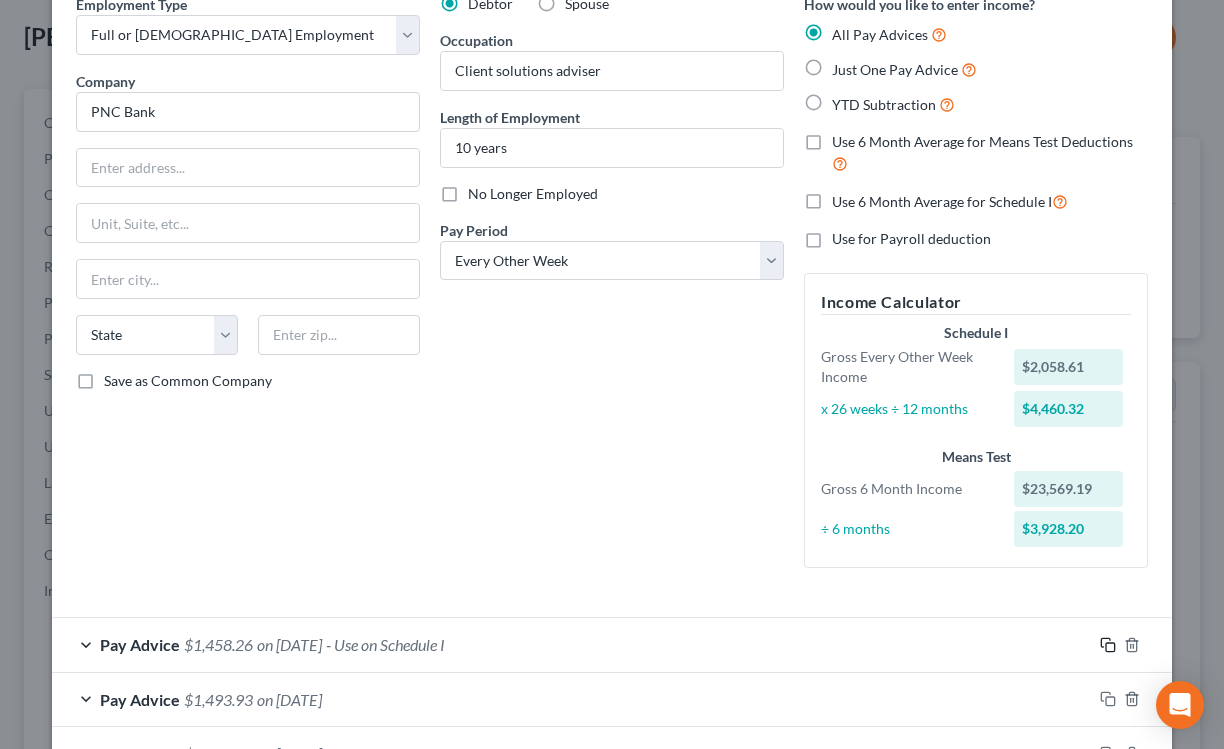 click 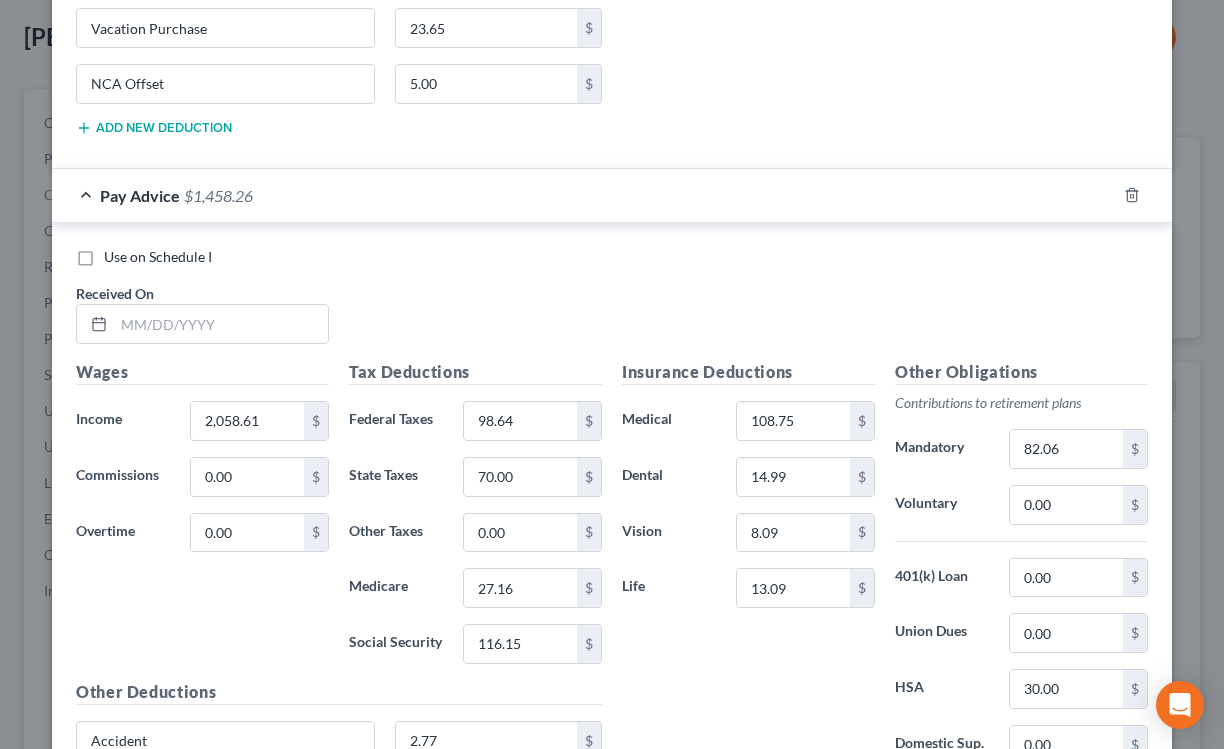 scroll, scrollTop: 2157, scrollLeft: 0, axis: vertical 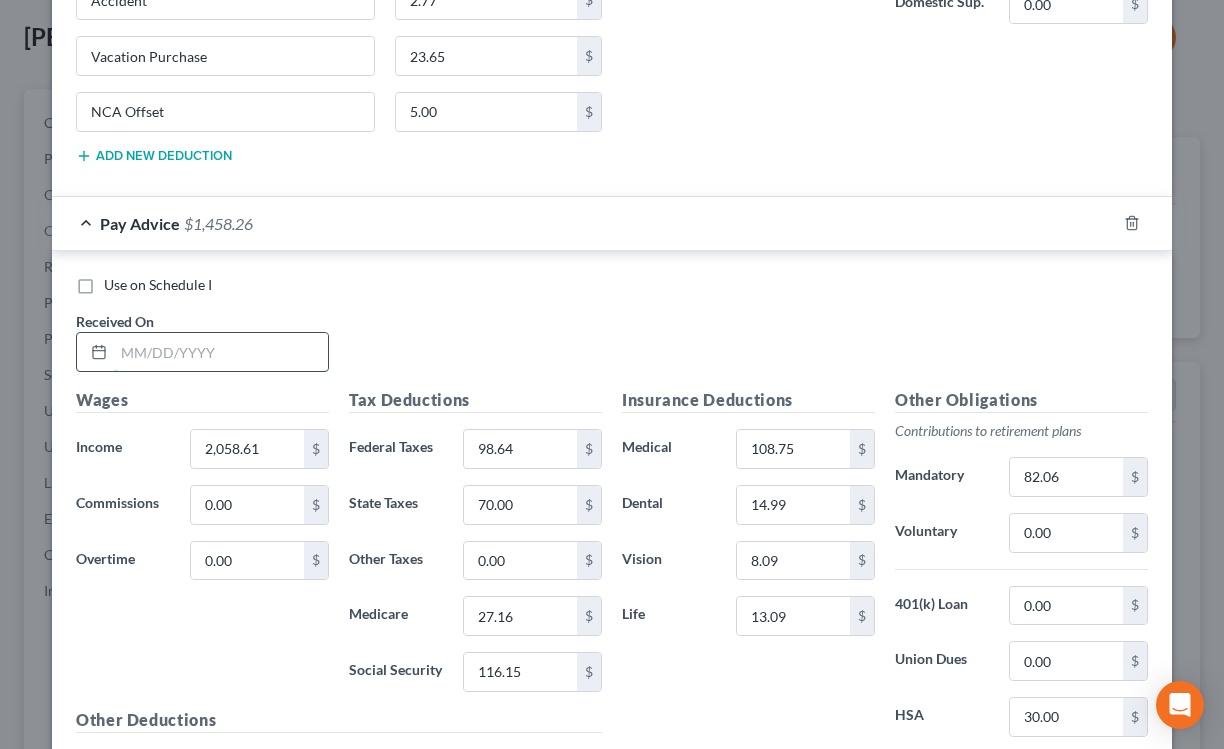 click at bounding box center [221, 352] 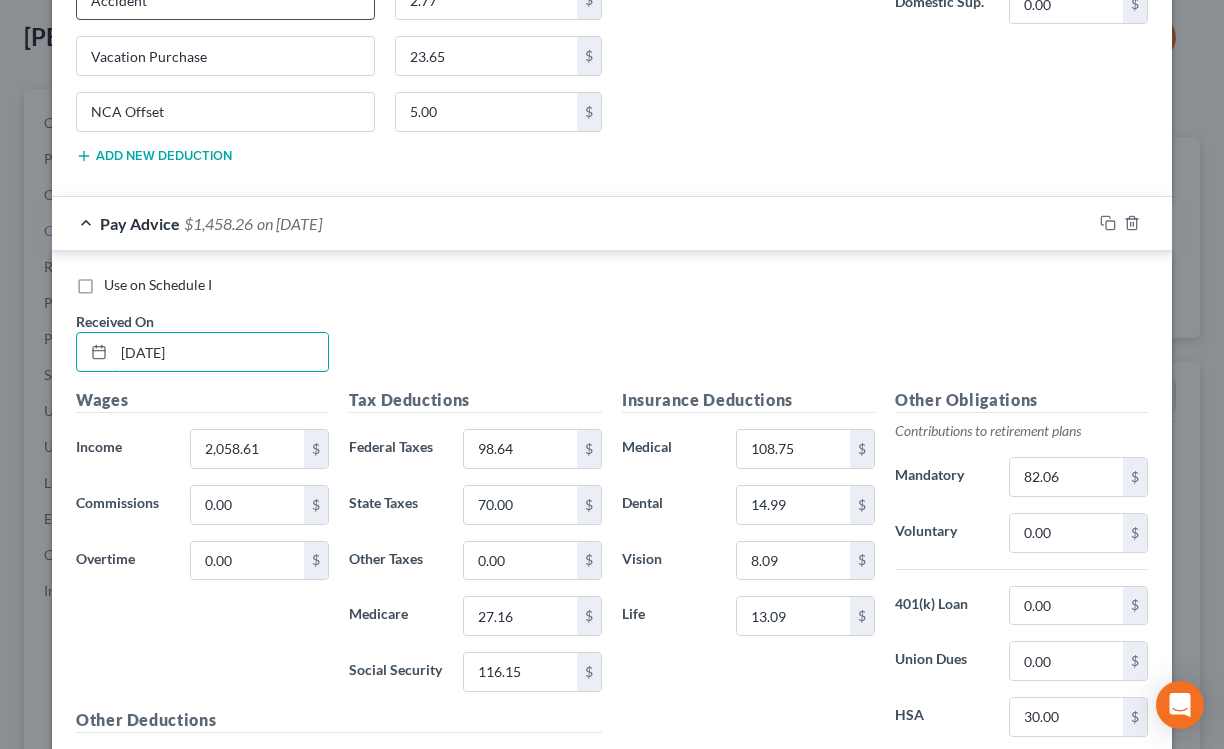 type on "[DATE]" 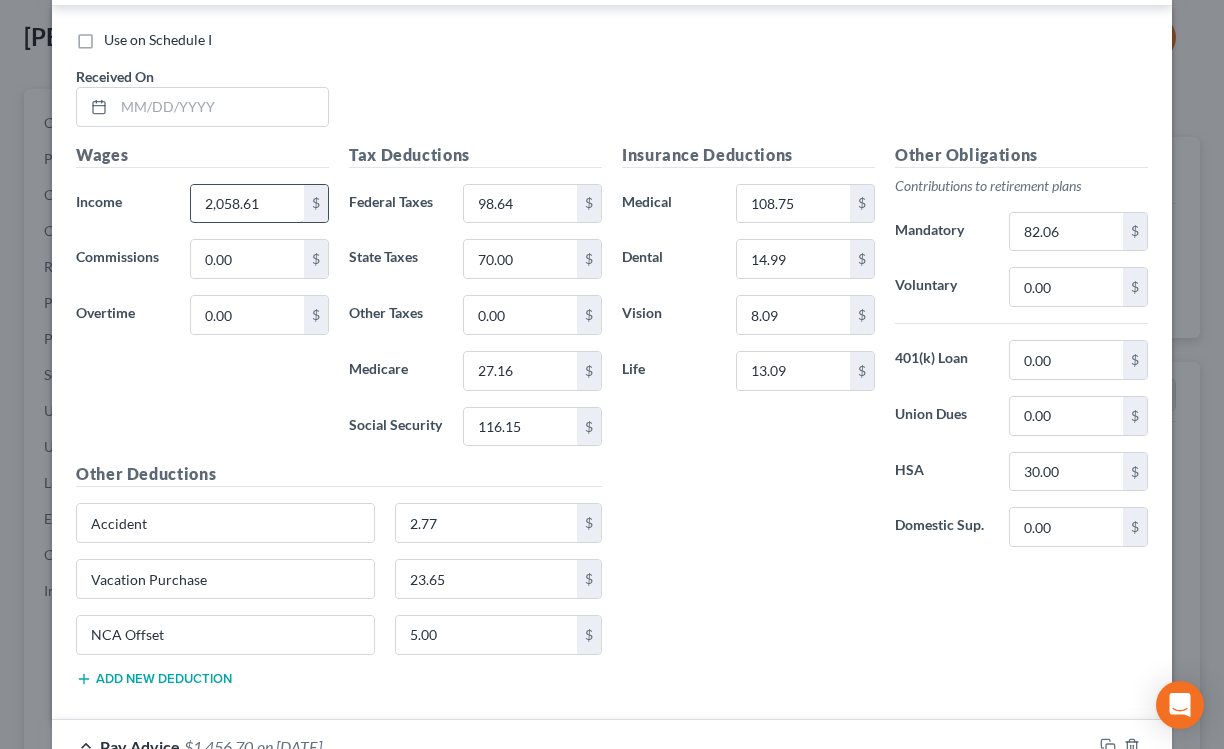 scroll, scrollTop: 1631, scrollLeft: 0, axis: vertical 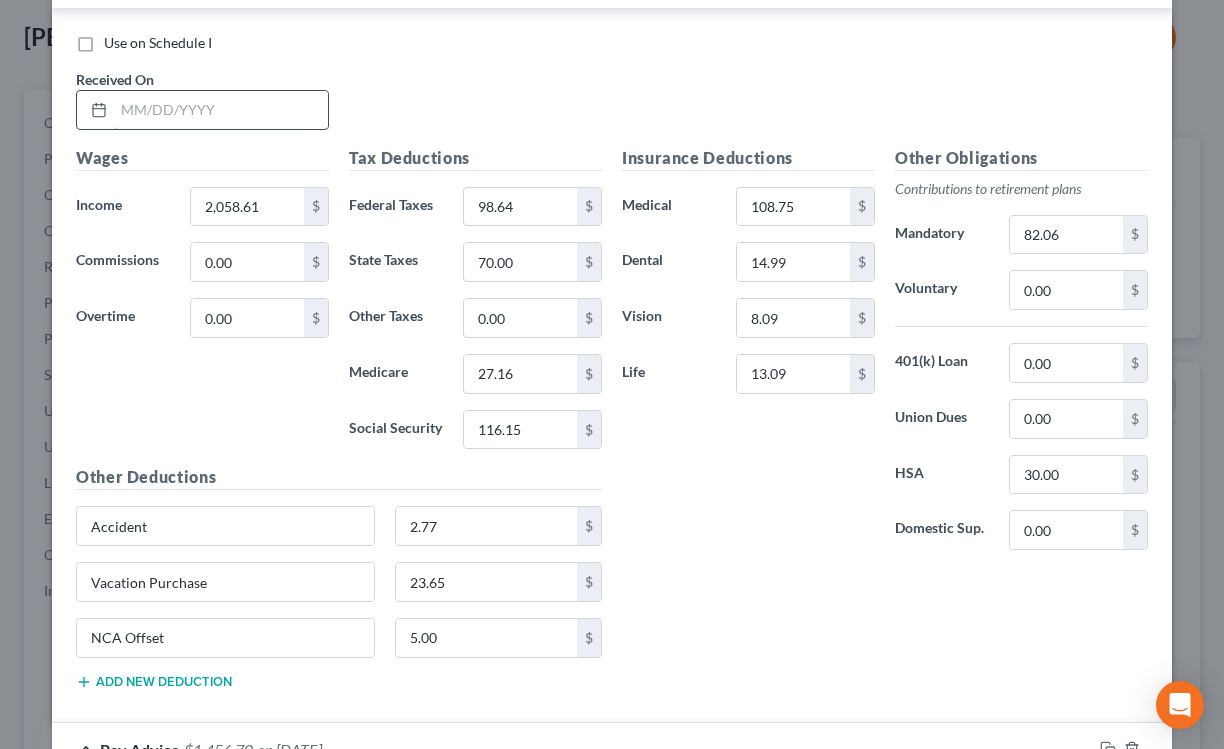 type on "2,057.05" 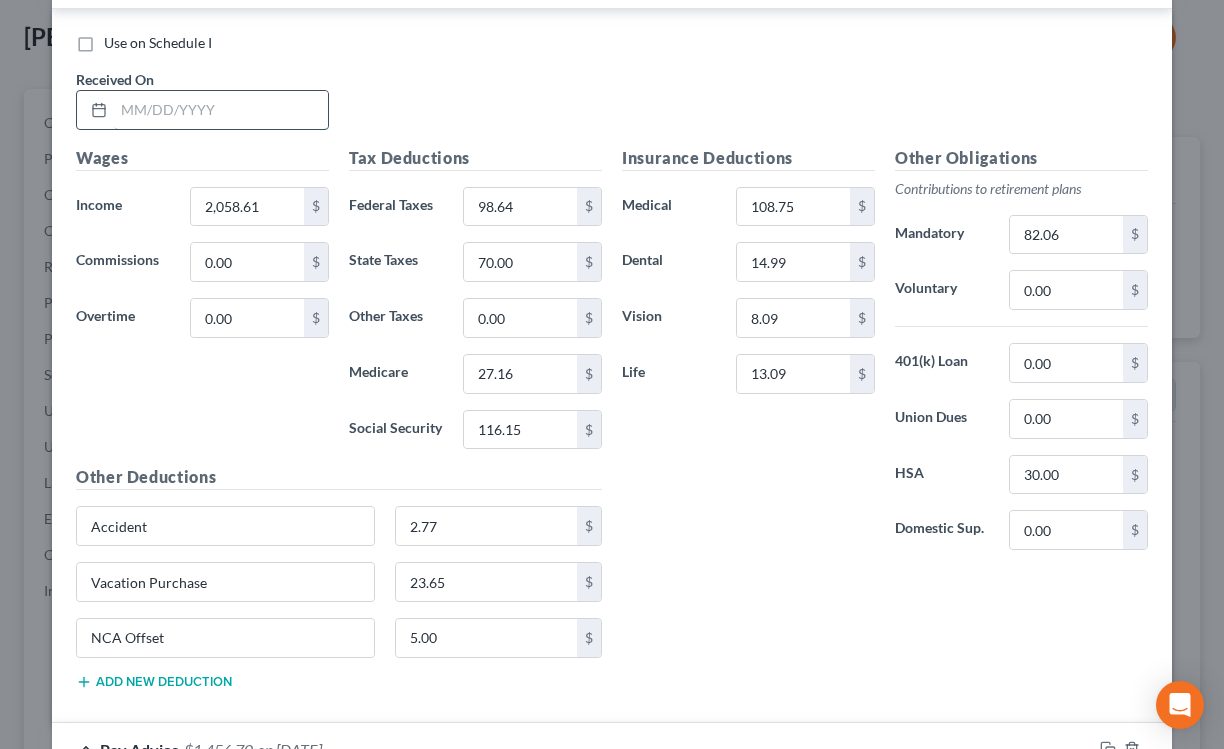 click at bounding box center [221, 110] 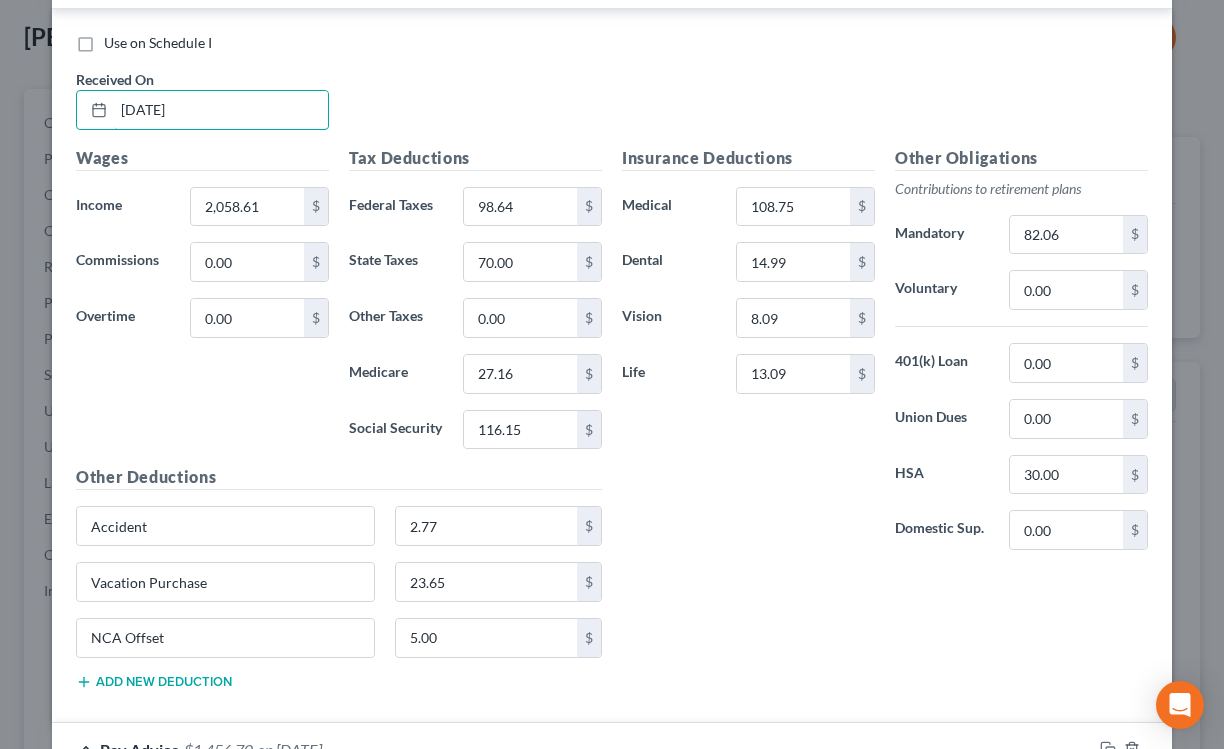 type on "[DATE]" 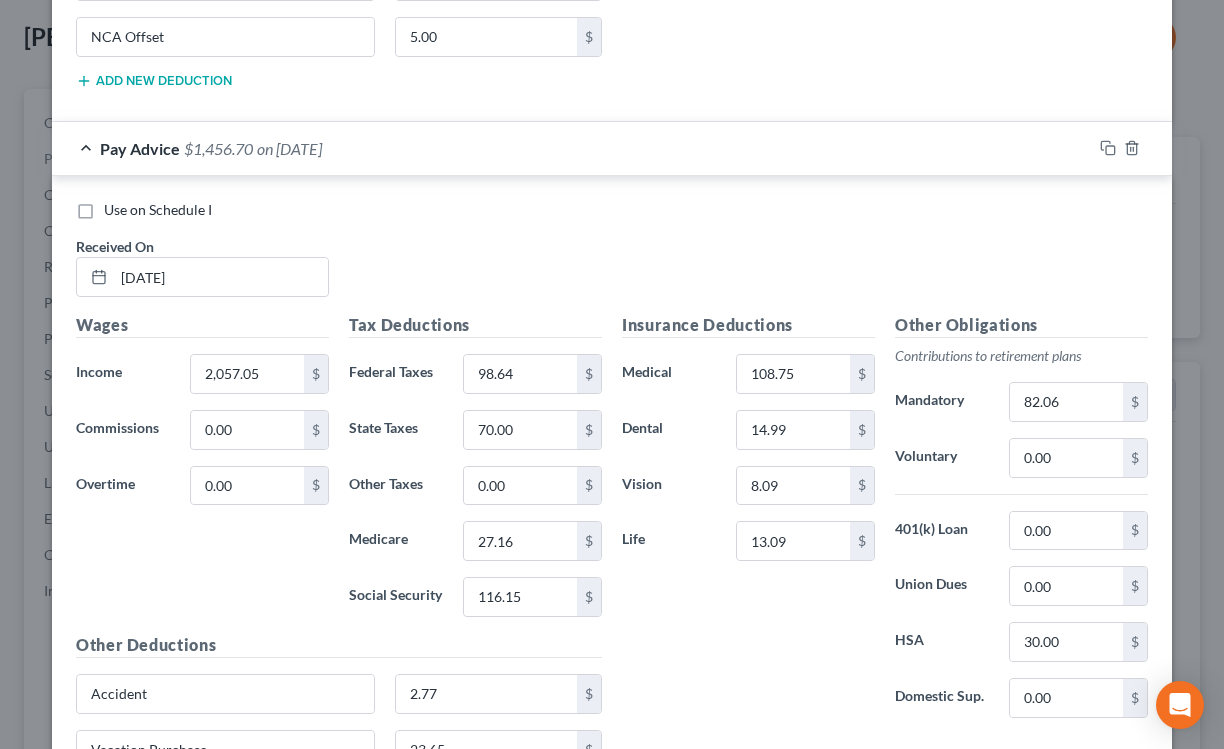 scroll, scrollTop: 2231, scrollLeft: 0, axis: vertical 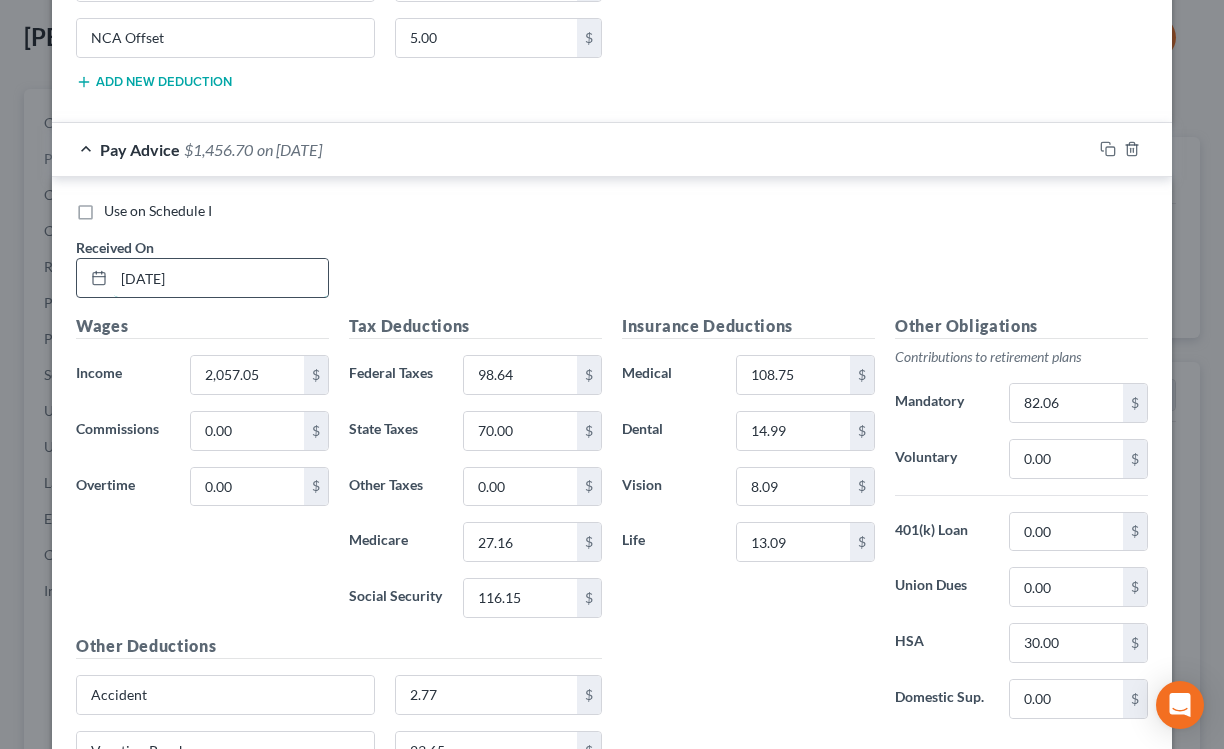 click on "[DATE]" at bounding box center [221, 278] 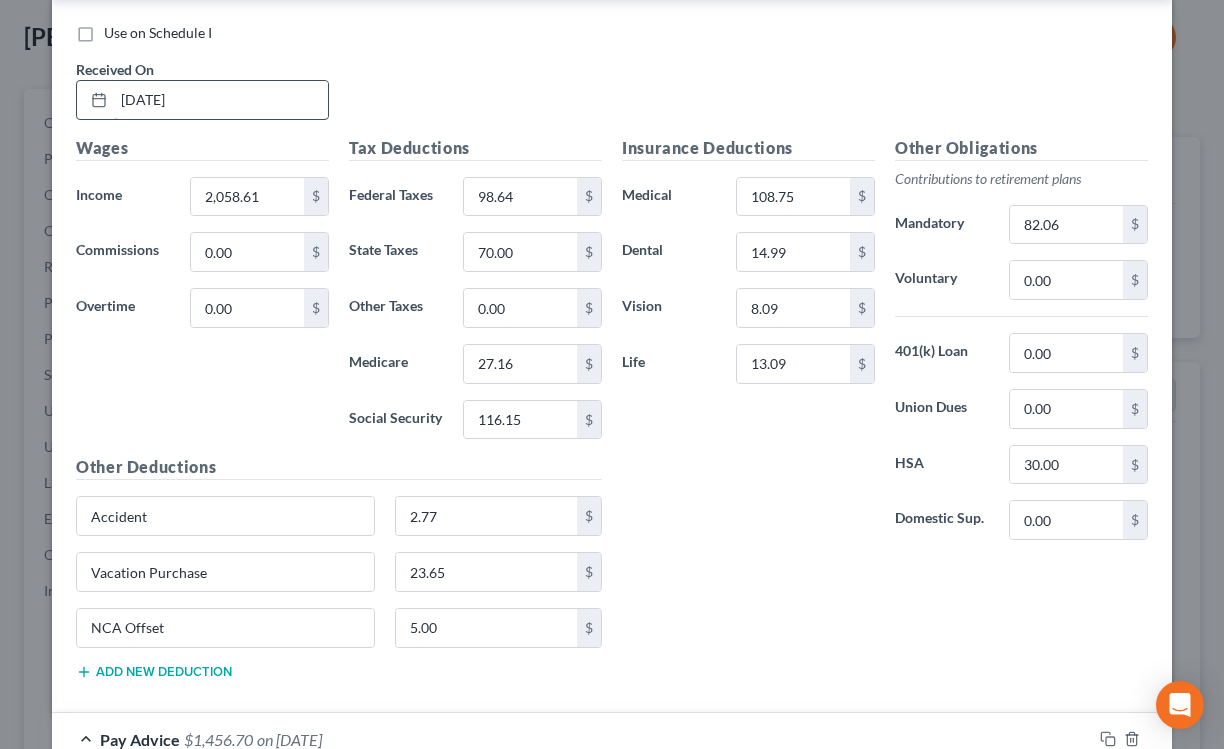 type on "[DATE]" 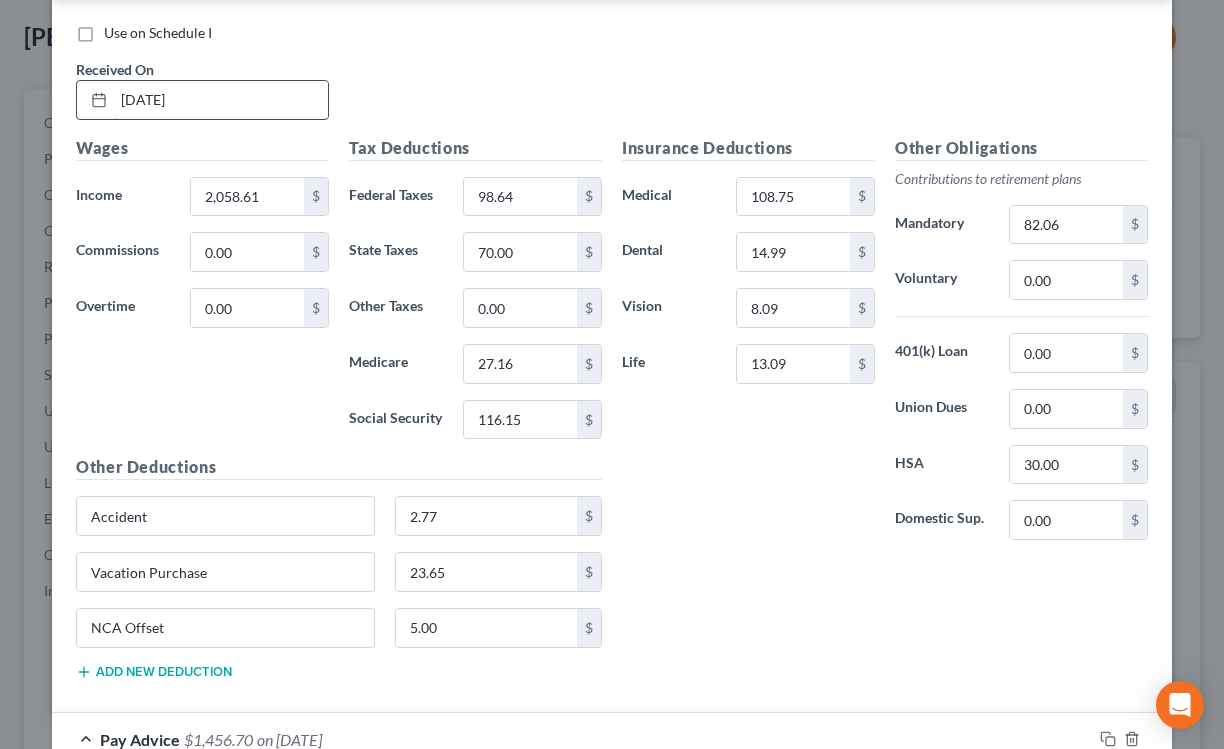 click on "[DATE]" at bounding box center (221, 100) 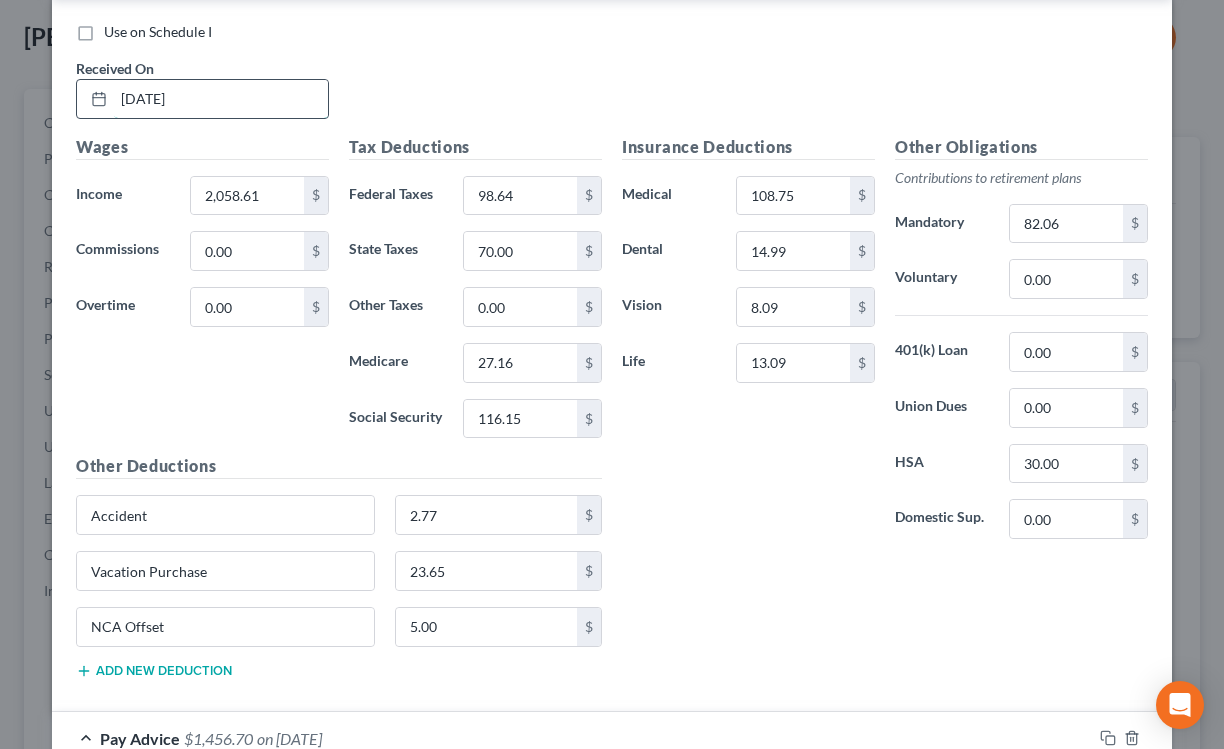 click on "[DATE]" at bounding box center (221, 99) 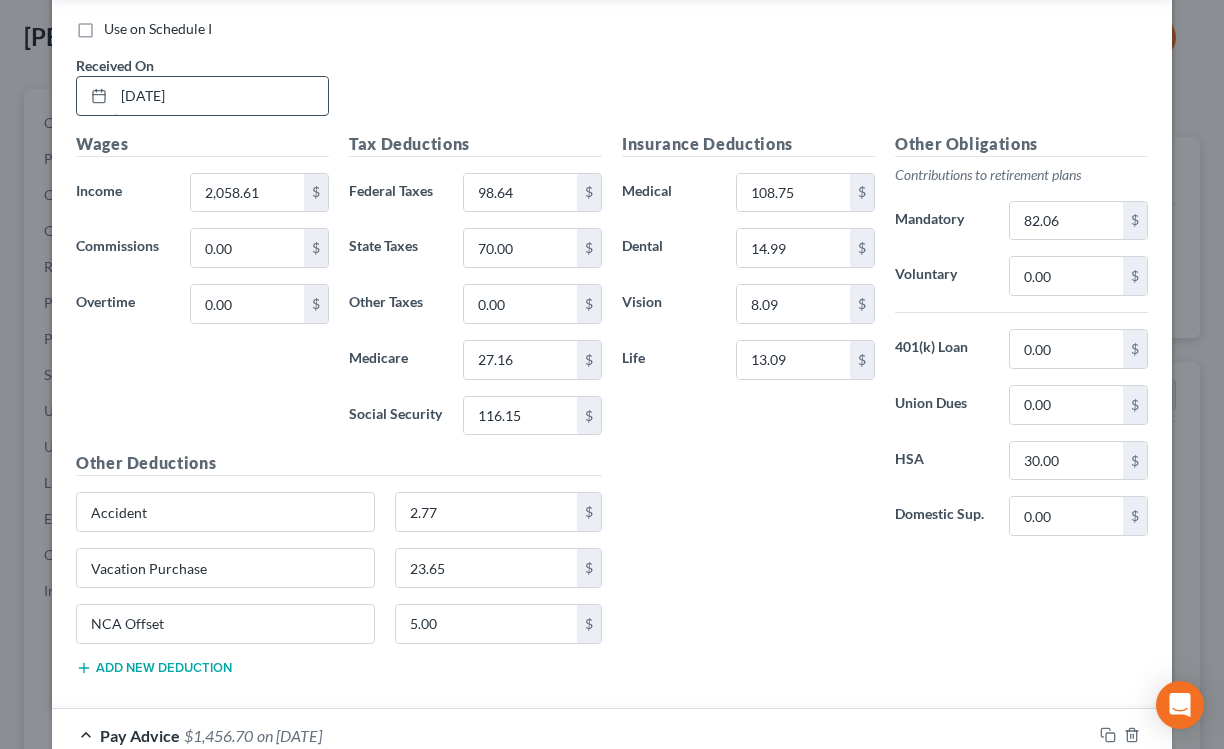 click on "[DATE]" at bounding box center (221, 96) 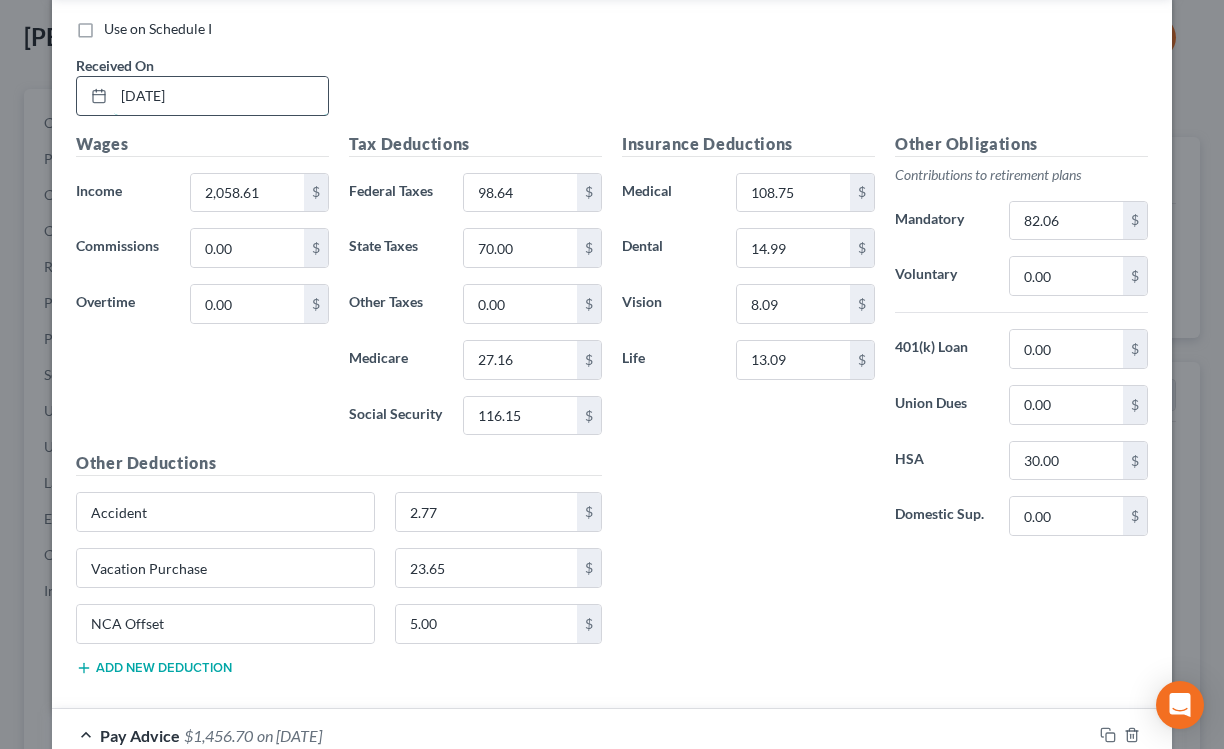type on "[DATE]" 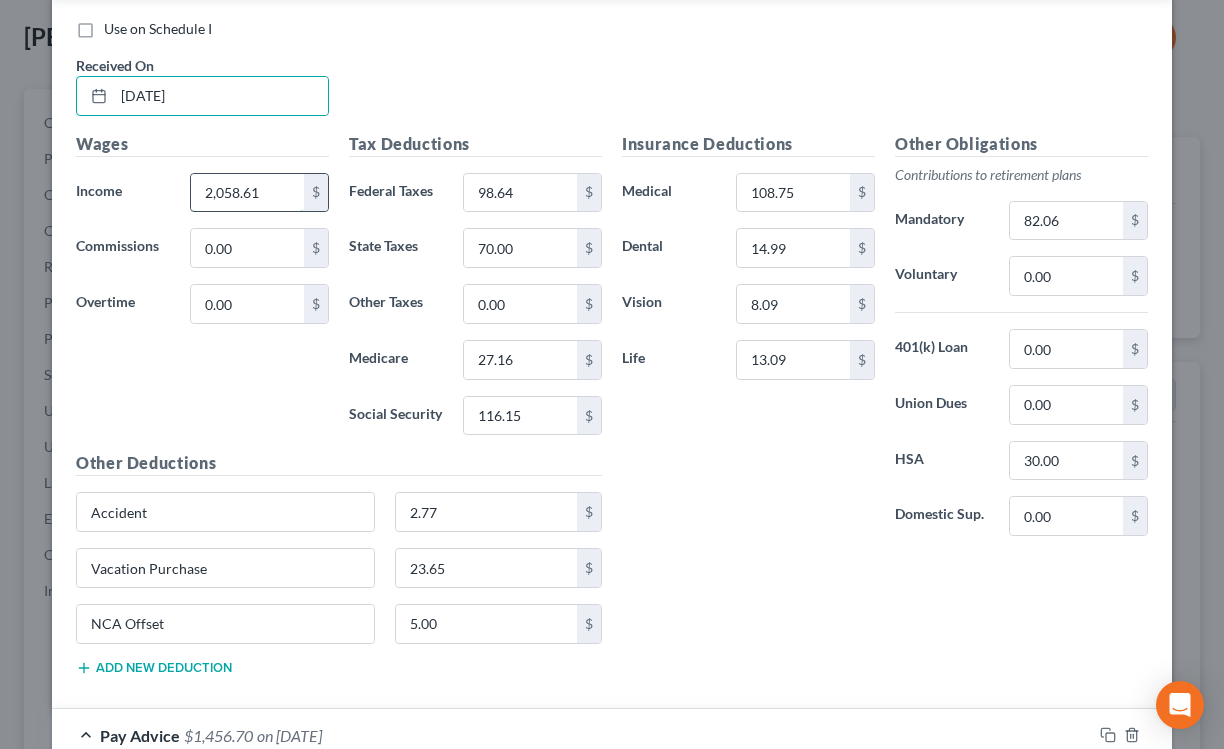 click on "2,058.61" at bounding box center (247, 193) 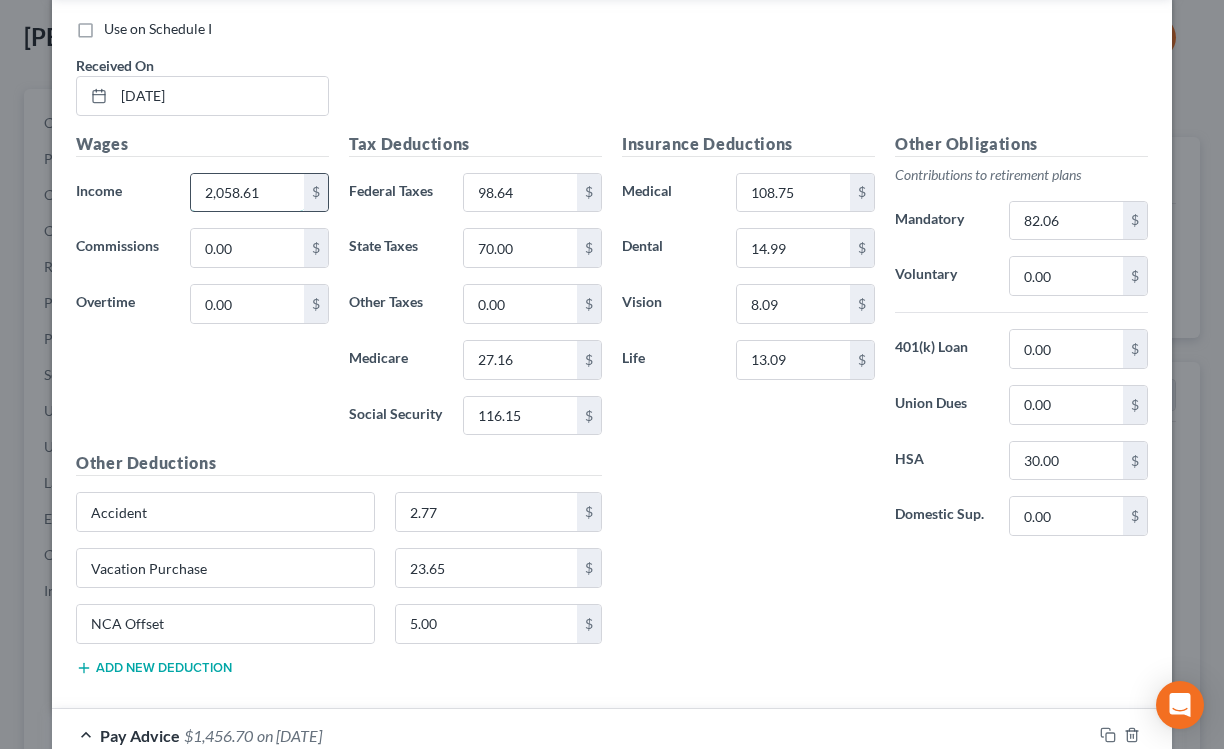 click on "2,058.61" at bounding box center [247, 193] 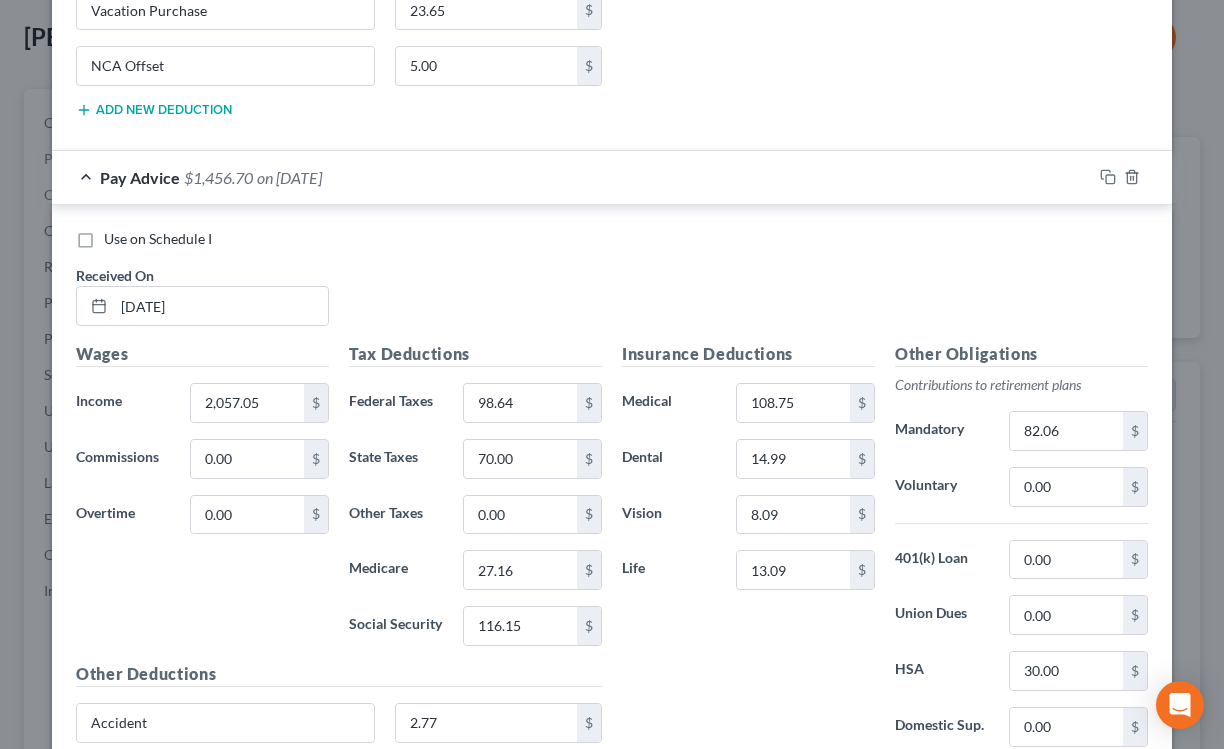 scroll, scrollTop: 2430, scrollLeft: 0, axis: vertical 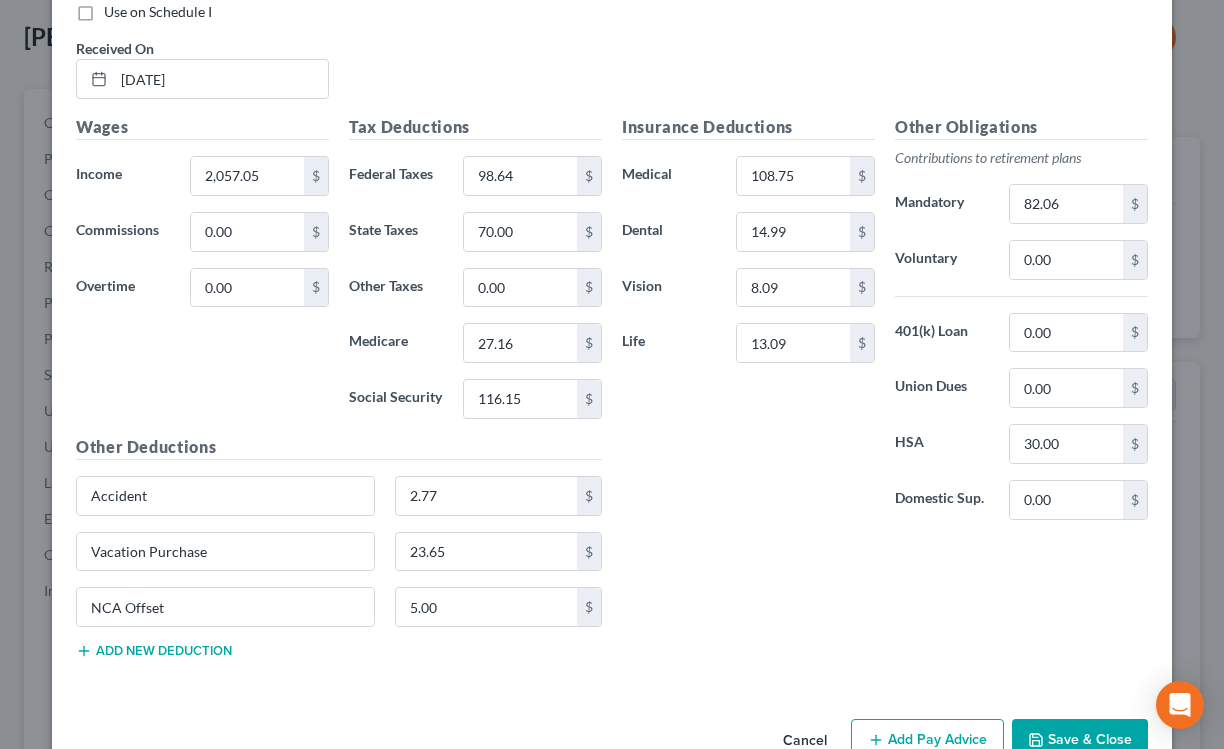 type on "2,058.66" 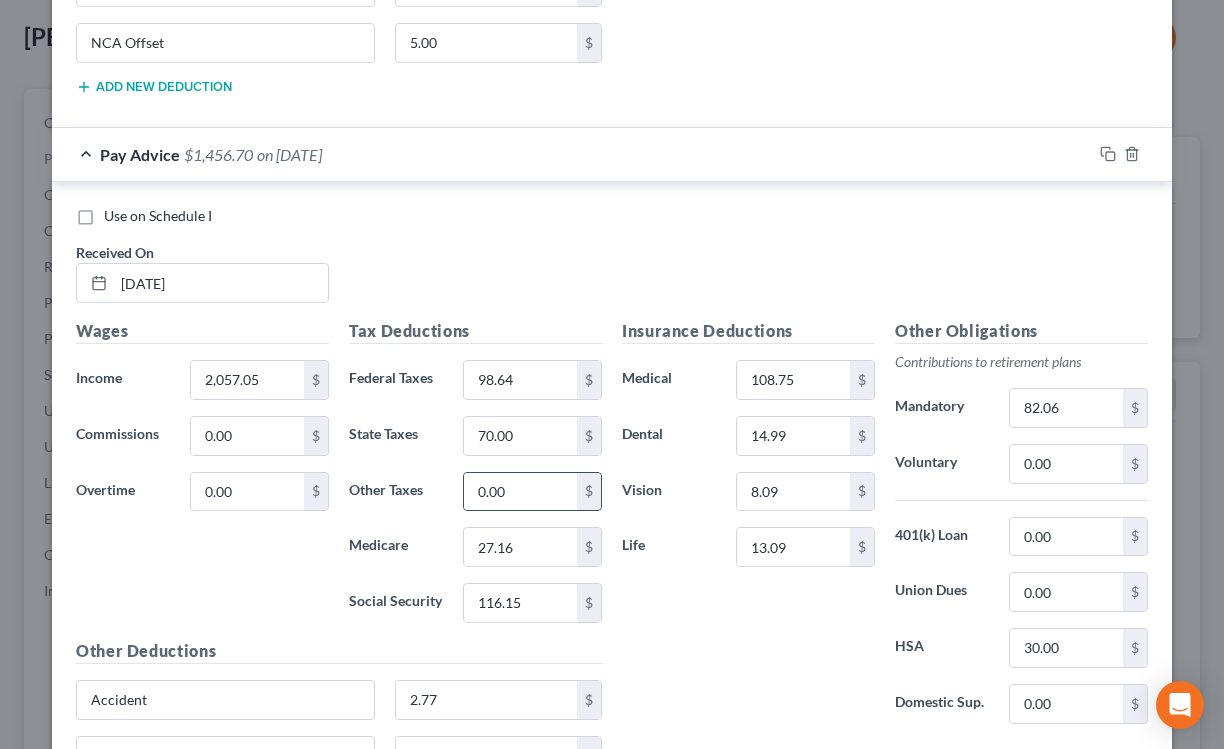 scroll, scrollTop: 2169, scrollLeft: 0, axis: vertical 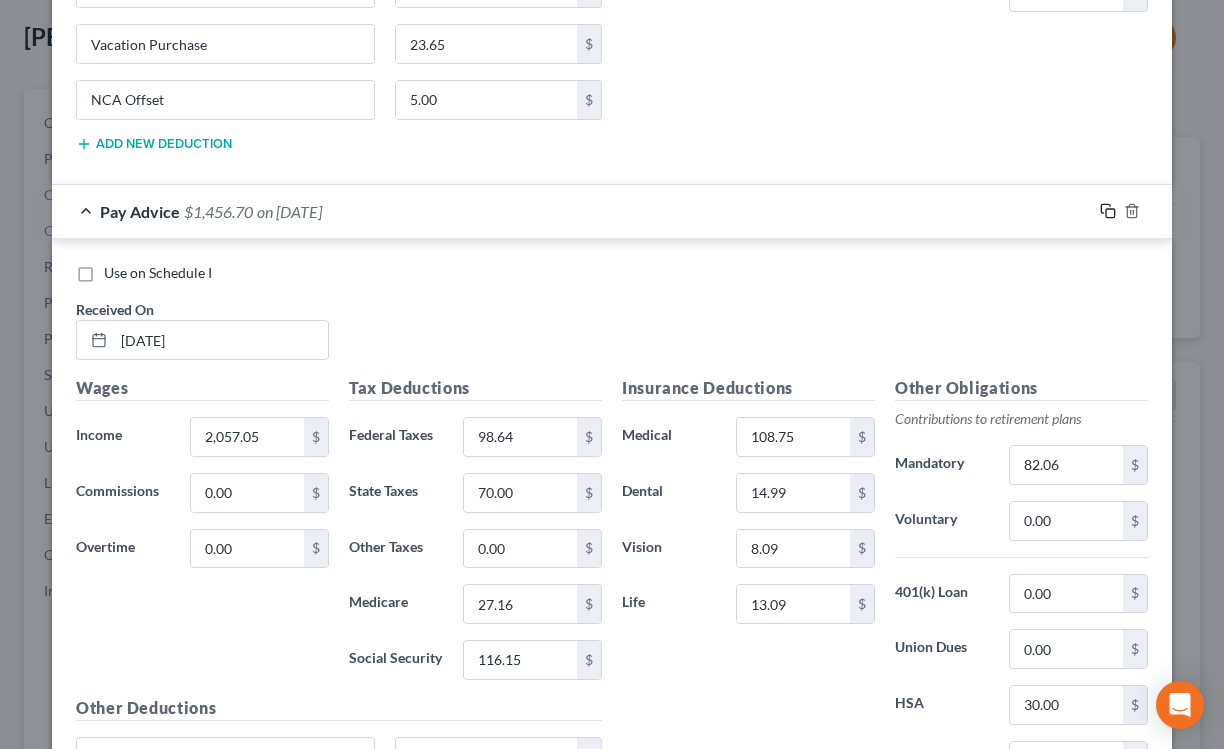 click 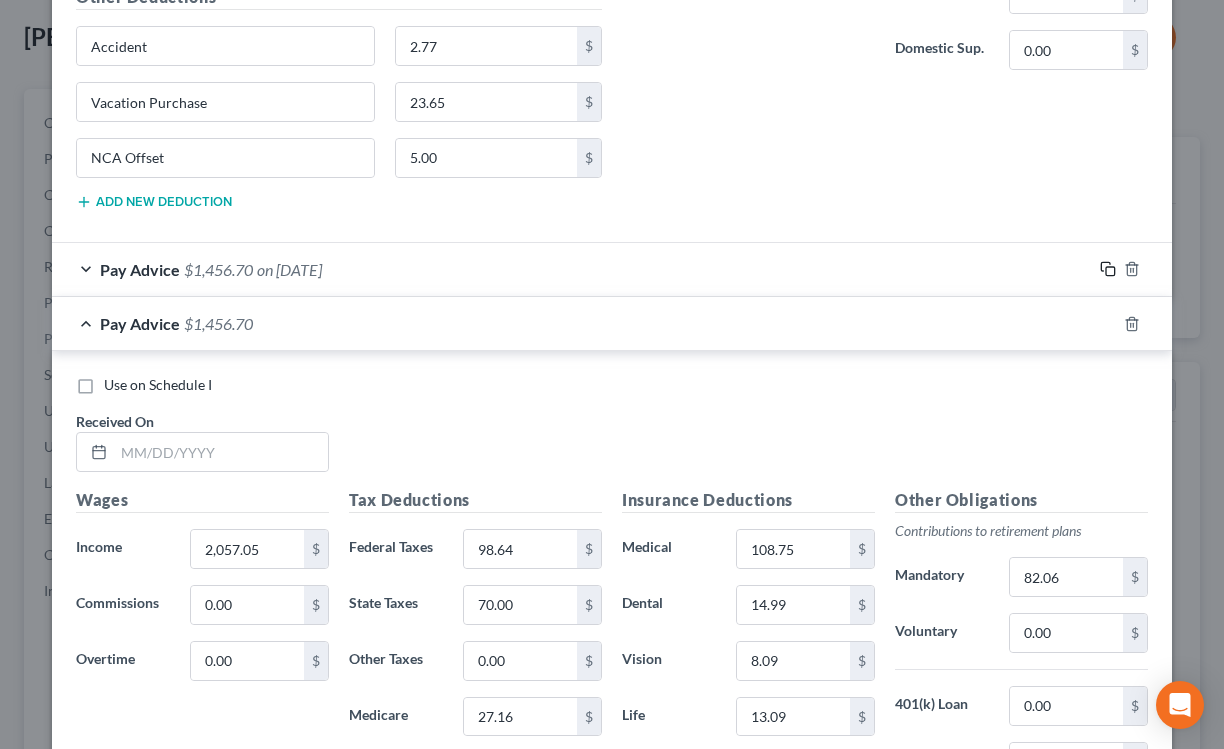 scroll, scrollTop: 2088, scrollLeft: 0, axis: vertical 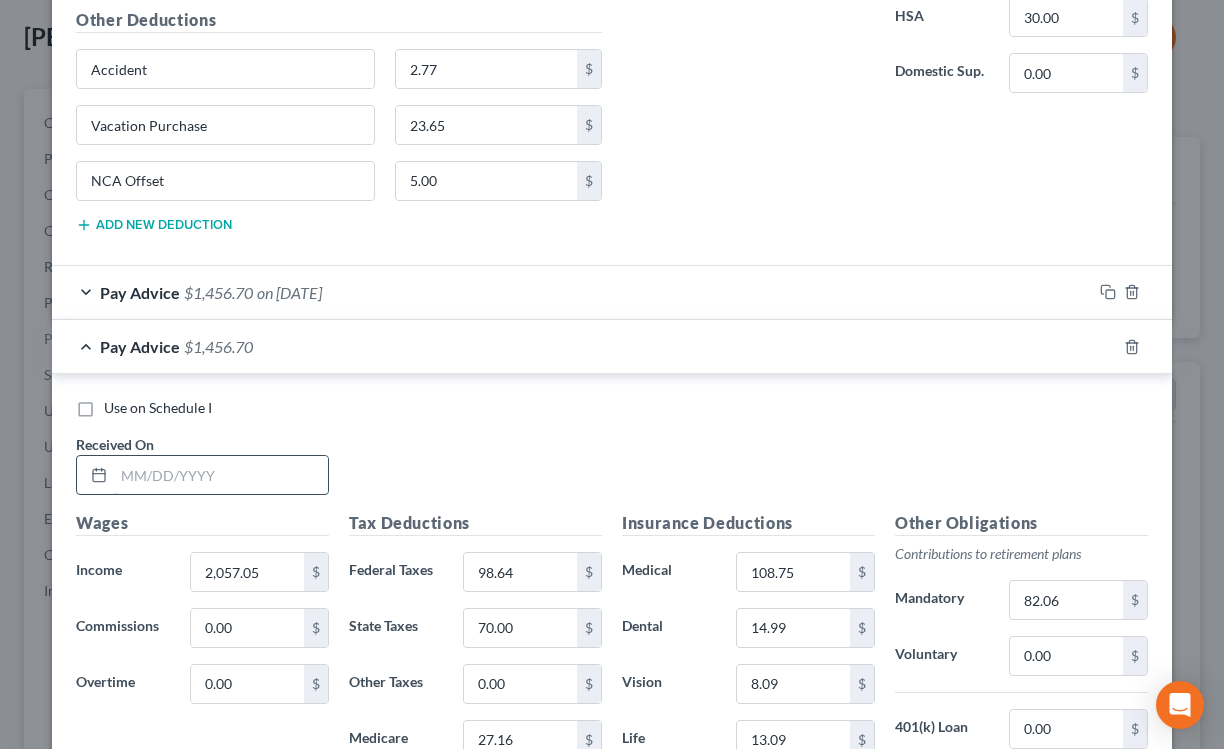 click at bounding box center (221, 475) 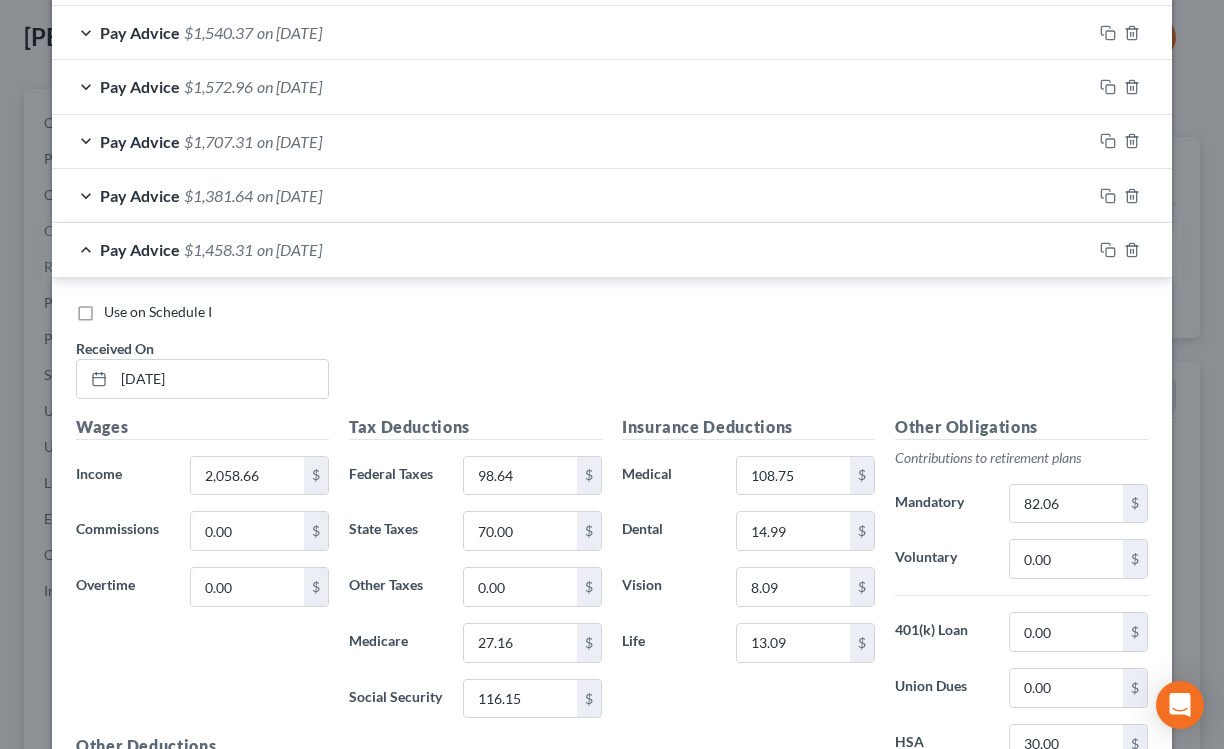 scroll, scrollTop: 1232, scrollLeft: 0, axis: vertical 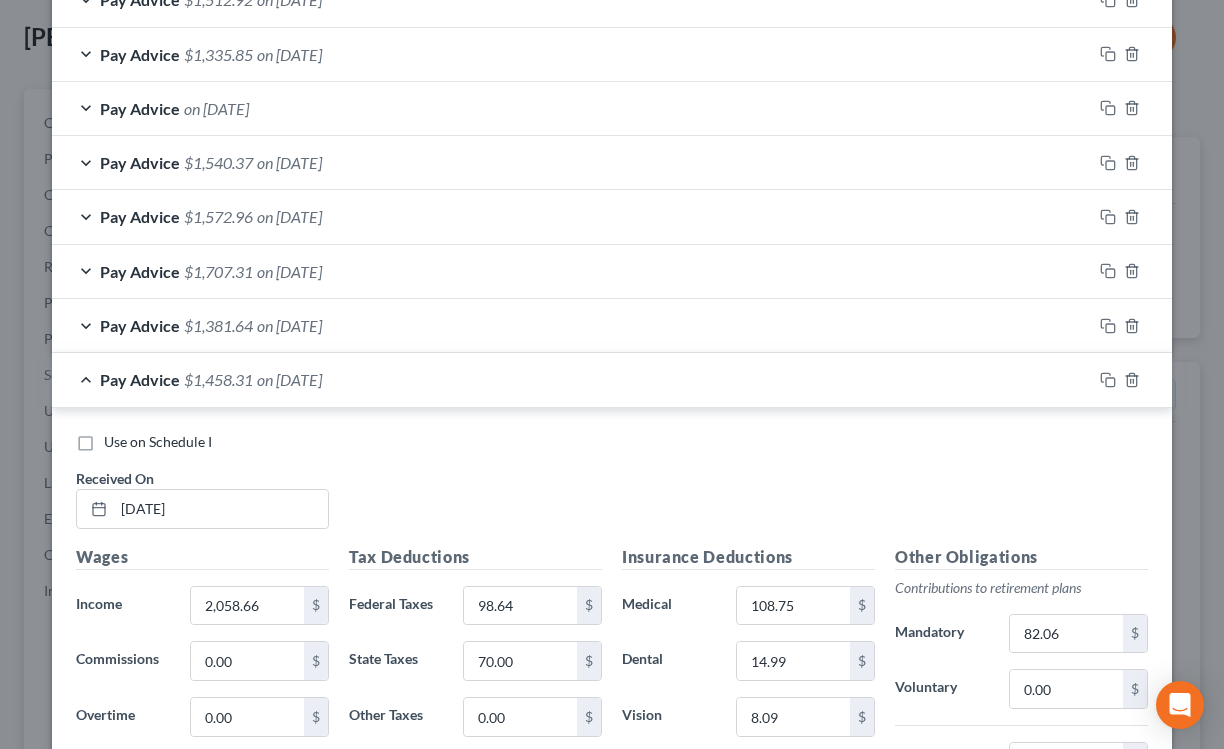 type on "[DATE]" 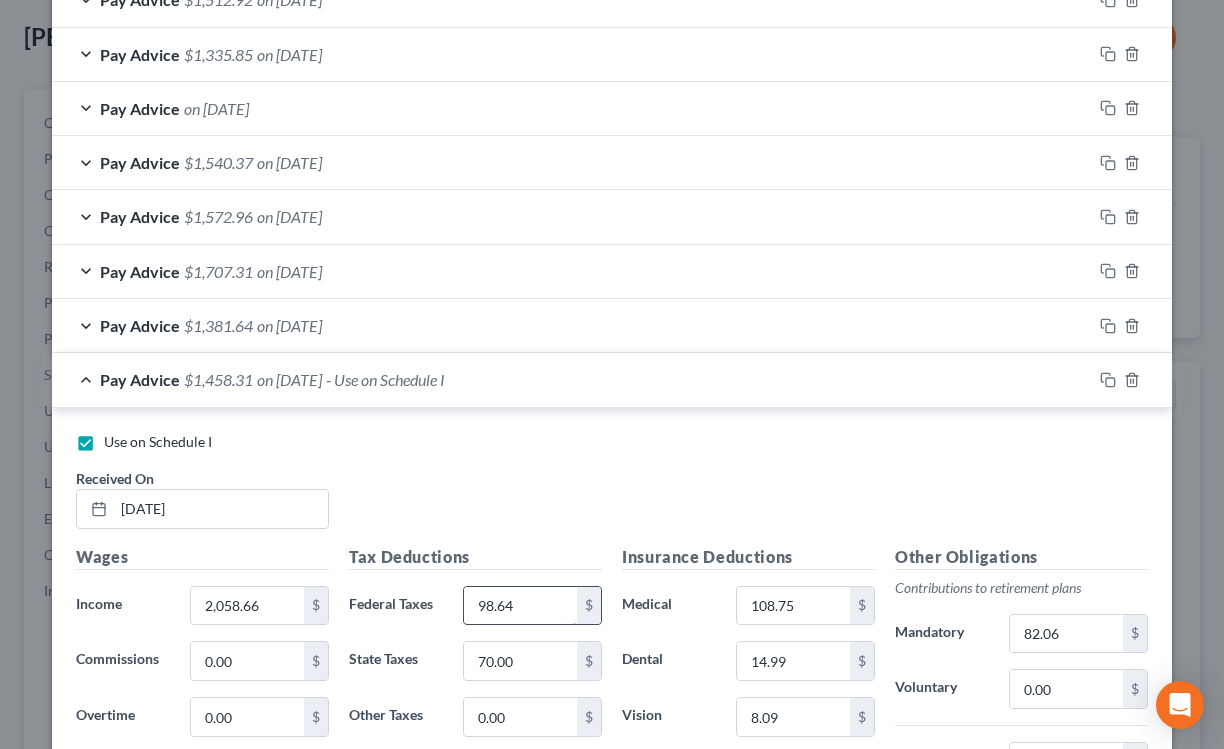 click on "98.64" at bounding box center [520, 606] 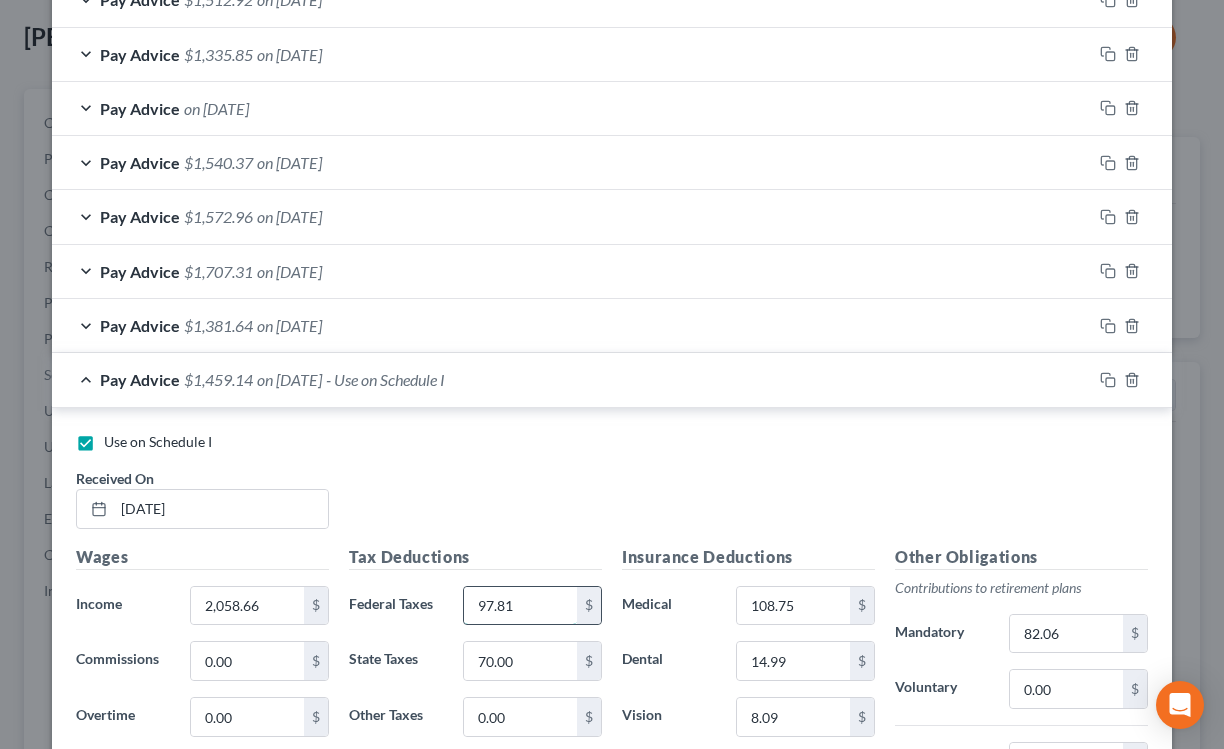 type on "97.81" 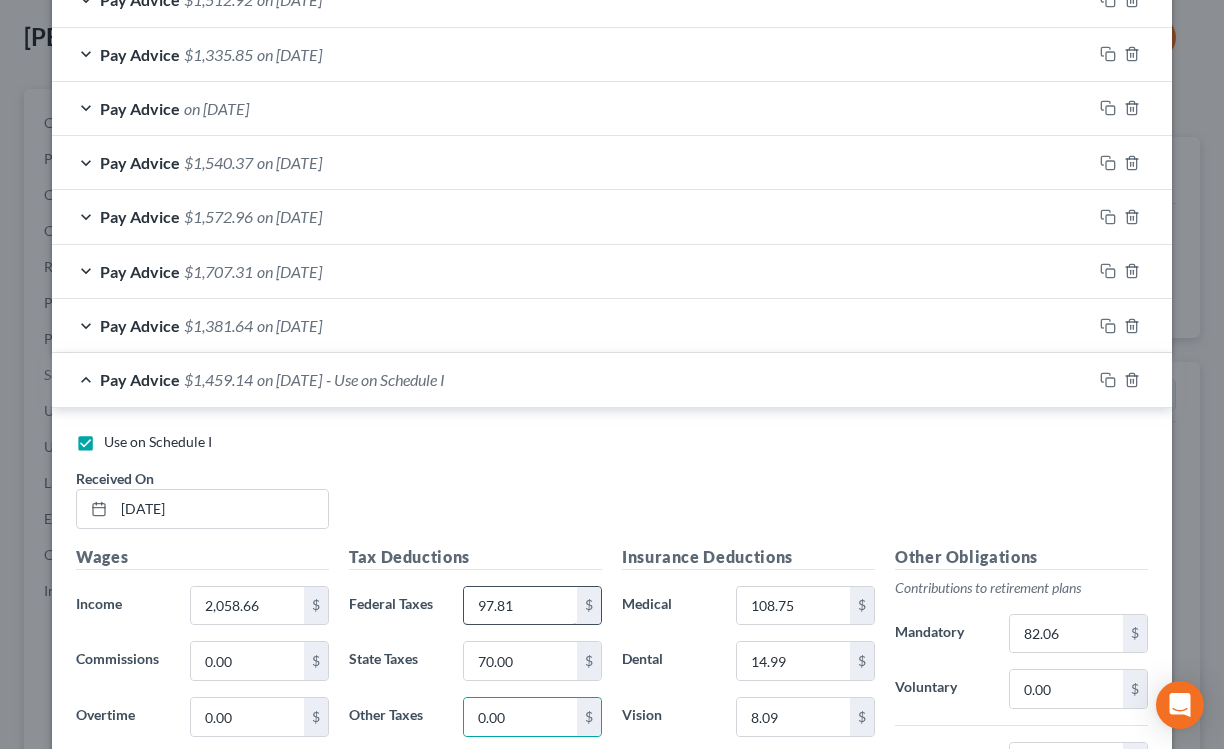 scroll, scrollTop: 1630, scrollLeft: 0, axis: vertical 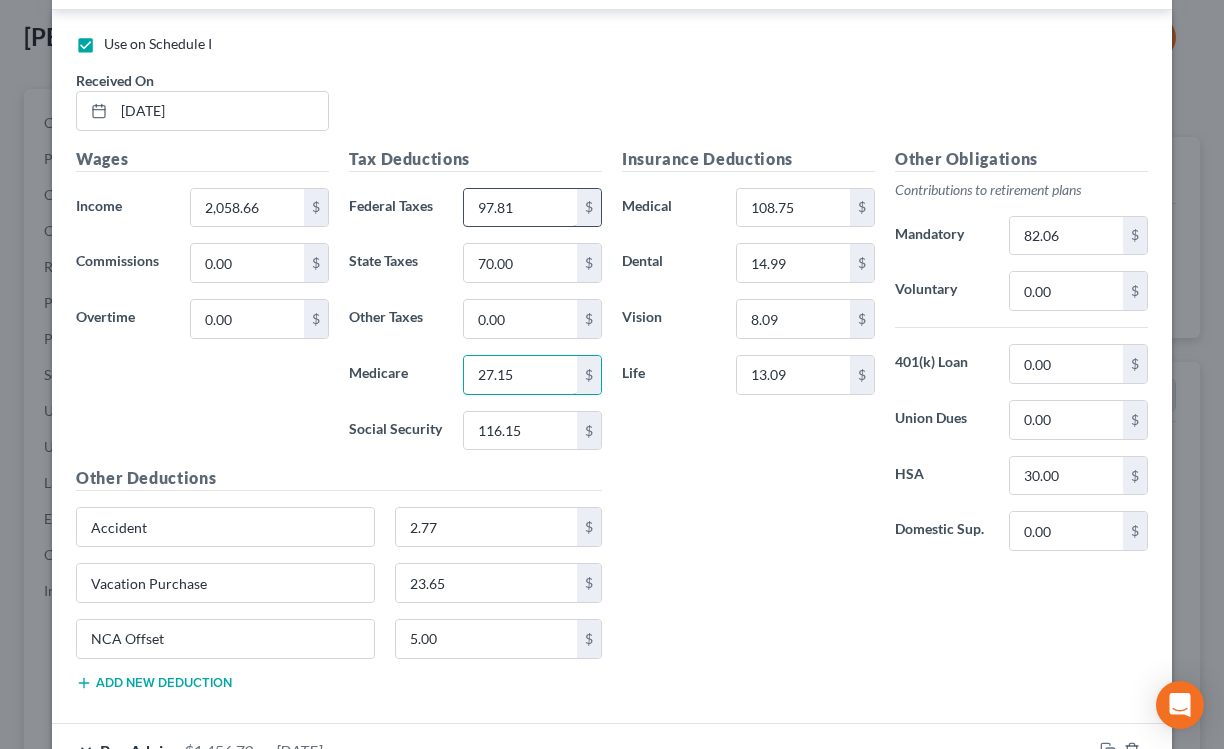 type on "27.15" 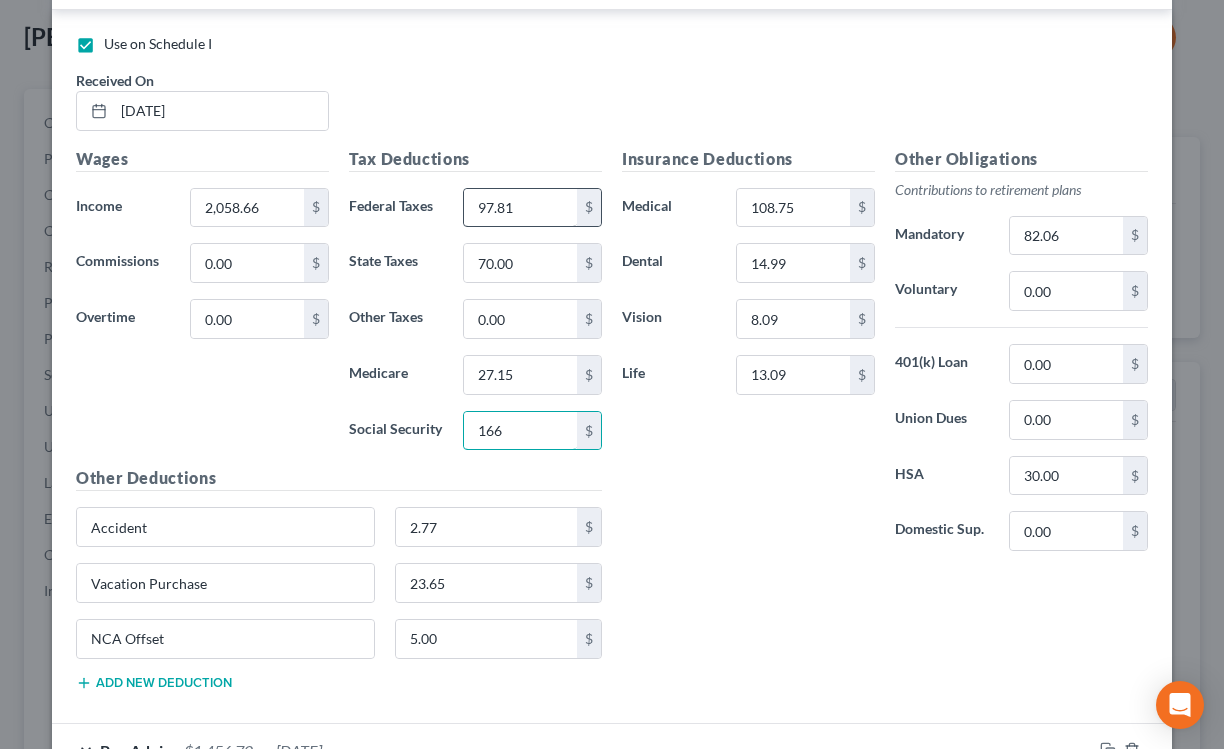 type on "166" 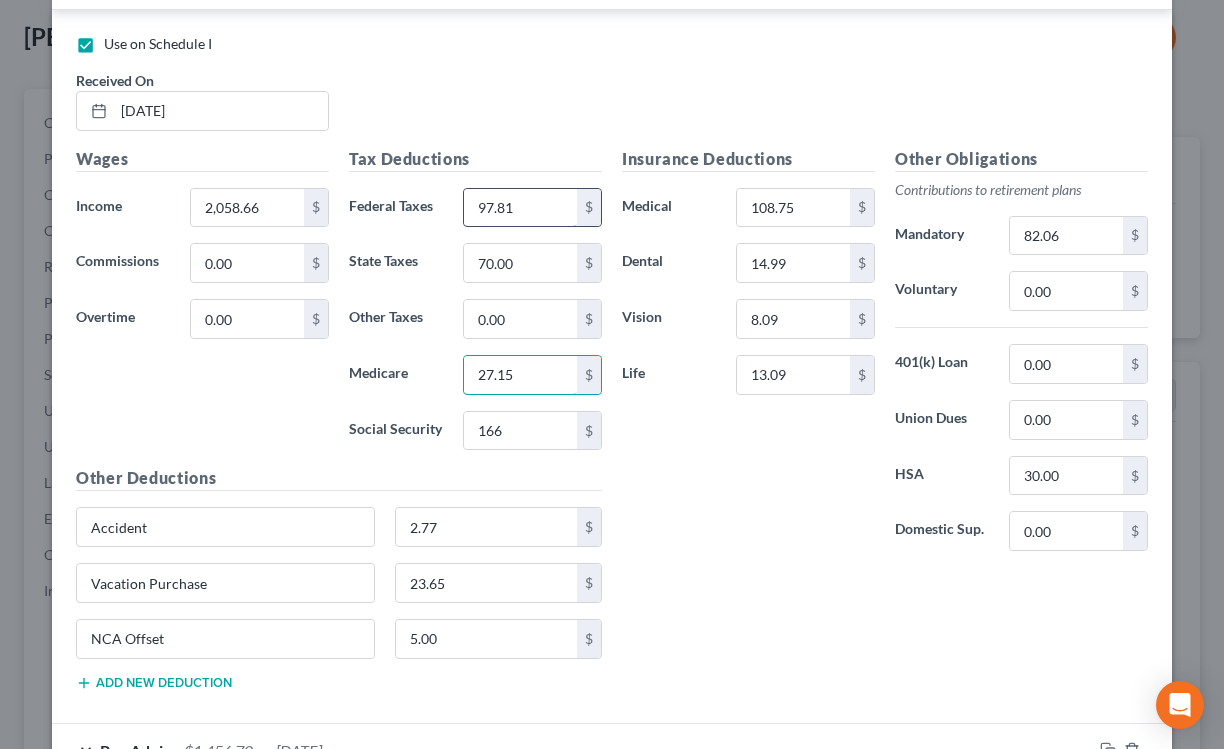 type on "1" 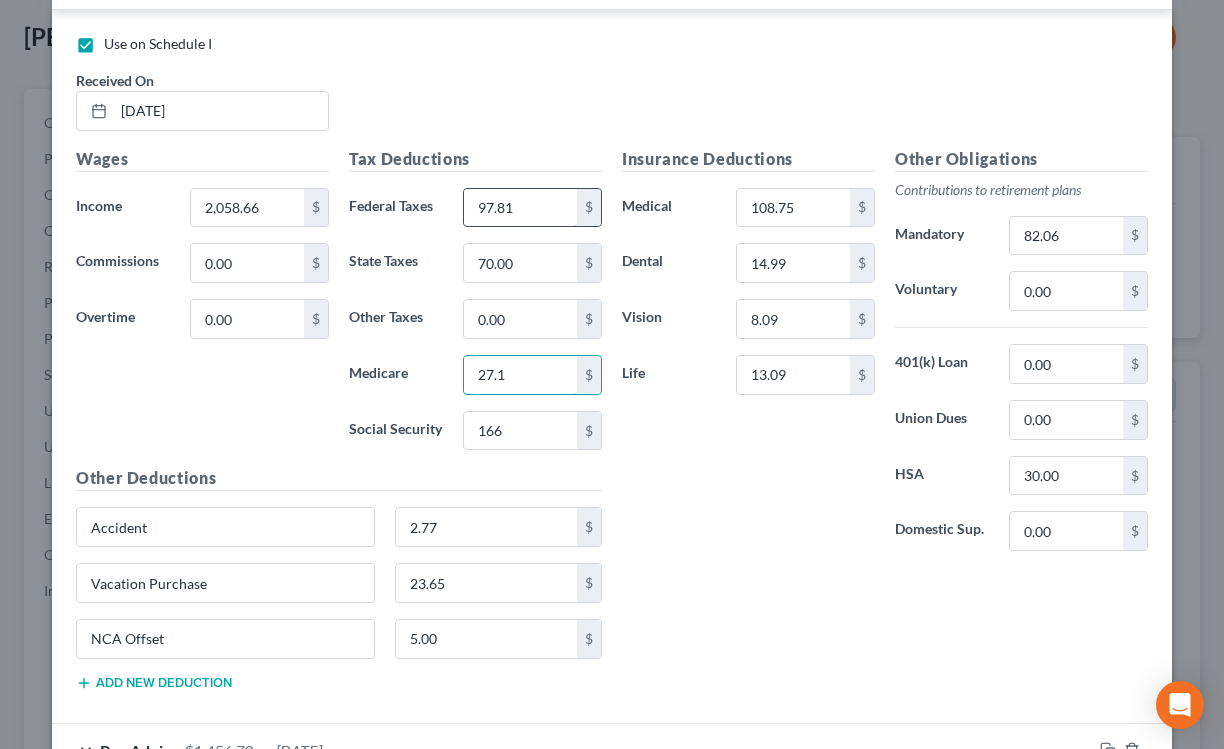 type on "27.15" 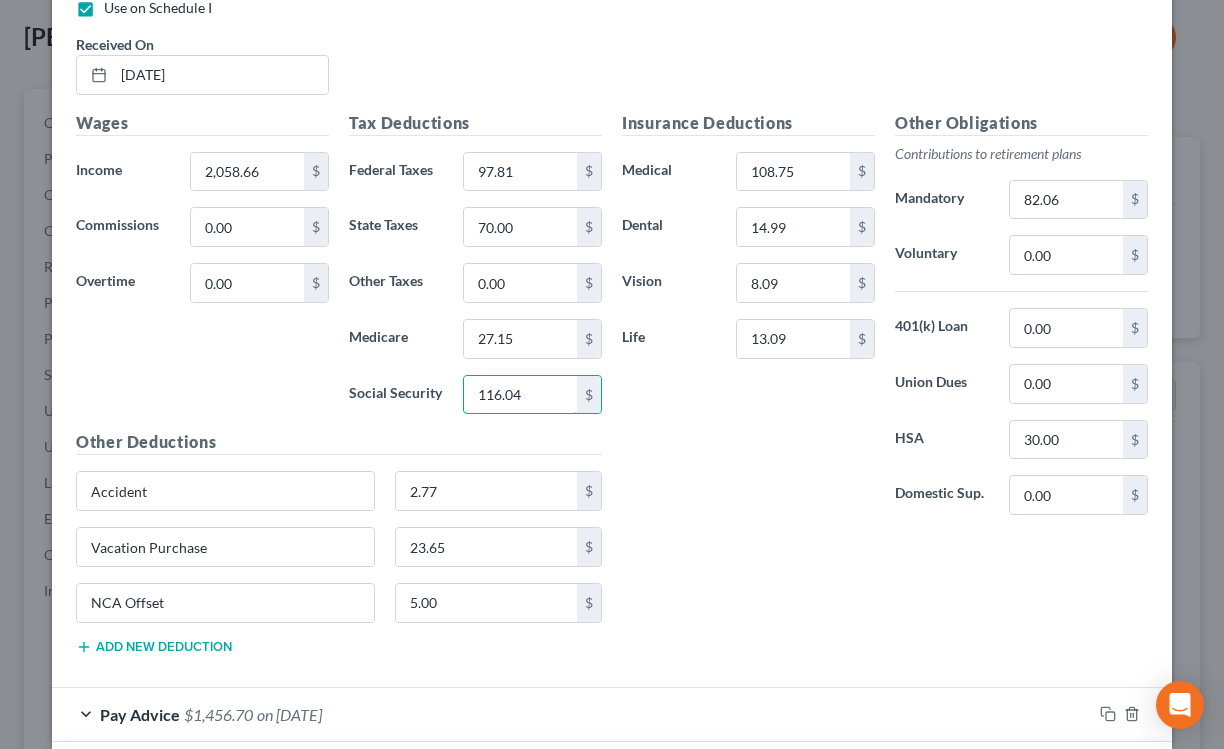 scroll, scrollTop: 1667, scrollLeft: 0, axis: vertical 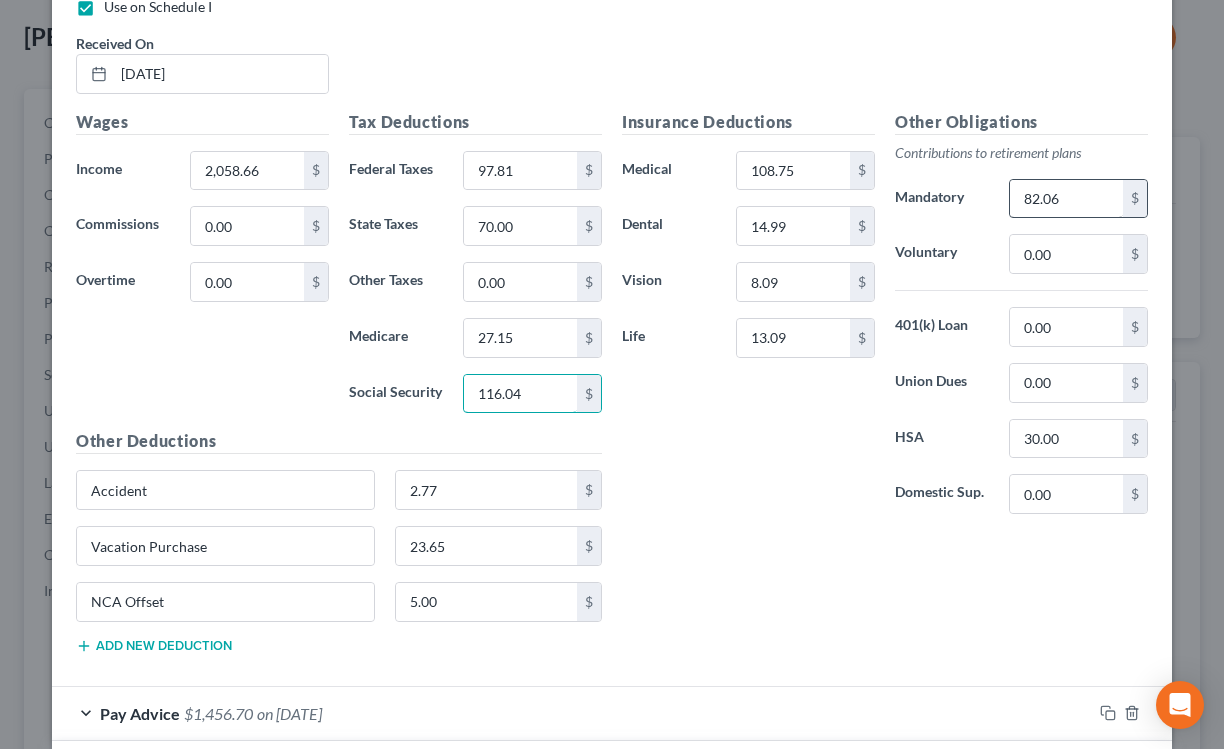 type on "116.04" 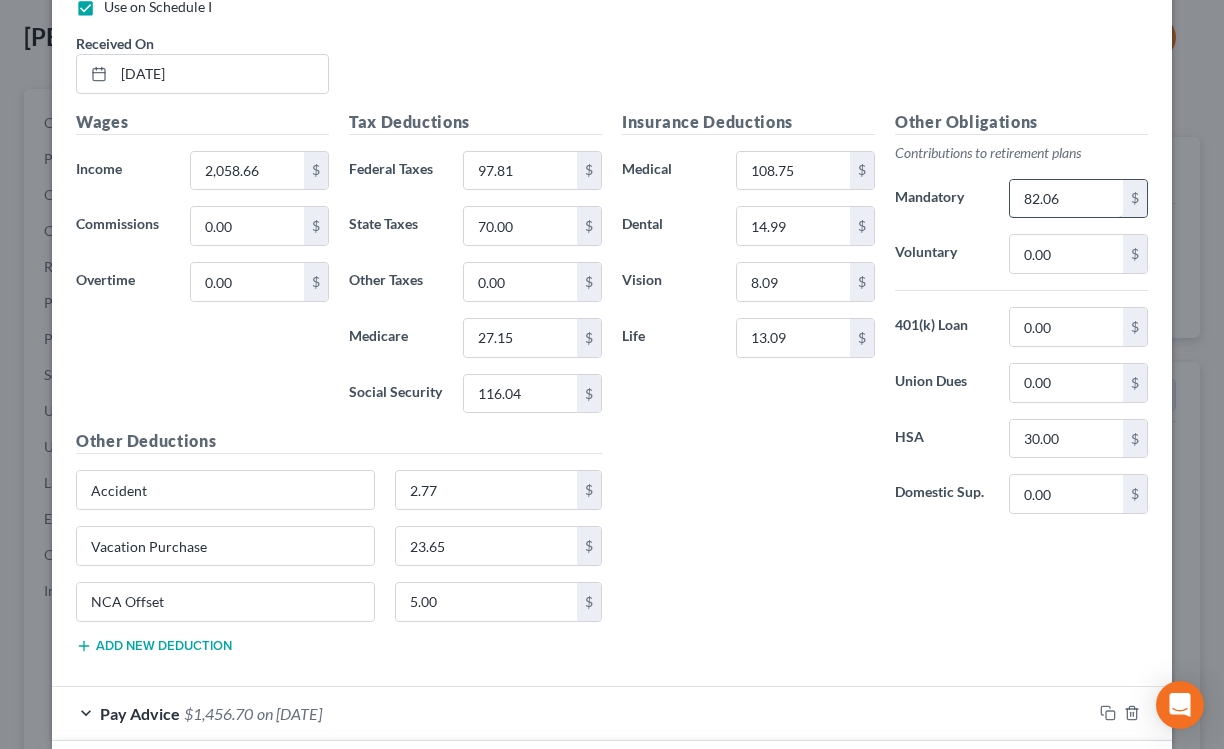 click on "82.06" at bounding box center (1066, 199) 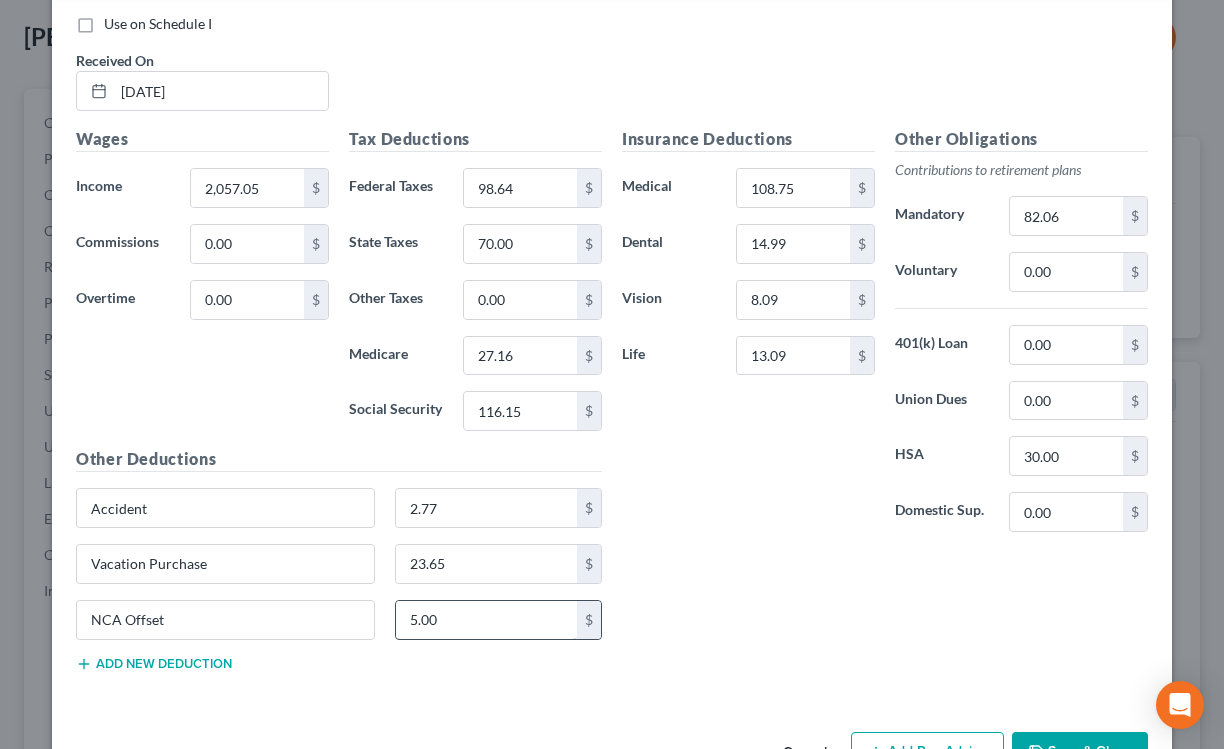 scroll, scrollTop: 2536, scrollLeft: 0, axis: vertical 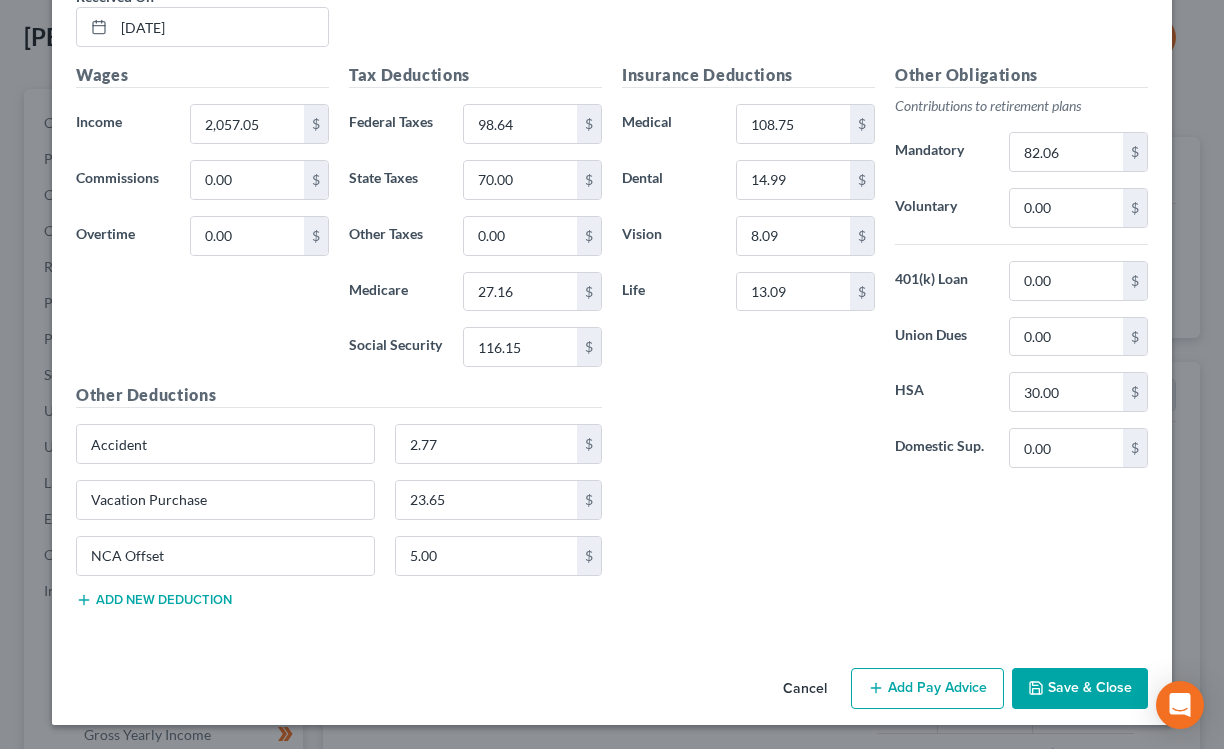 type on "82.28" 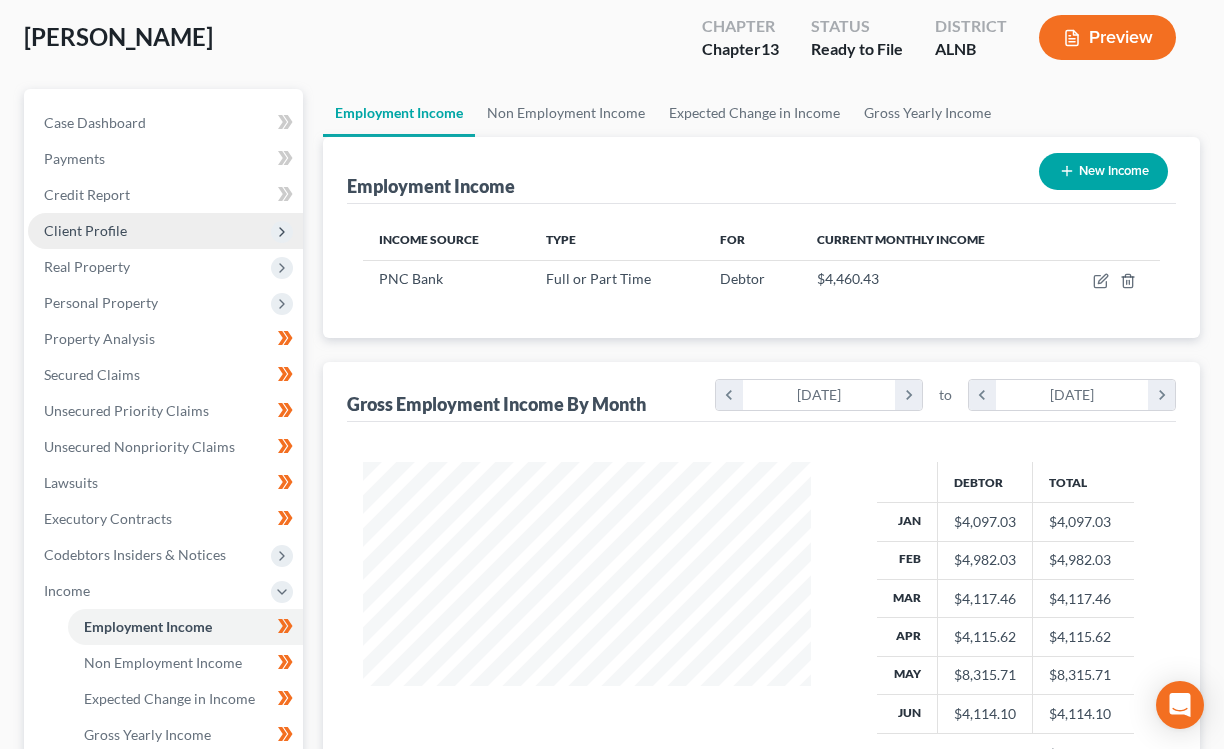 click on "Client Profile" at bounding box center (85, 230) 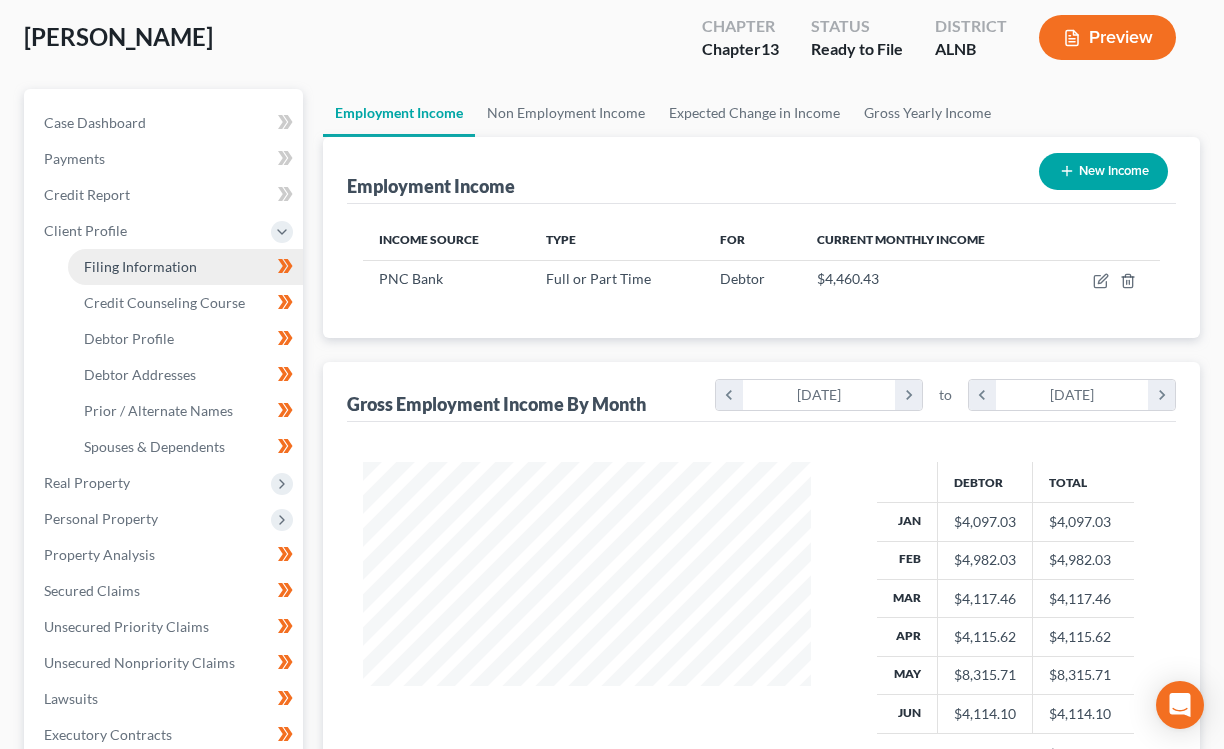 click on "Filing Information" at bounding box center (140, 266) 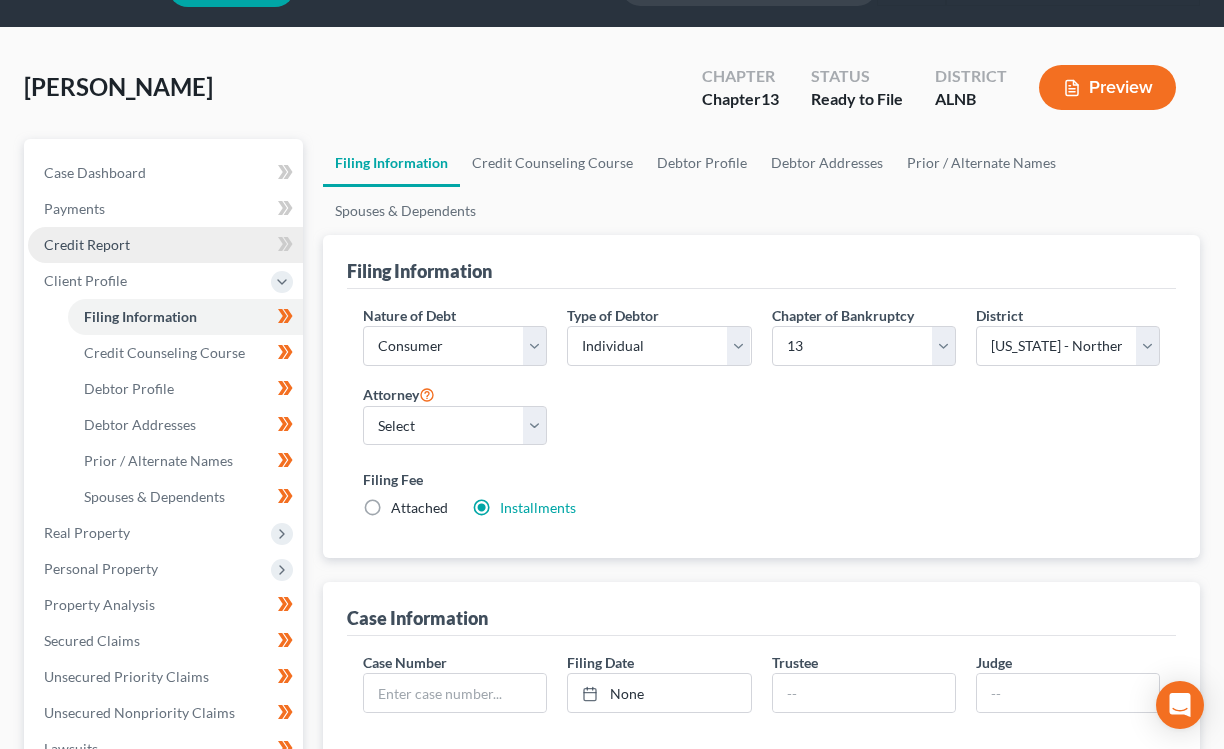 scroll, scrollTop: 0, scrollLeft: 0, axis: both 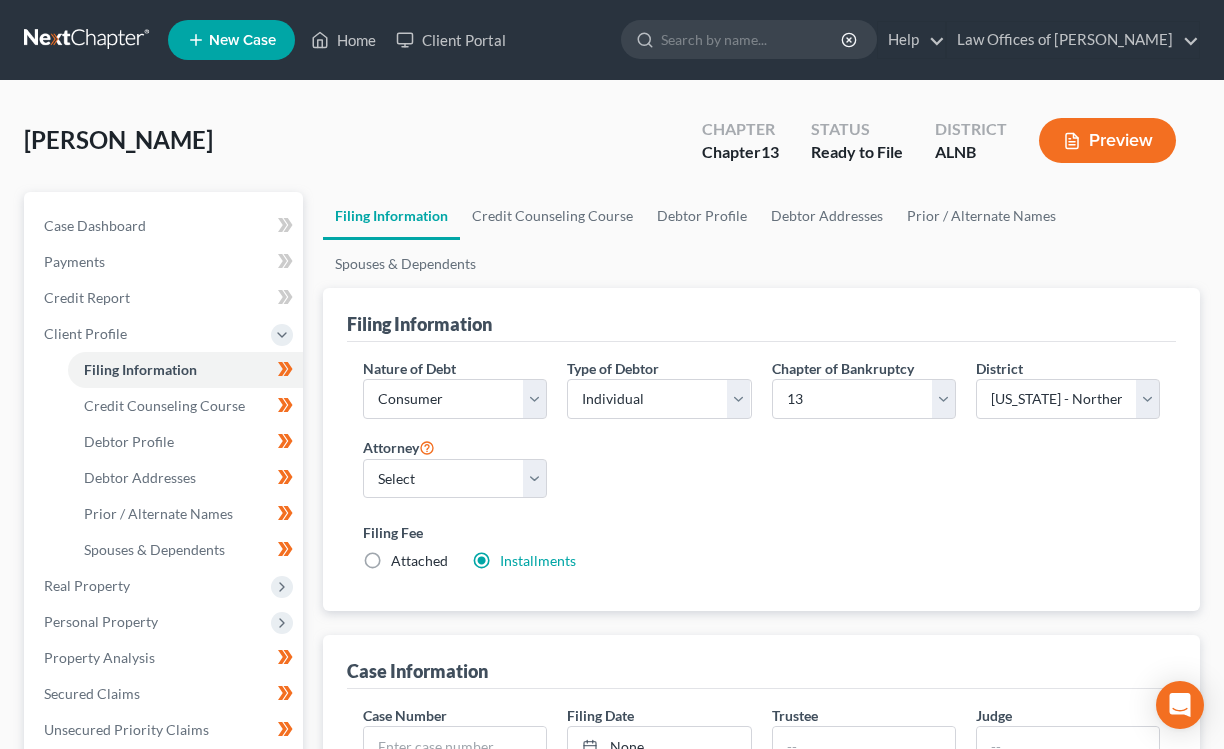 click on "Attached" at bounding box center [419, 561] 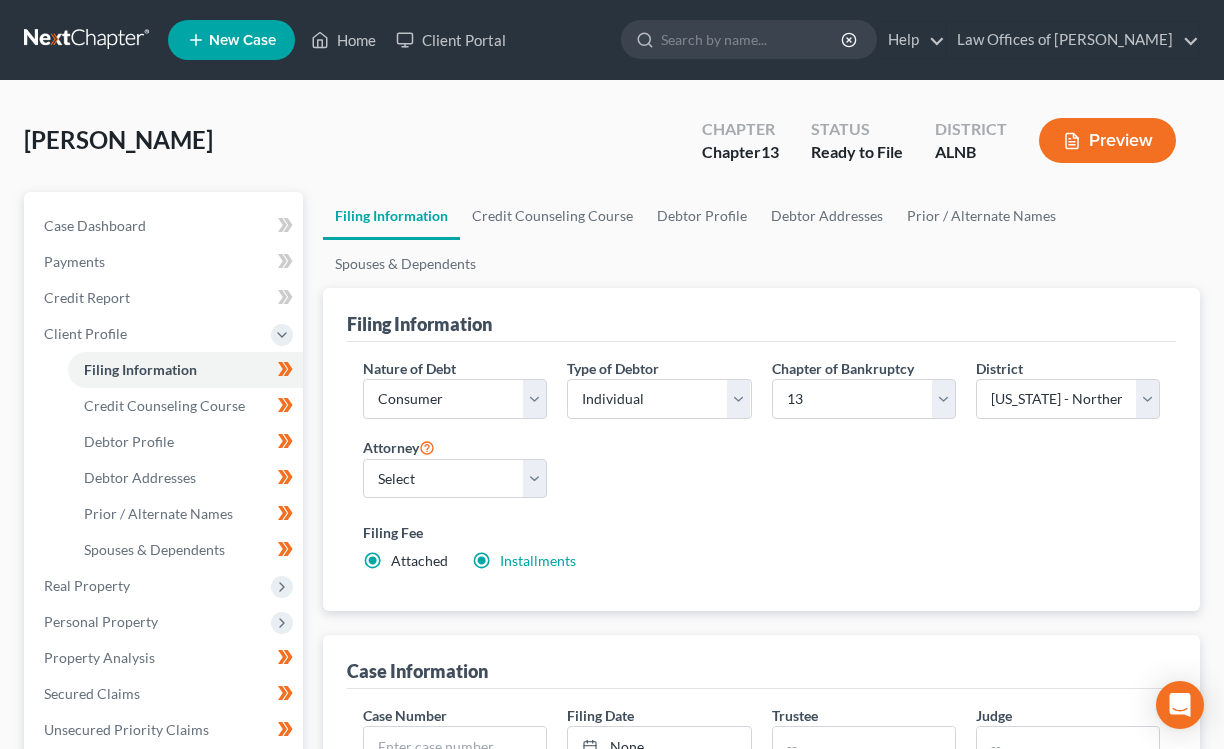 radio on "false" 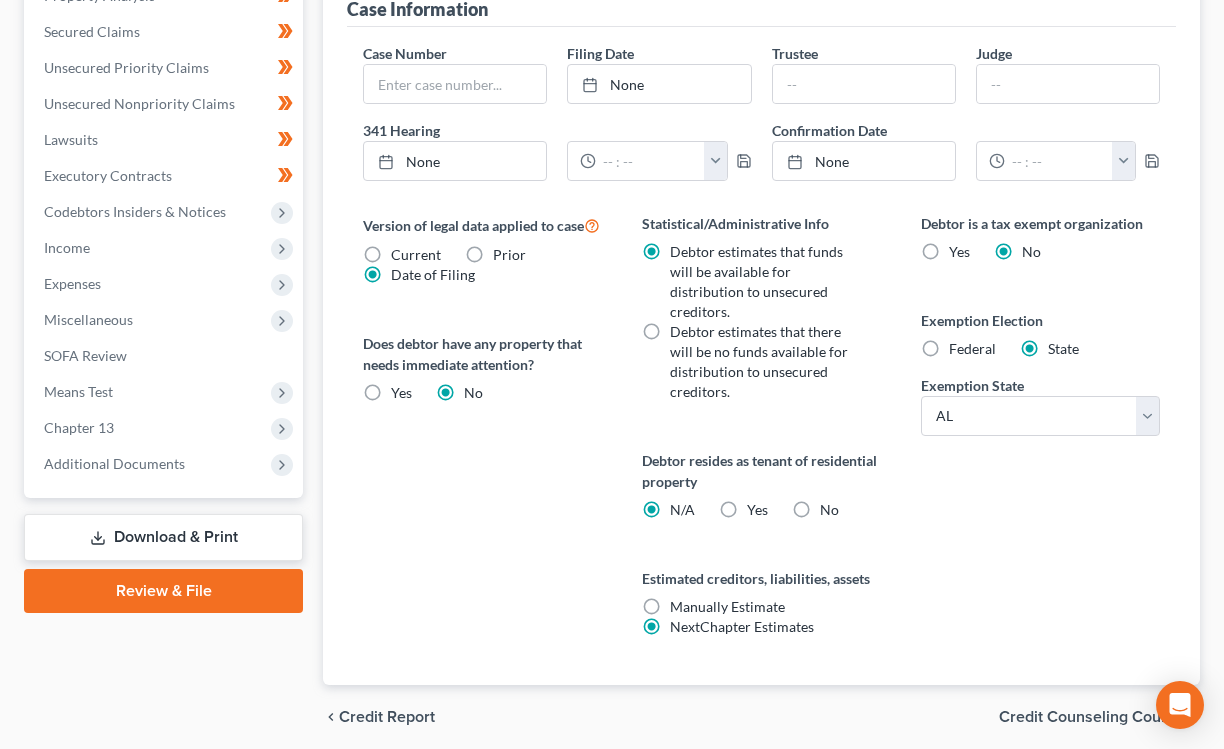 scroll, scrollTop: 737, scrollLeft: 0, axis: vertical 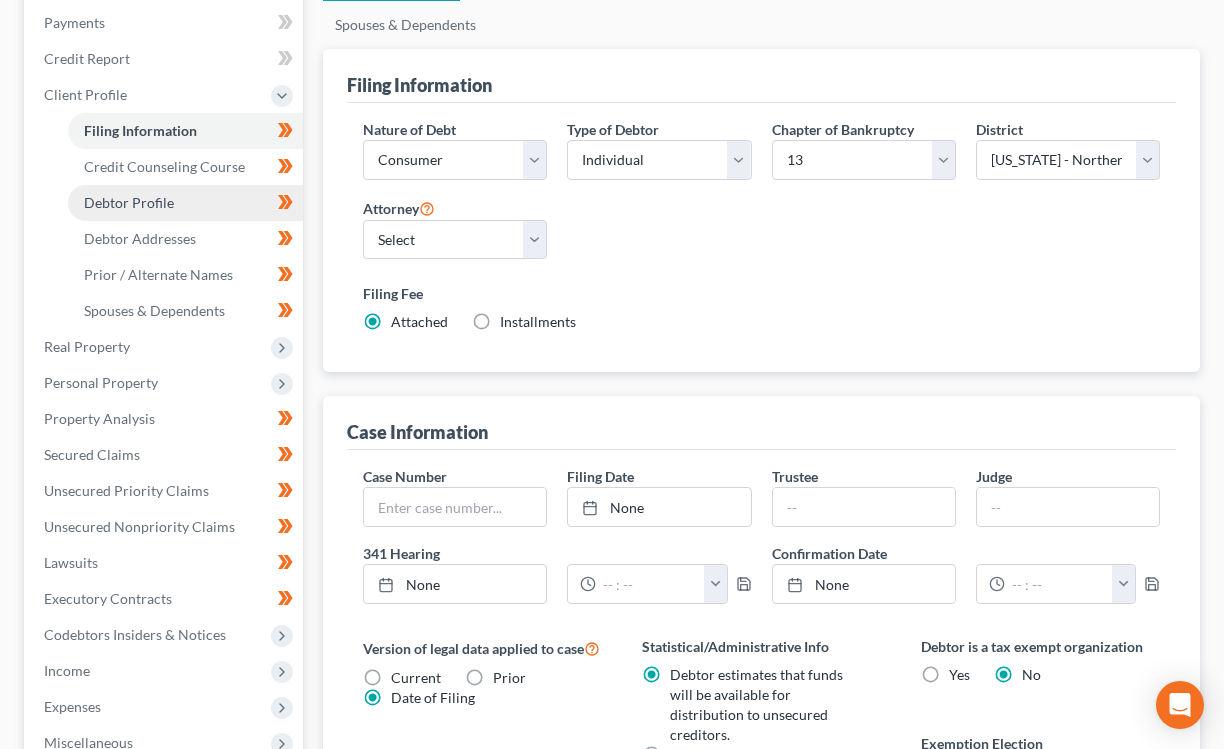 click on "Debtor Profile" at bounding box center [185, 203] 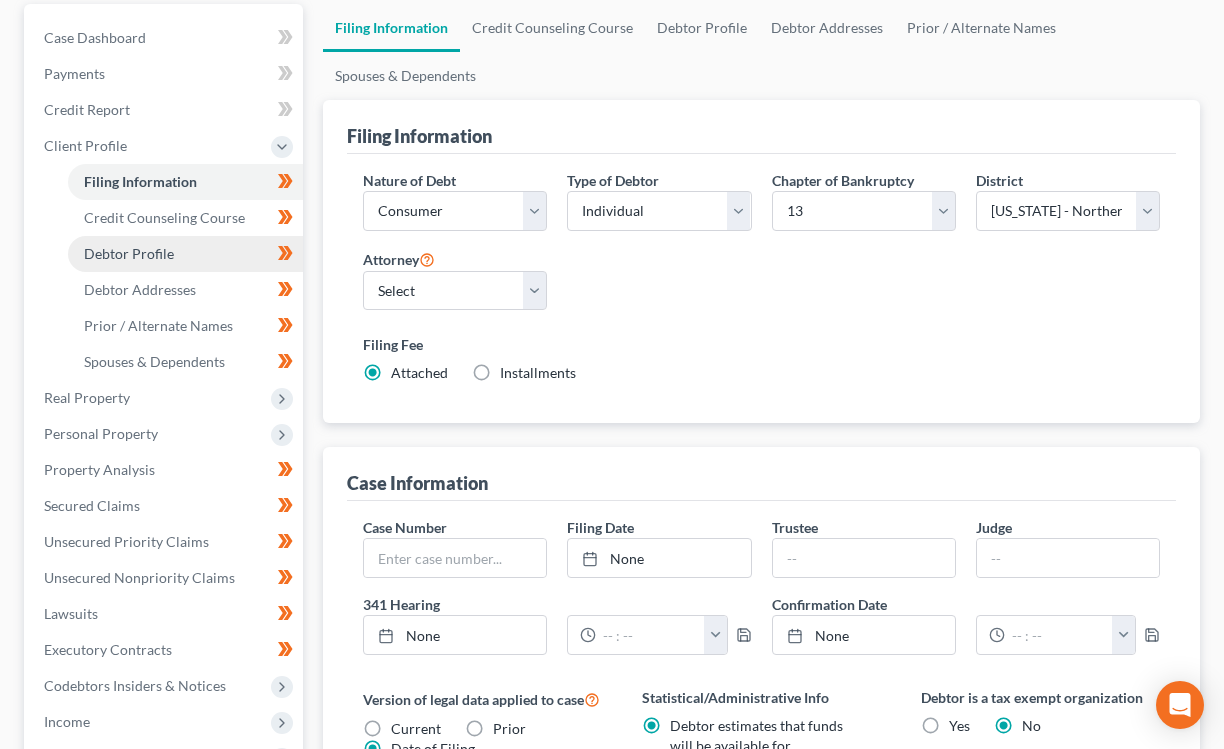 select on "2" 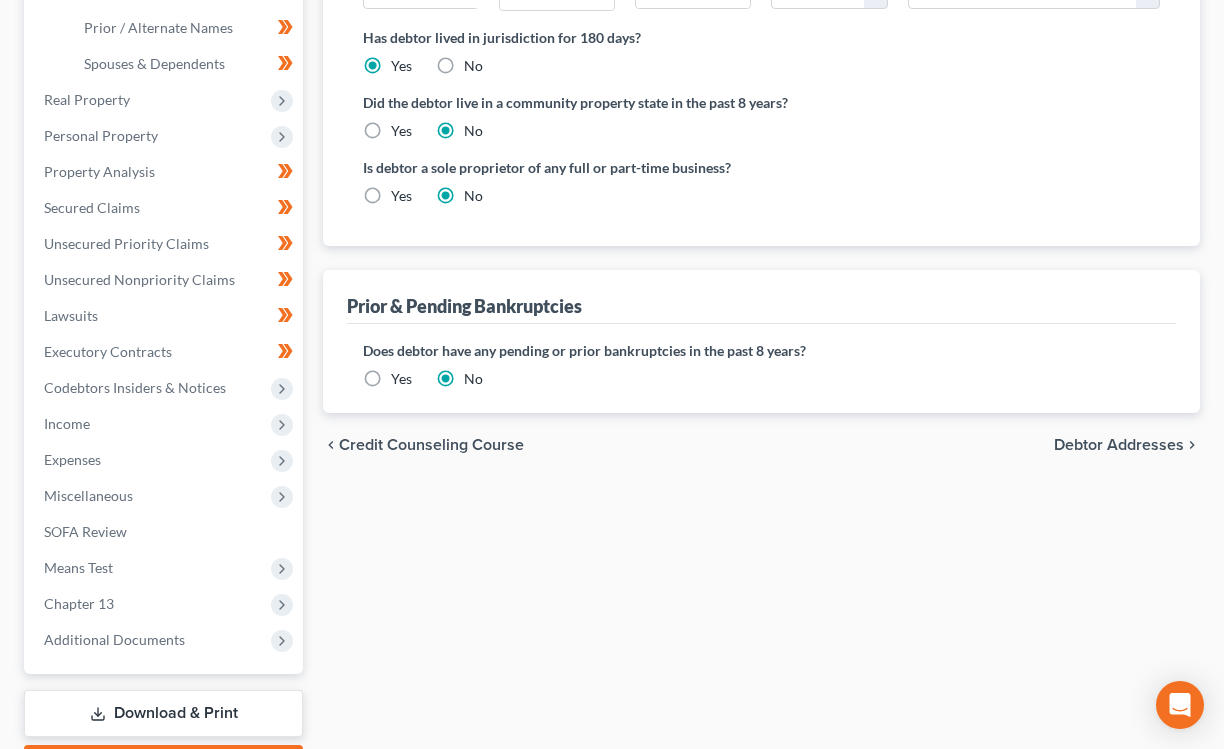 scroll, scrollTop: 600, scrollLeft: 0, axis: vertical 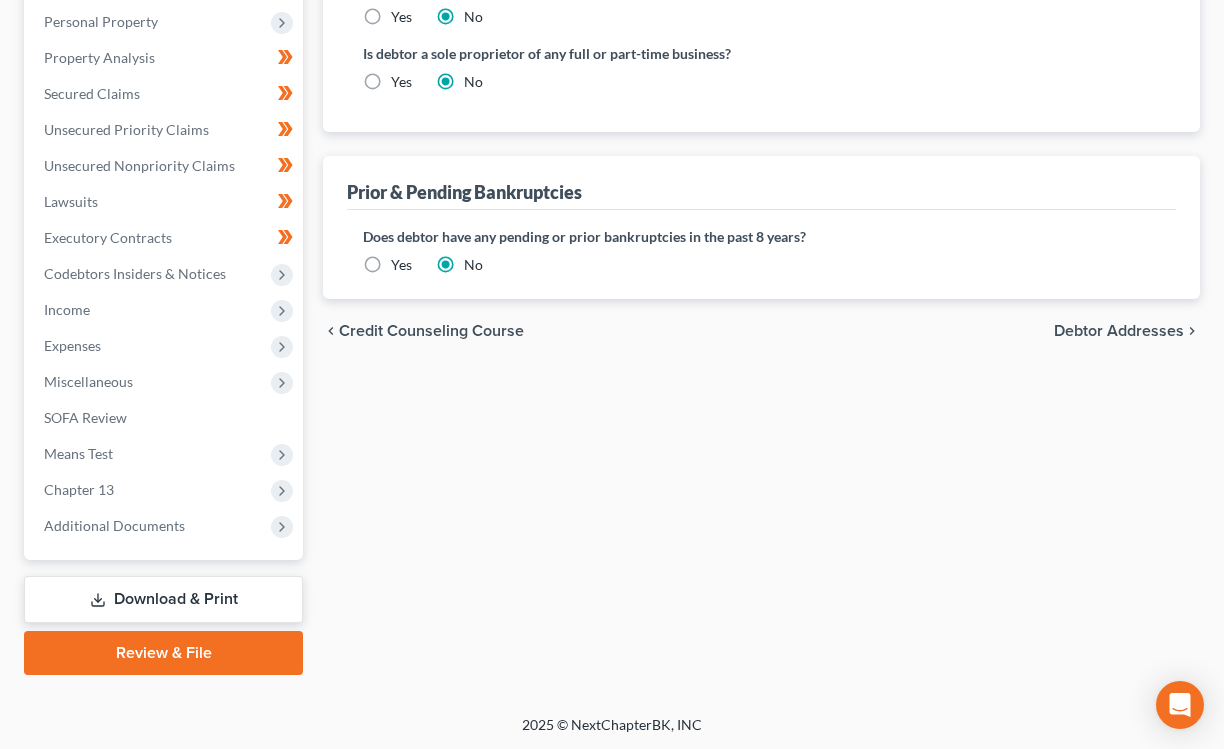 click on "Yes" at bounding box center [401, 265] 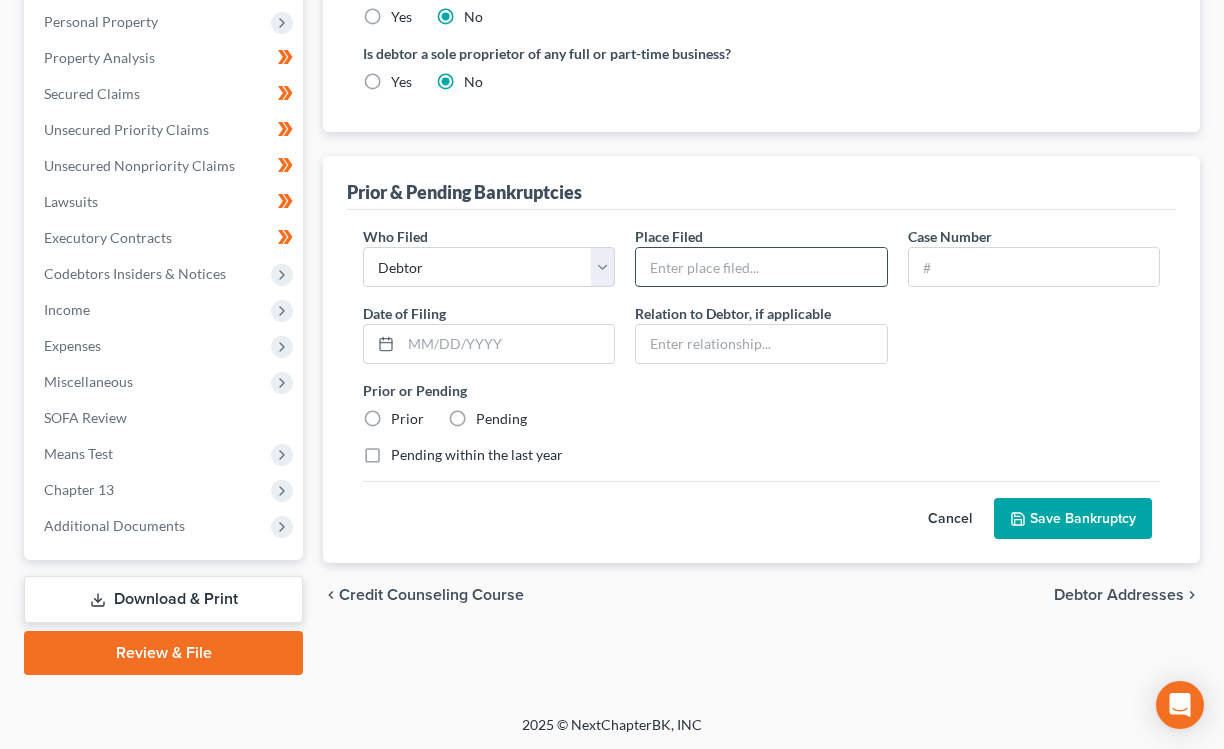 click at bounding box center (761, 267) 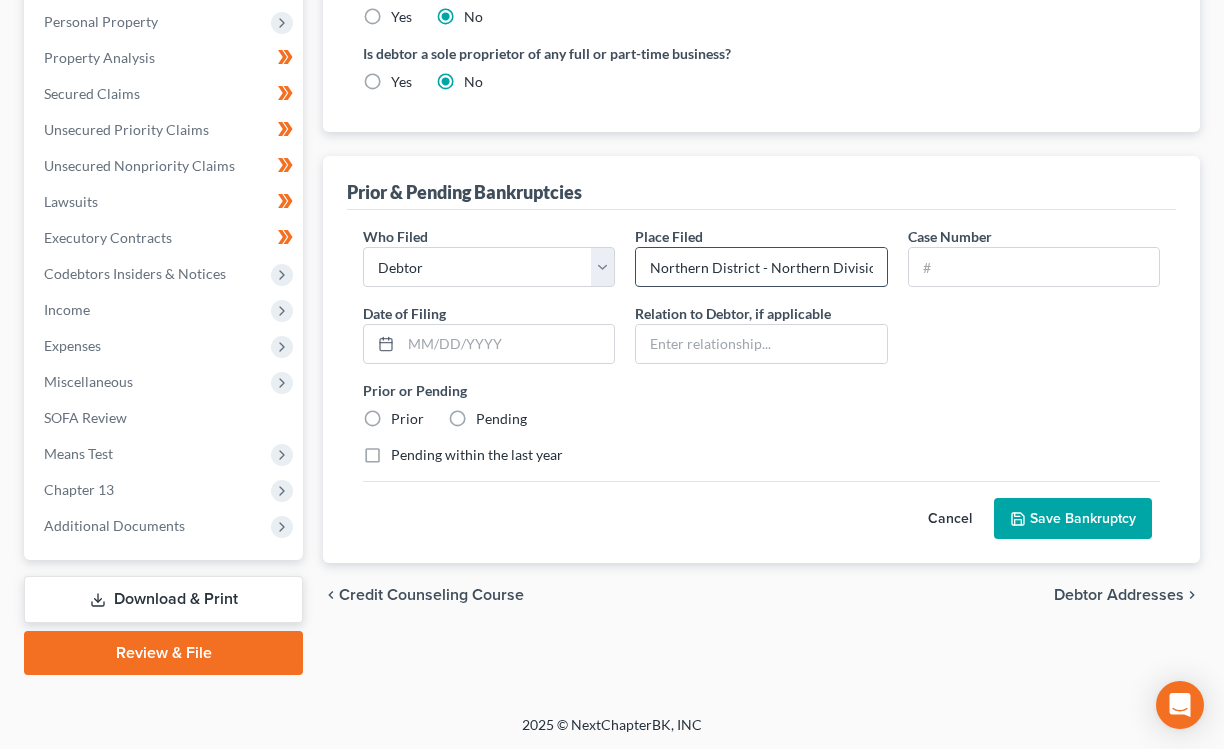 type on "Northern District - Northern Division" 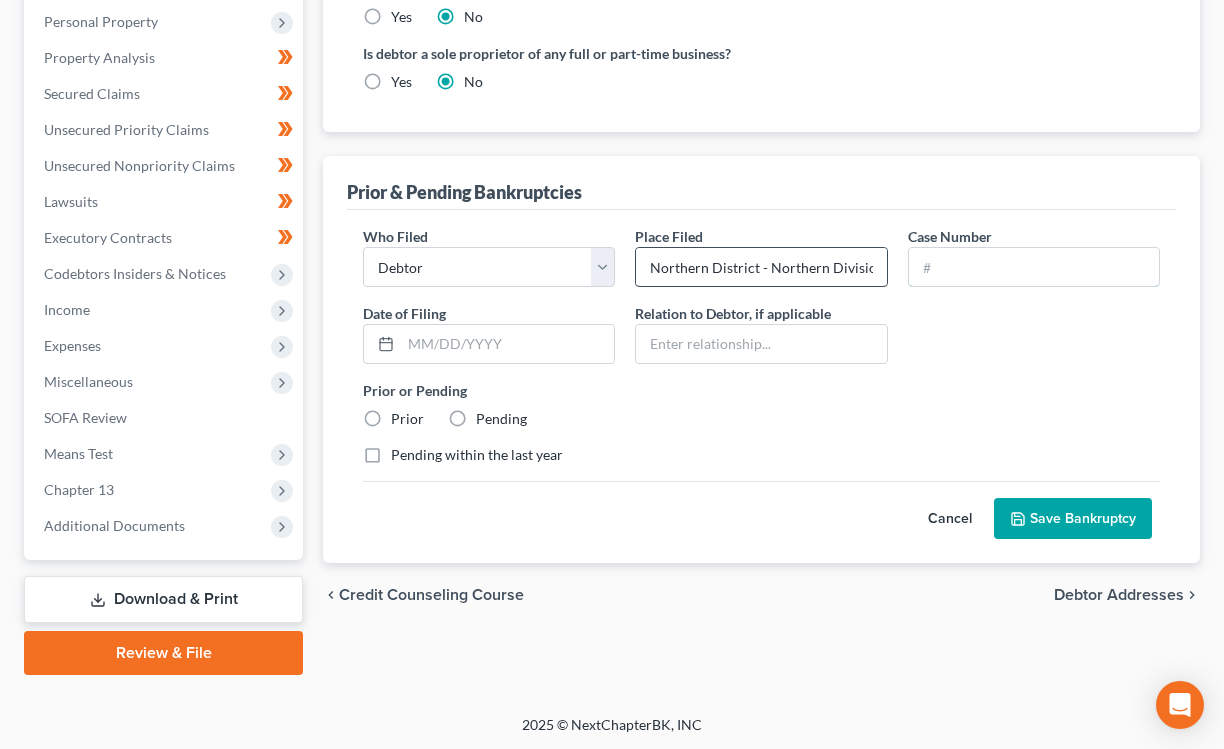 scroll, scrollTop: 0, scrollLeft: 0, axis: both 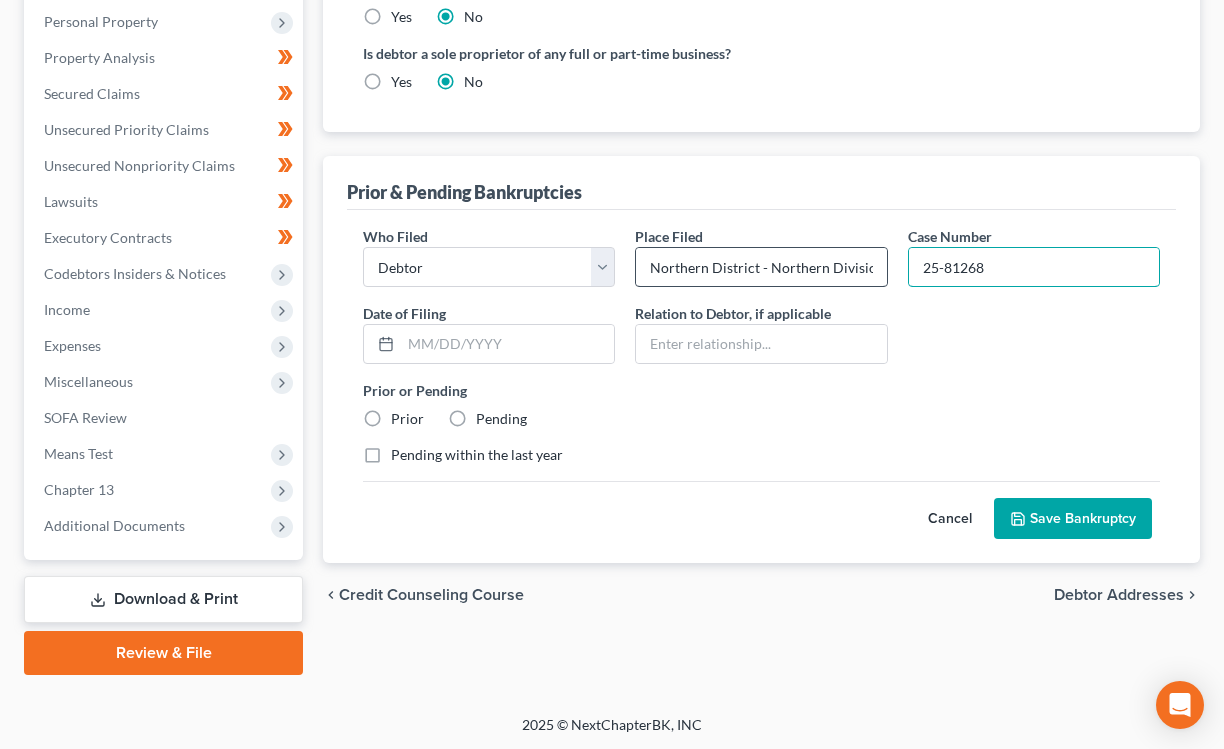 type on "25-81268" 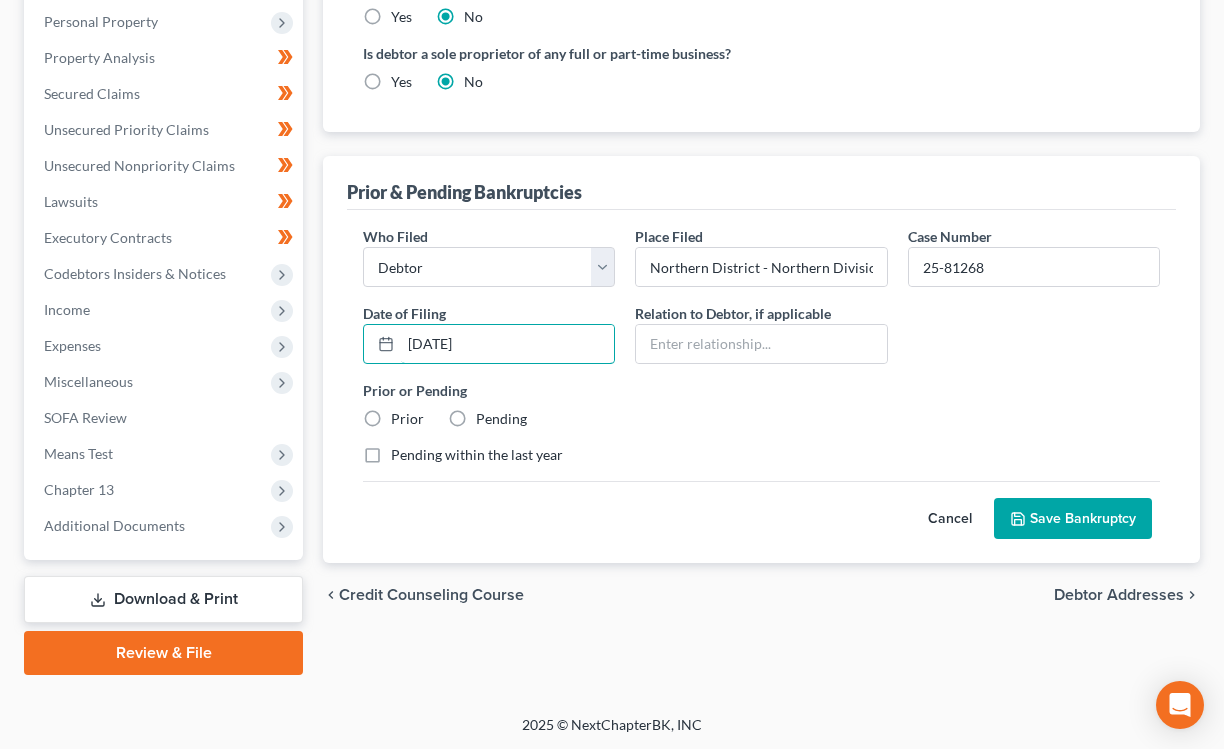 type on "[DATE]" 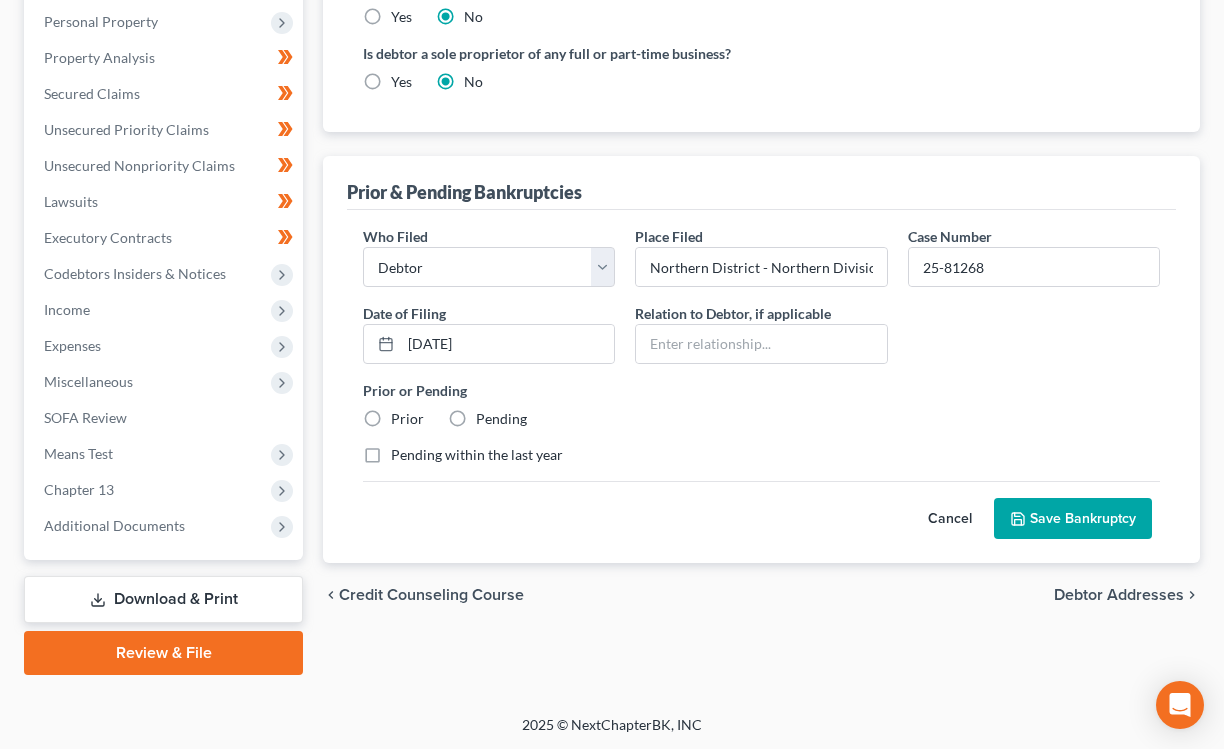 click on "Prior" at bounding box center (407, 419) 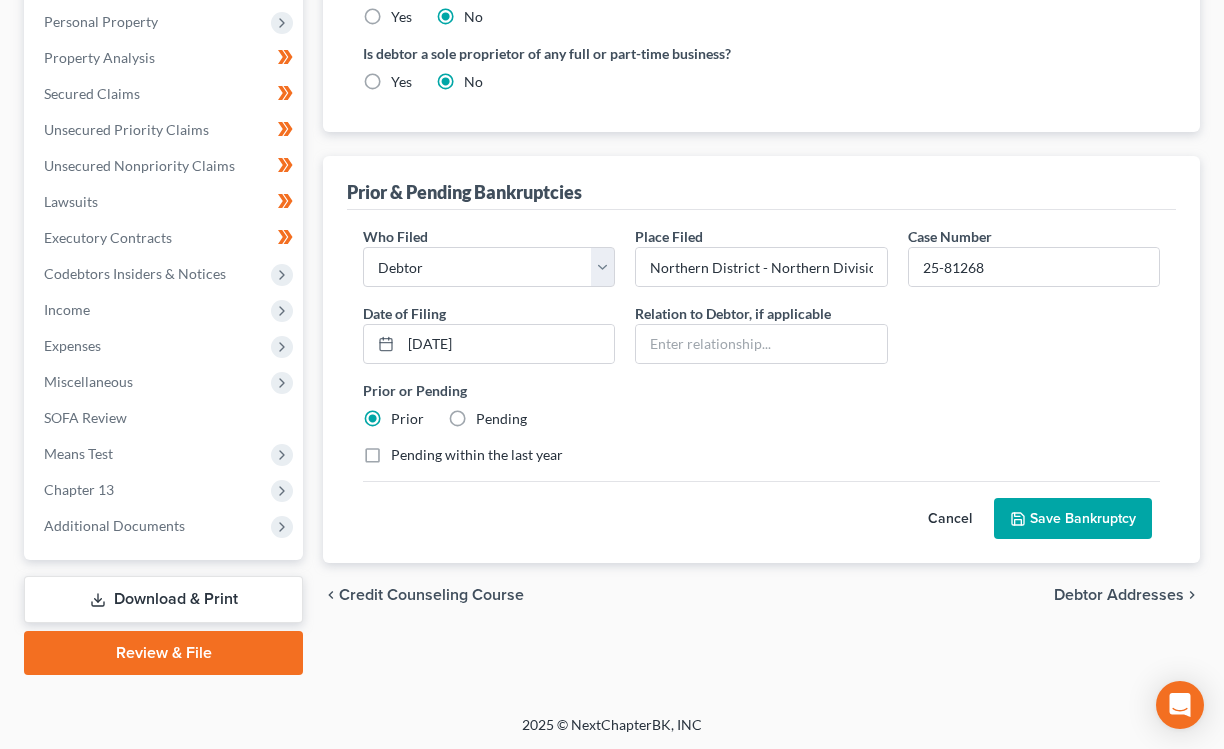 click on "Pending within the last year" at bounding box center (477, 455) 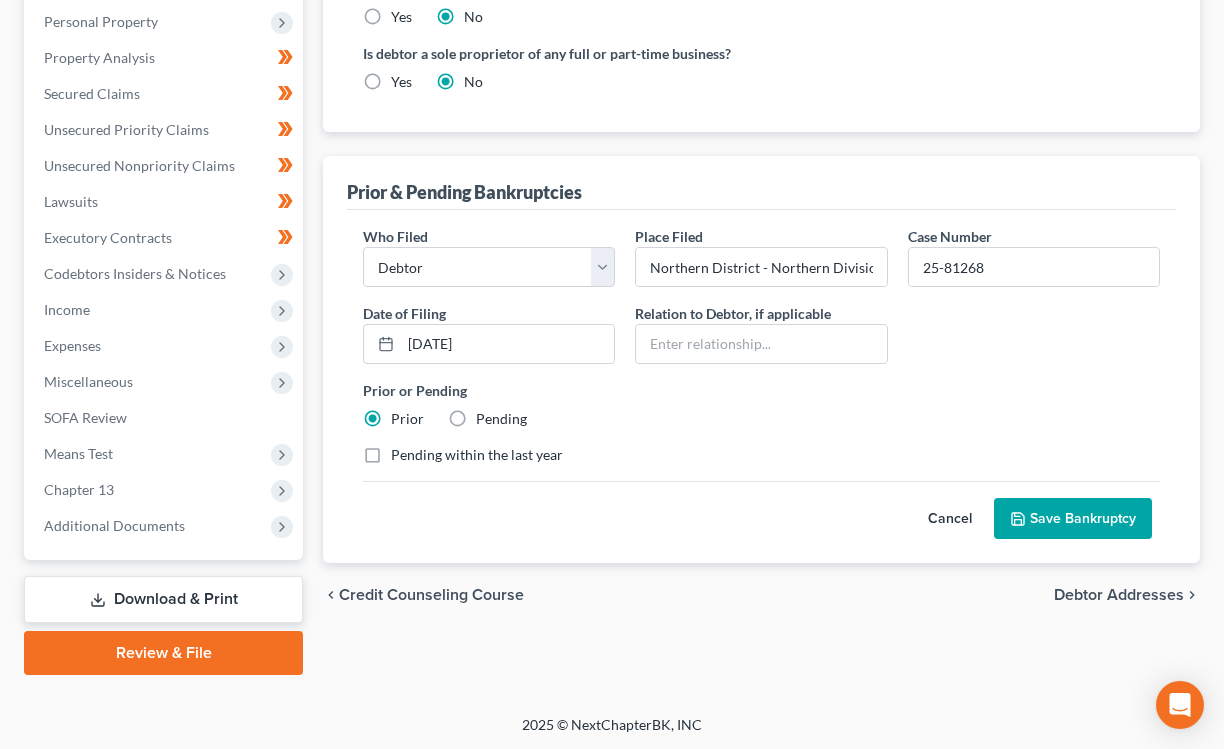 drag, startPoint x: 369, startPoint y: 452, endPoint x: 402, endPoint y: 453, distance: 33.01515 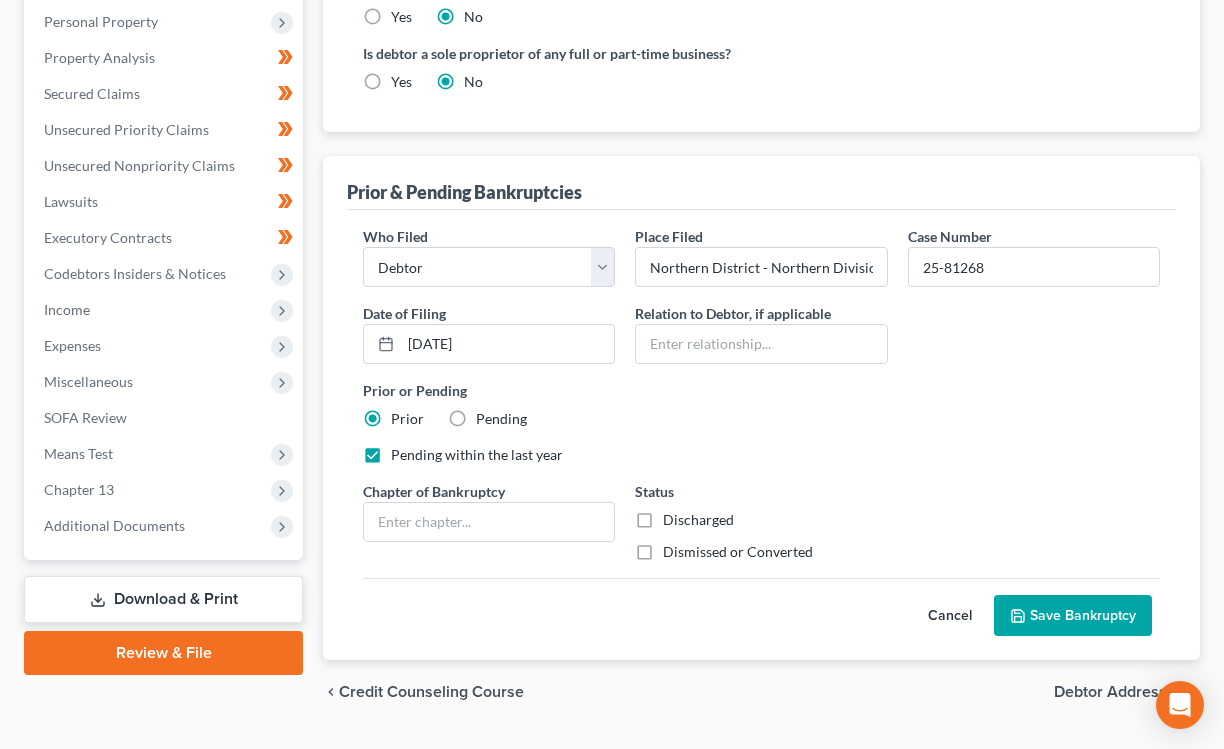 click on "Dismissed or Converted" at bounding box center (738, 552) 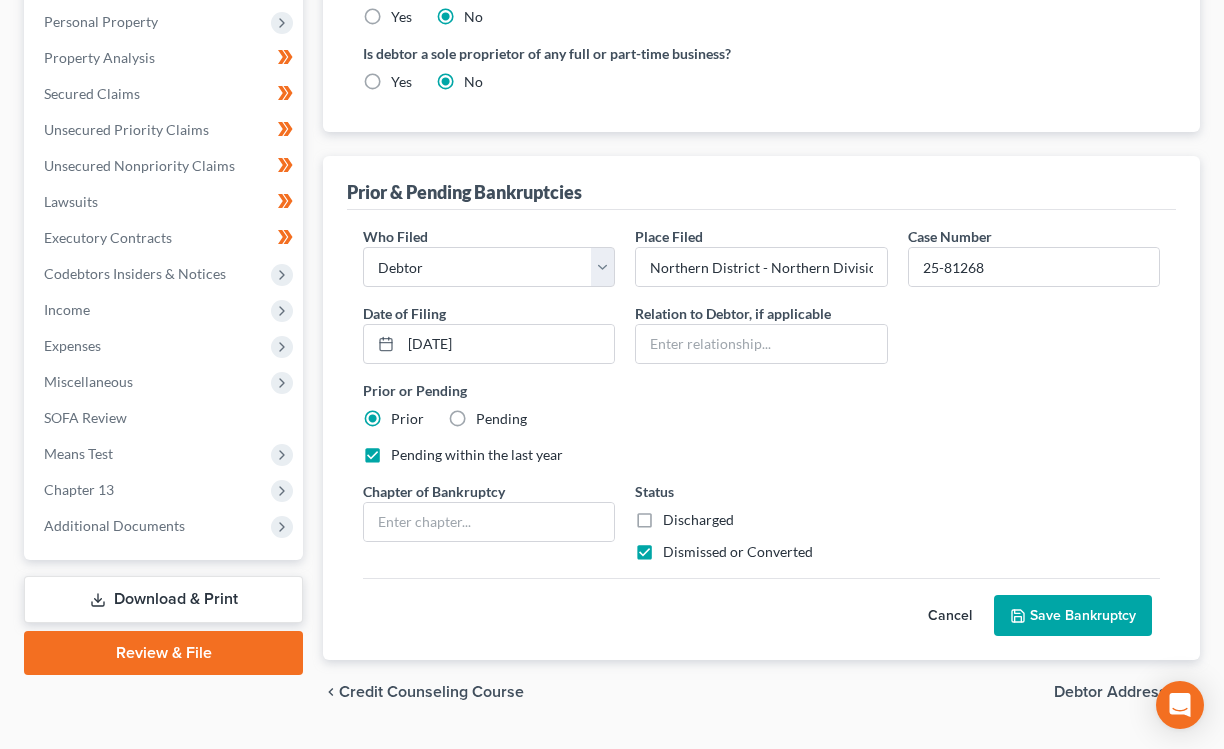 click on "Save Bankruptcy" at bounding box center (1073, 616) 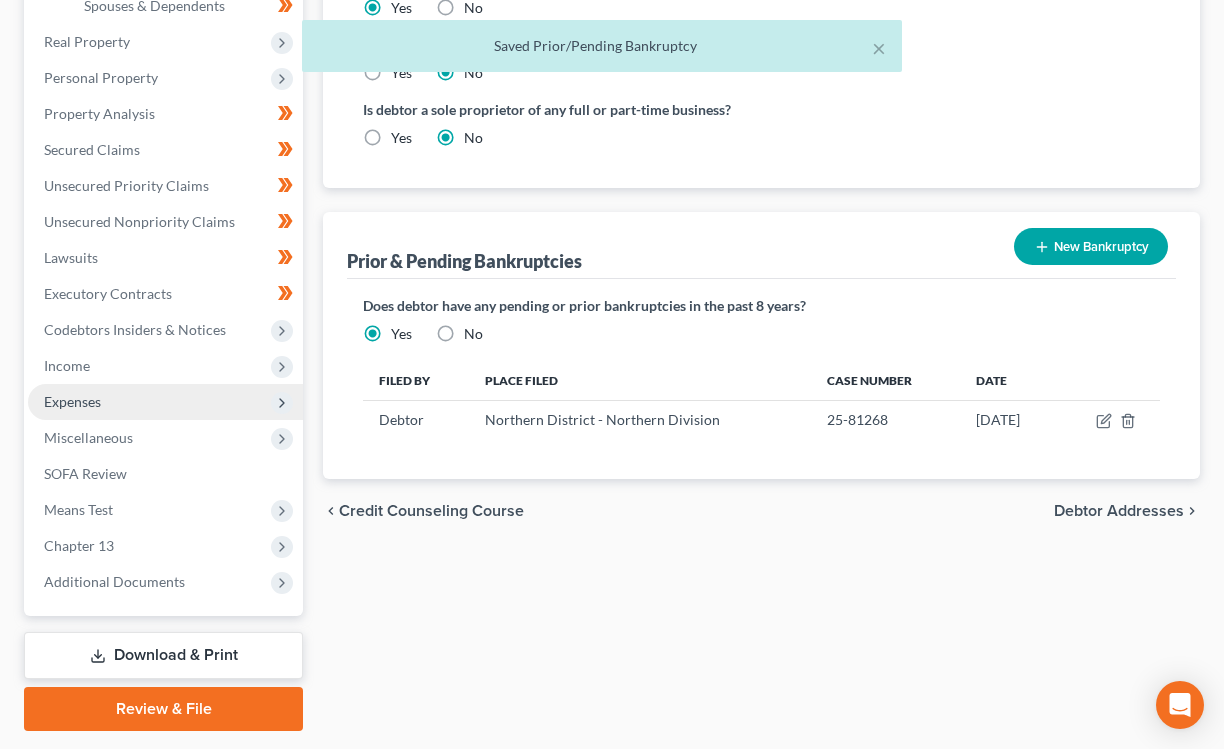 scroll, scrollTop: 488, scrollLeft: 0, axis: vertical 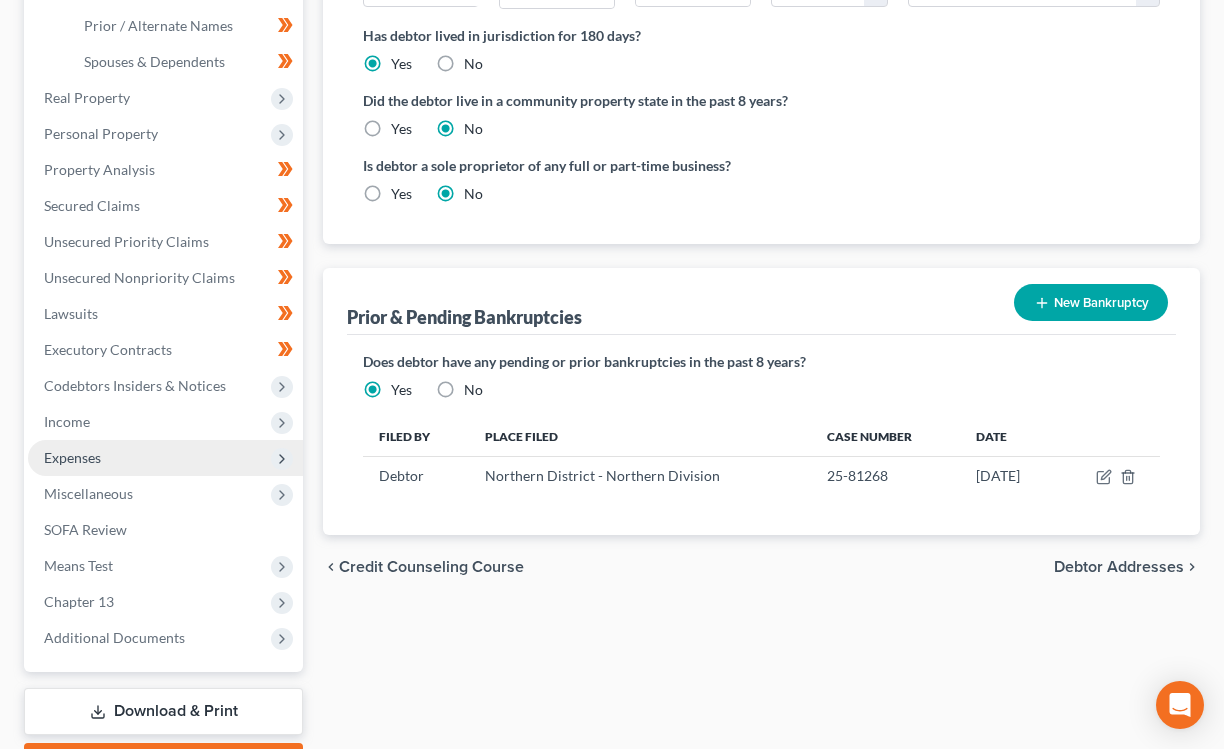 click 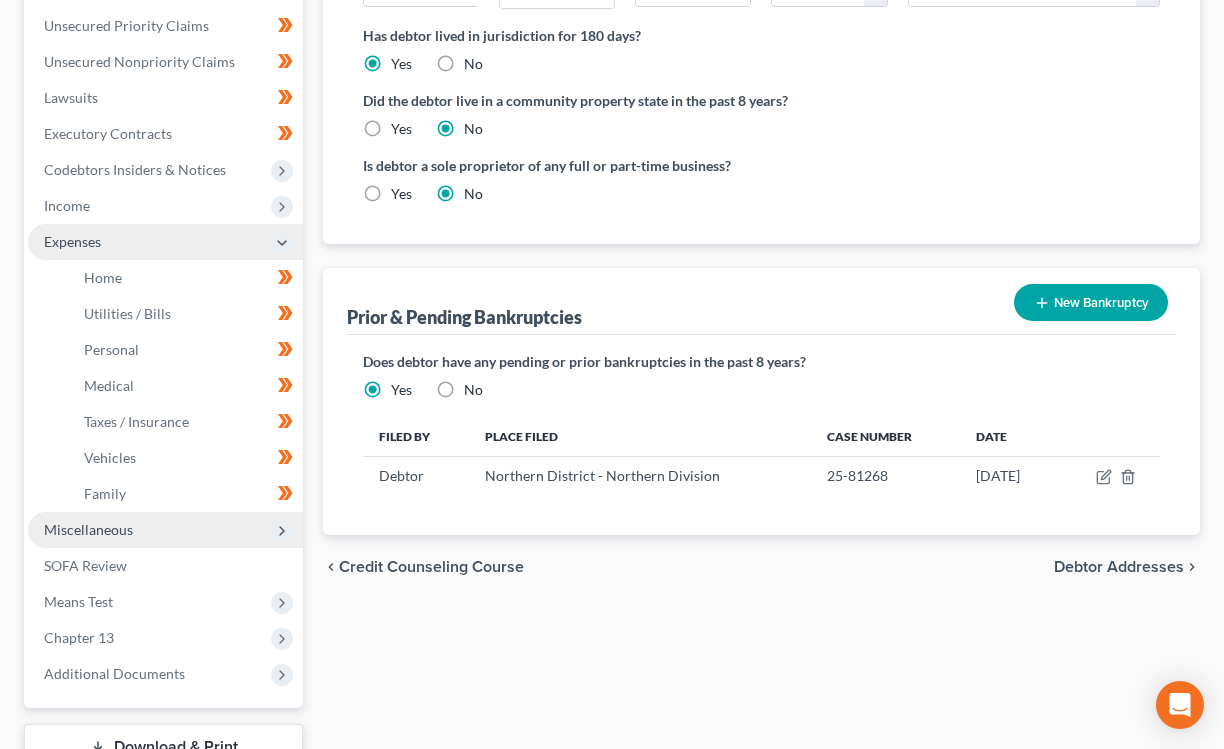 click on "Miscellaneous" at bounding box center [88, 529] 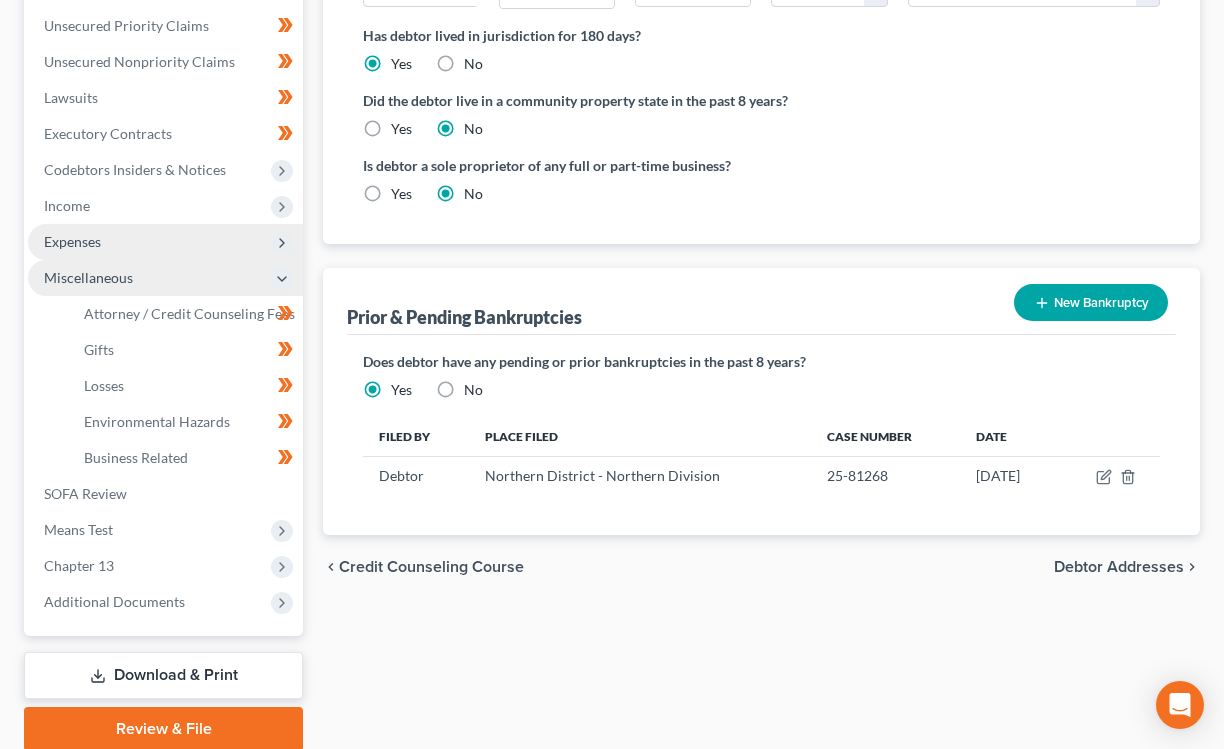 scroll, scrollTop: 487, scrollLeft: 0, axis: vertical 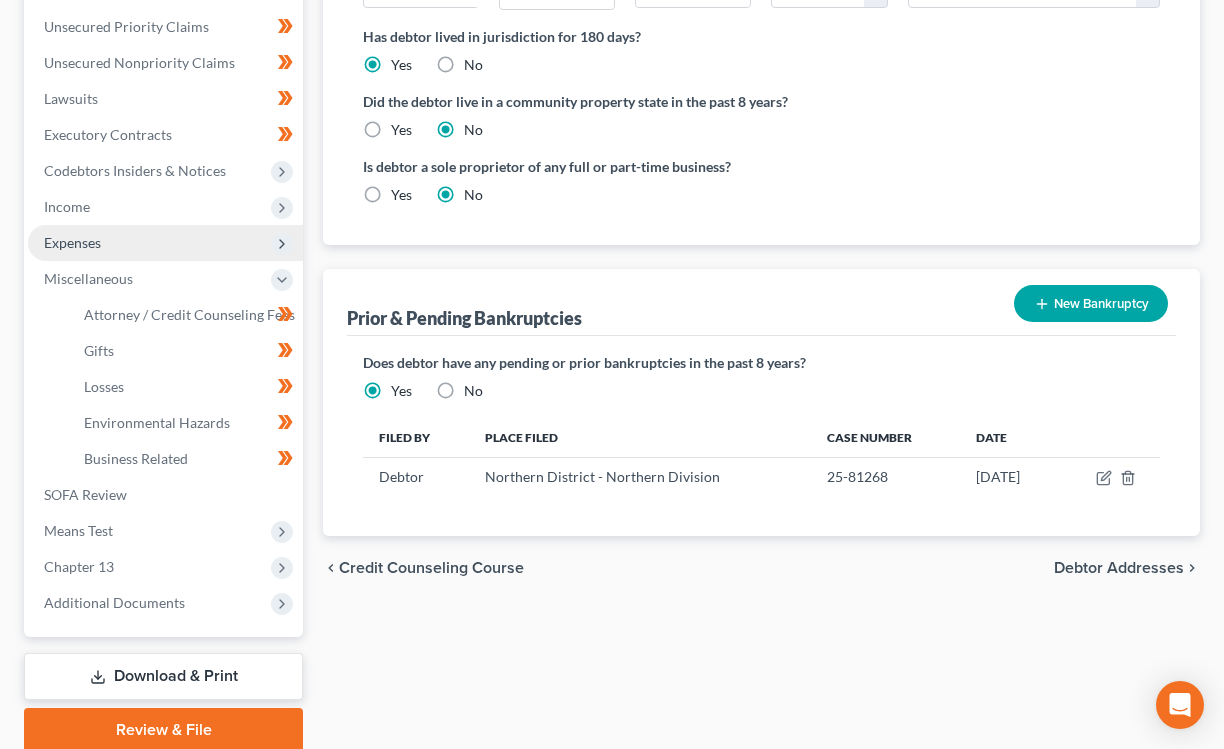 click on "Expenses" at bounding box center (165, 243) 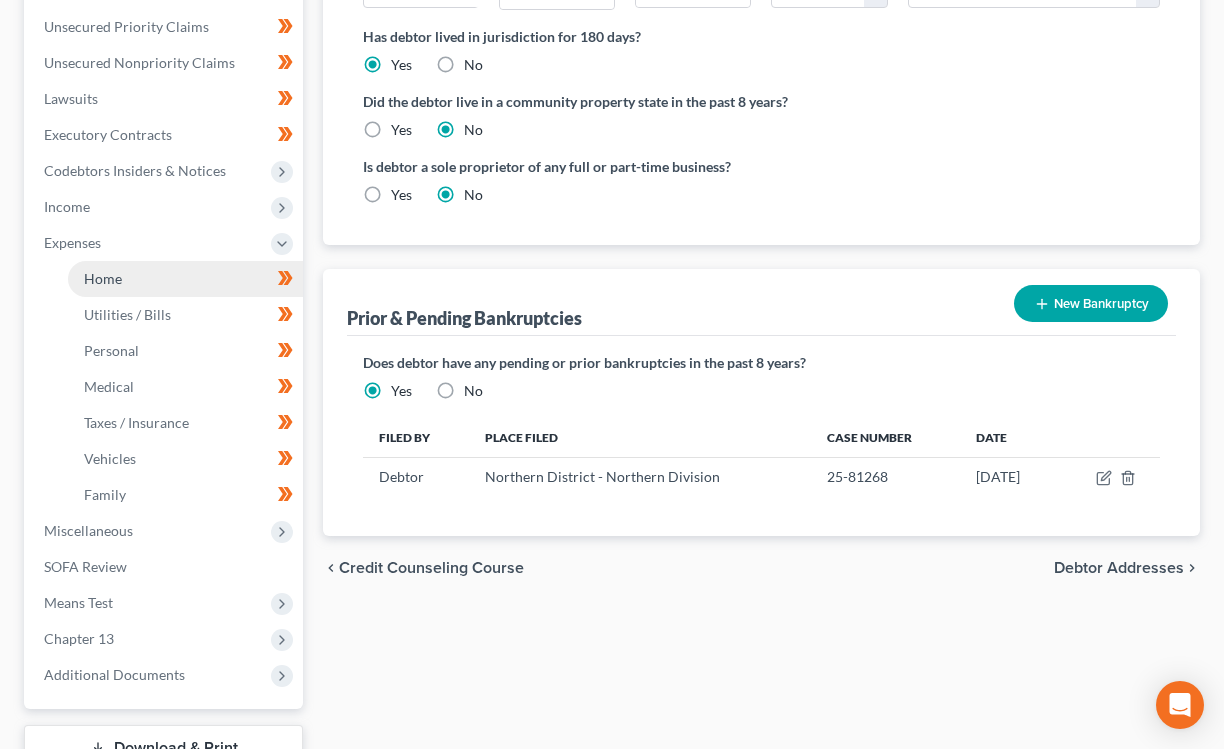 click on "Home" at bounding box center [185, 279] 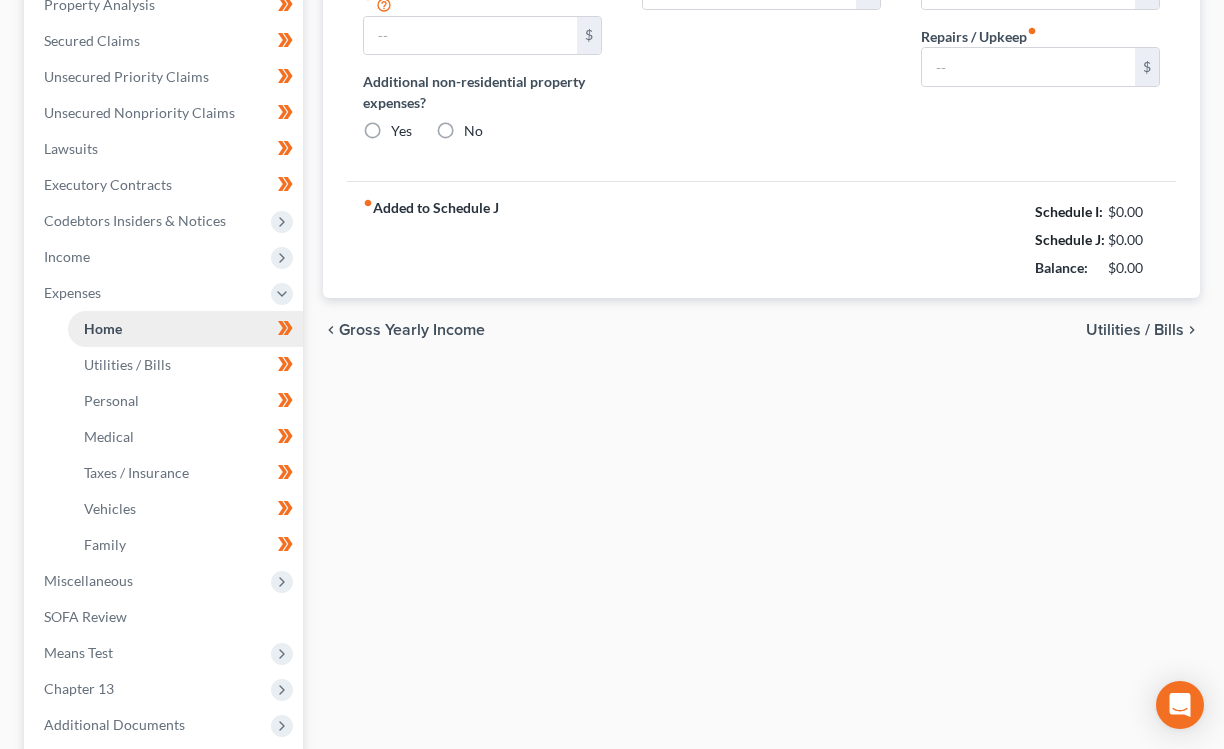 type on "970.00" 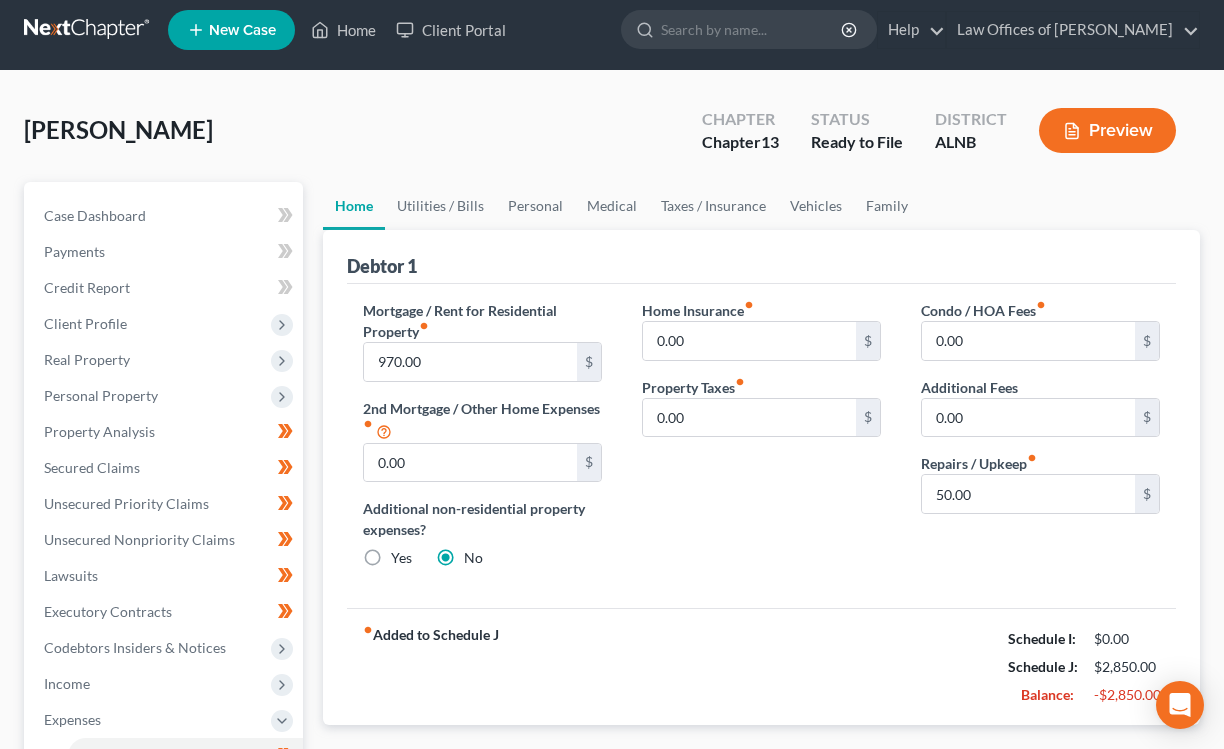 scroll, scrollTop: 0, scrollLeft: 0, axis: both 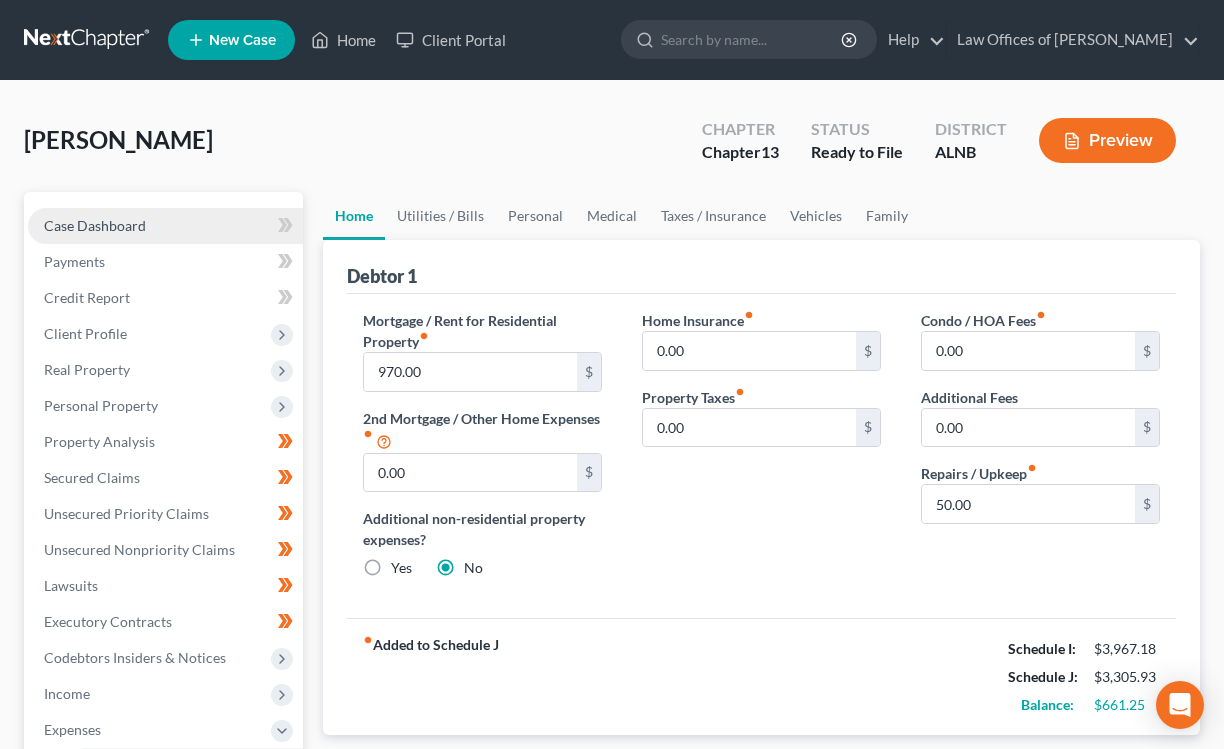 click on "Case Dashboard" at bounding box center (95, 225) 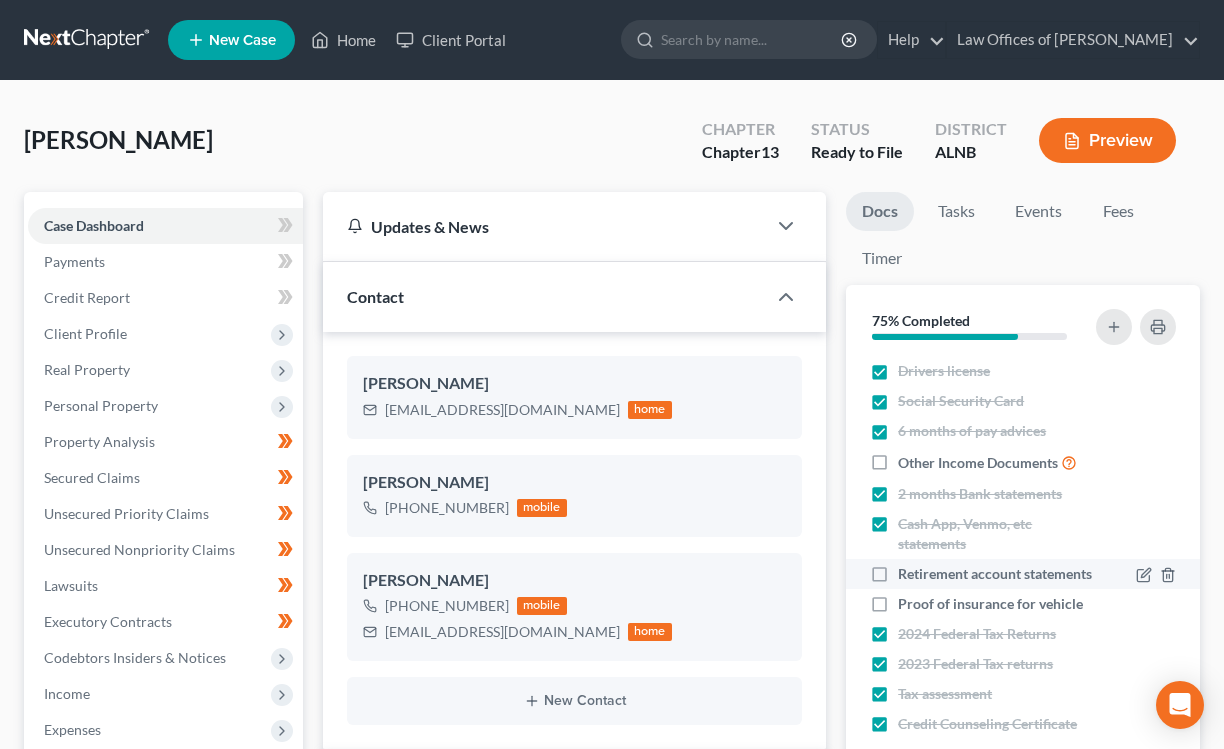 scroll, scrollTop: 356, scrollLeft: 0, axis: vertical 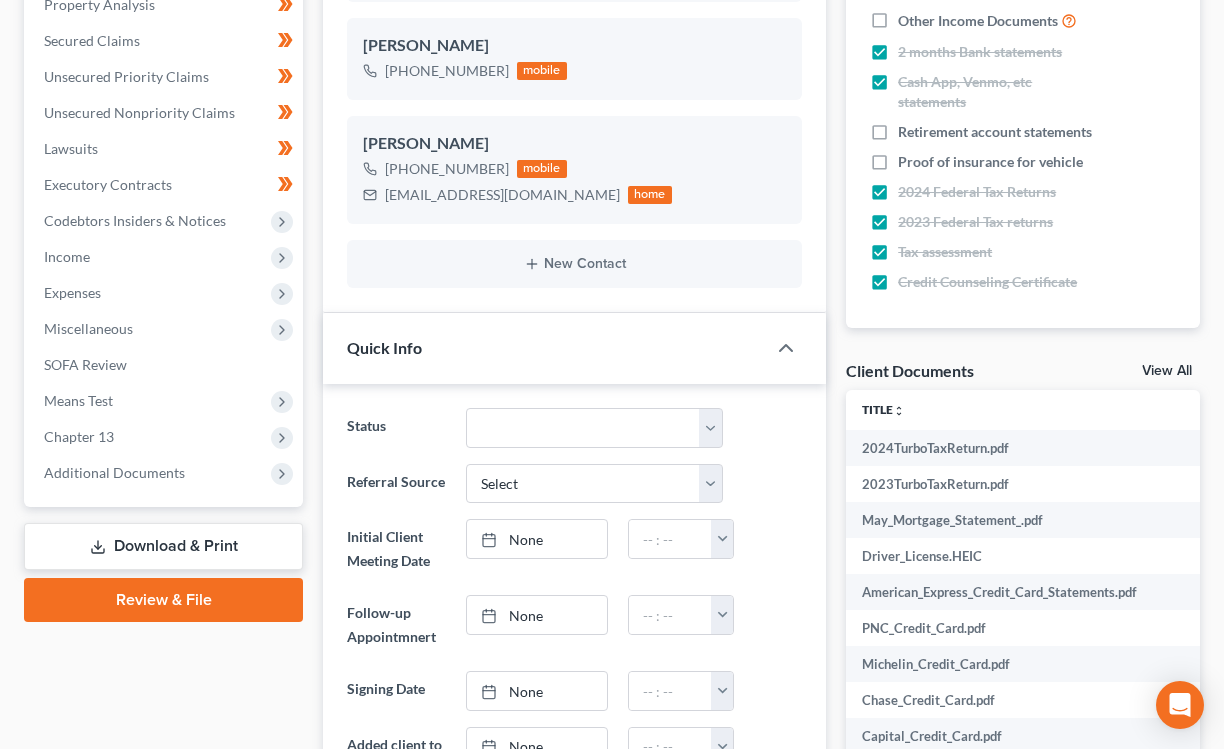 click on "View All" at bounding box center [1171, 373] 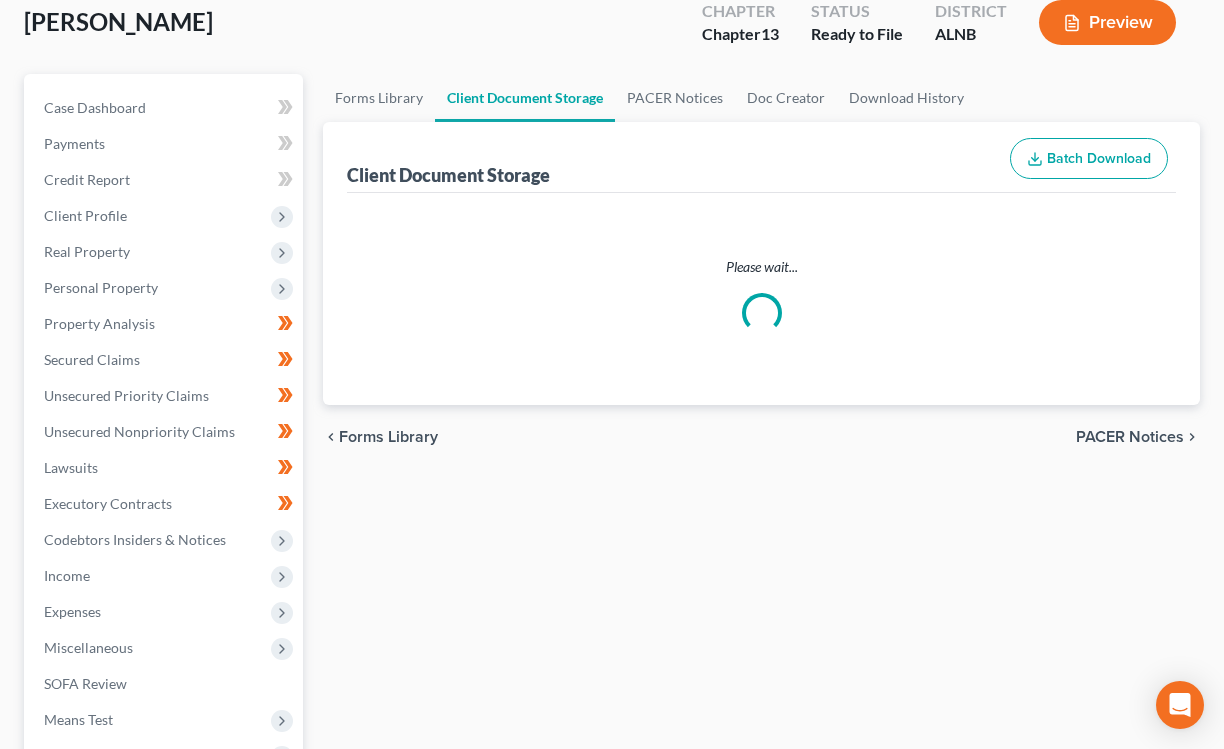 select on "23" 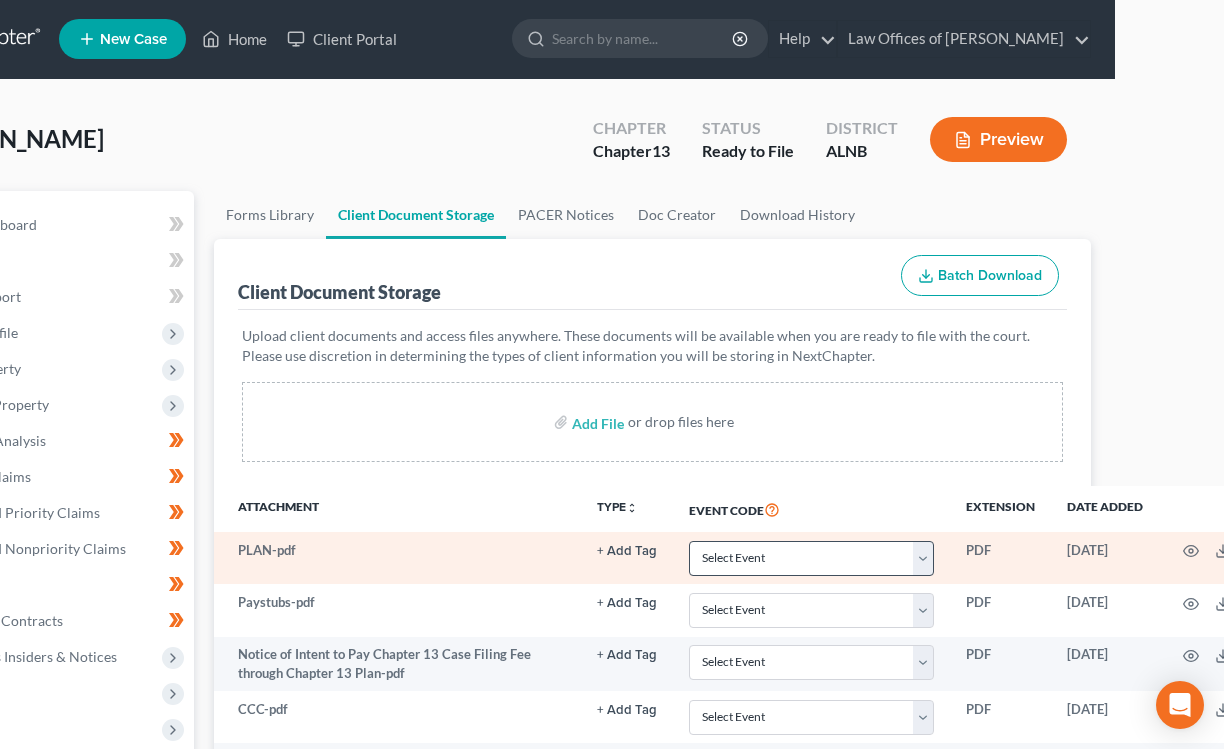 scroll, scrollTop: 1, scrollLeft: 203, axis: both 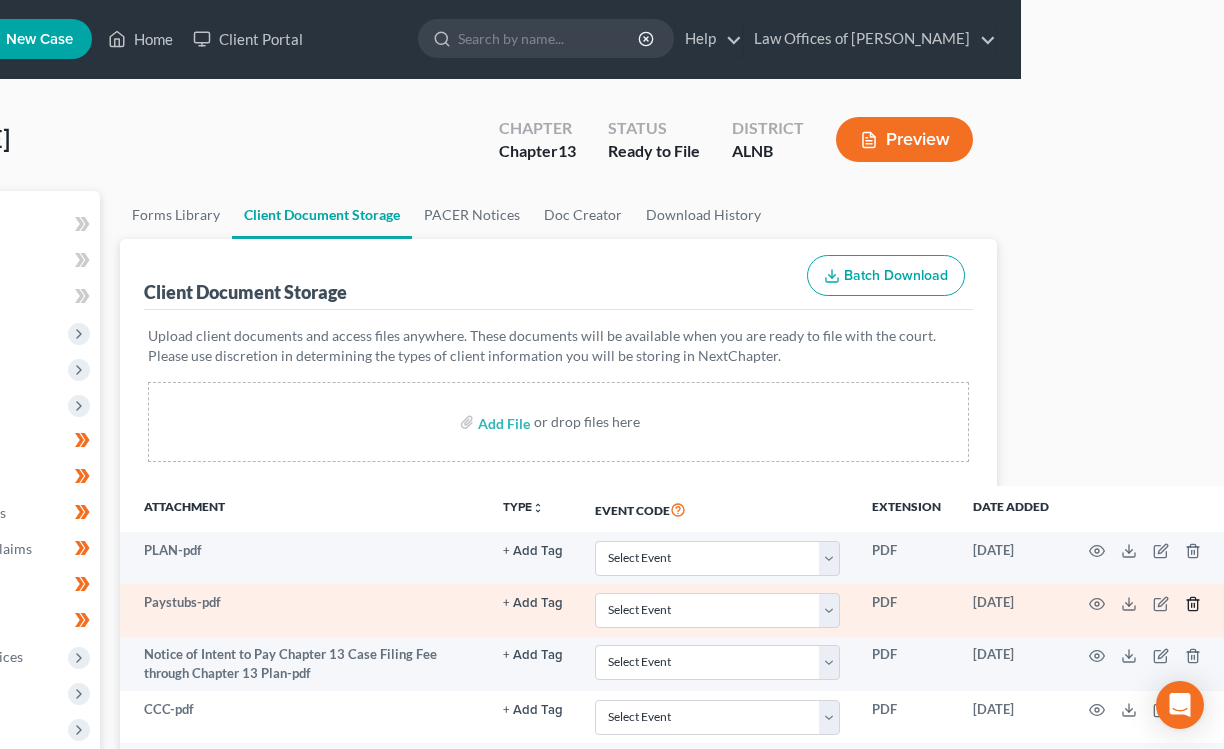 click 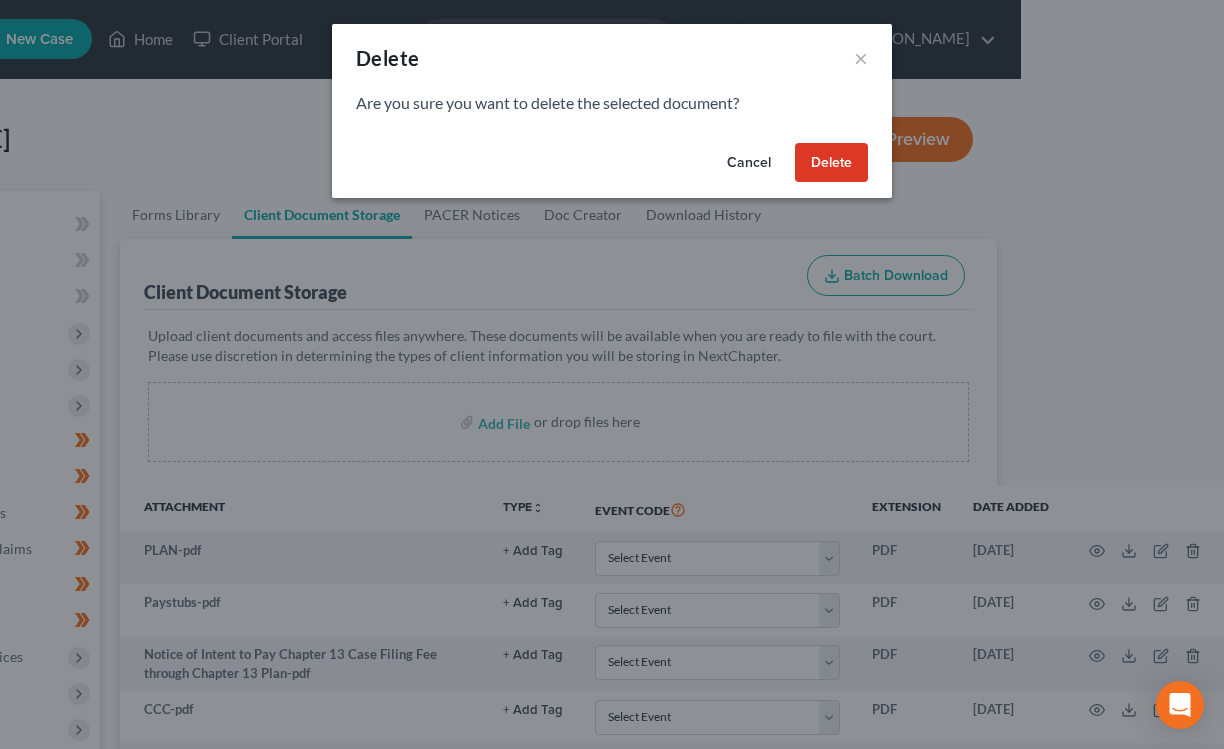 click on "Delete" at bounding box center [831, 163] 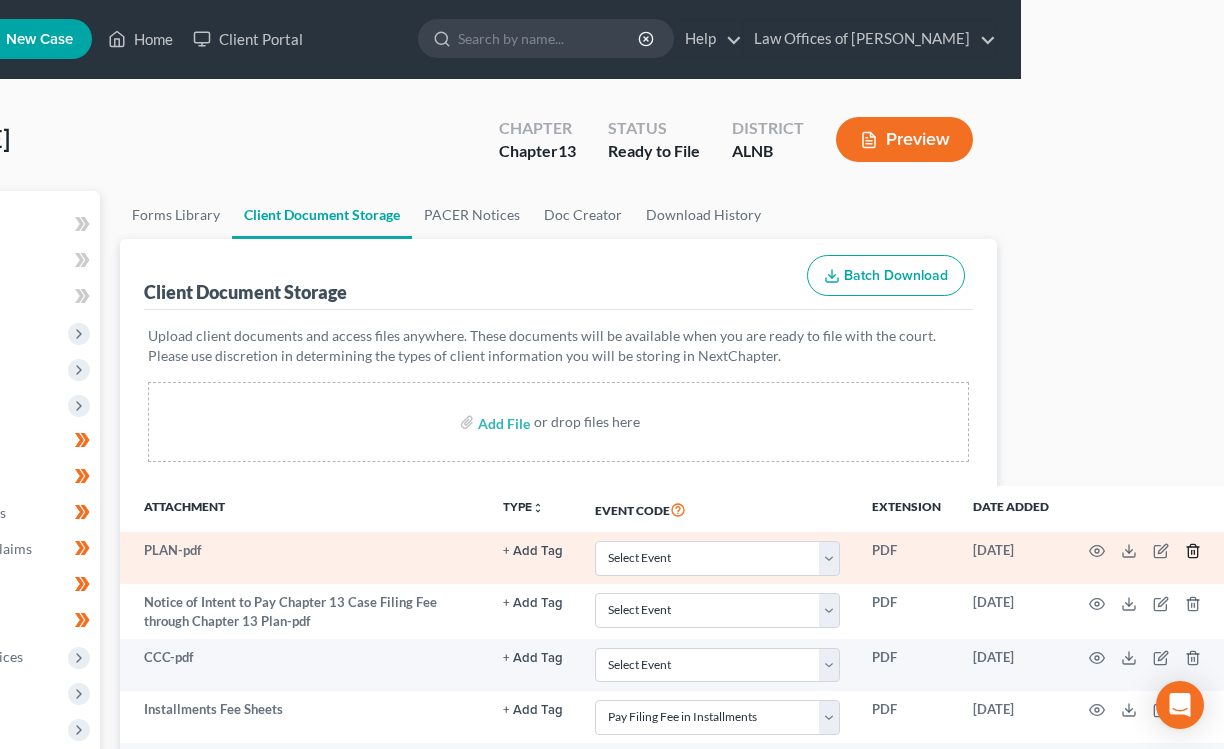 click 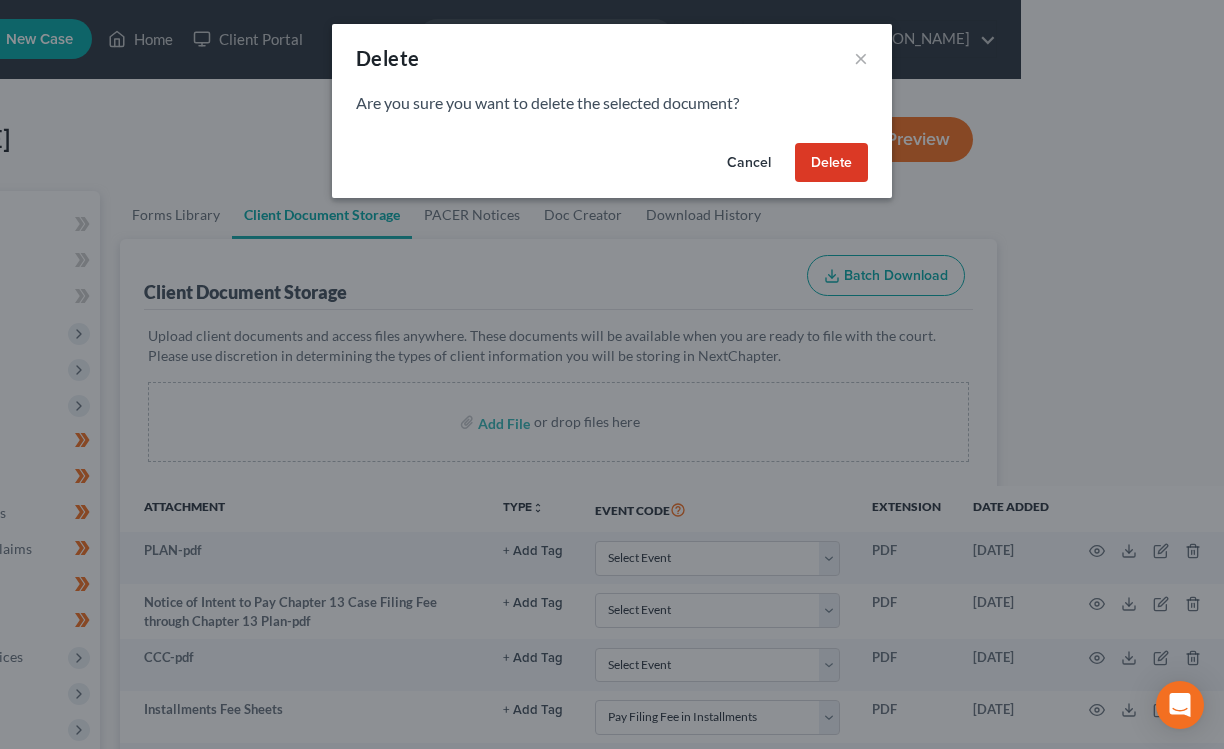 click on "Delete" at bounding box center [831, 163] 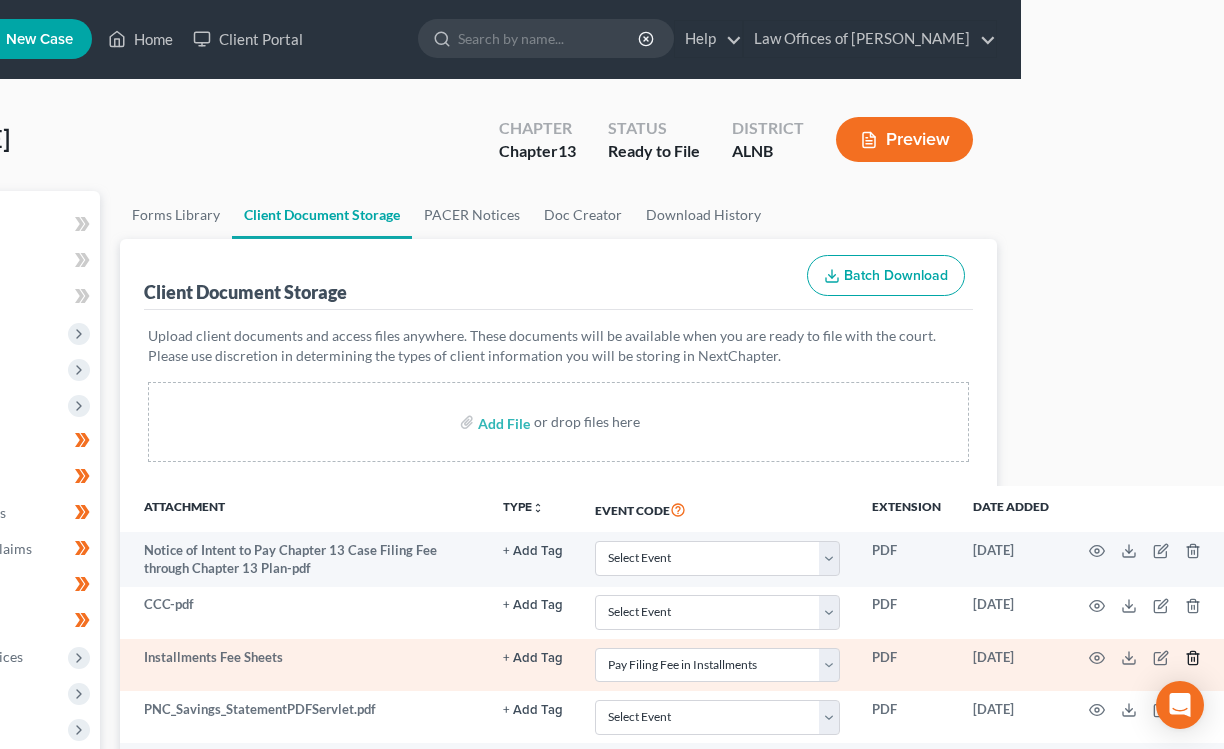 click 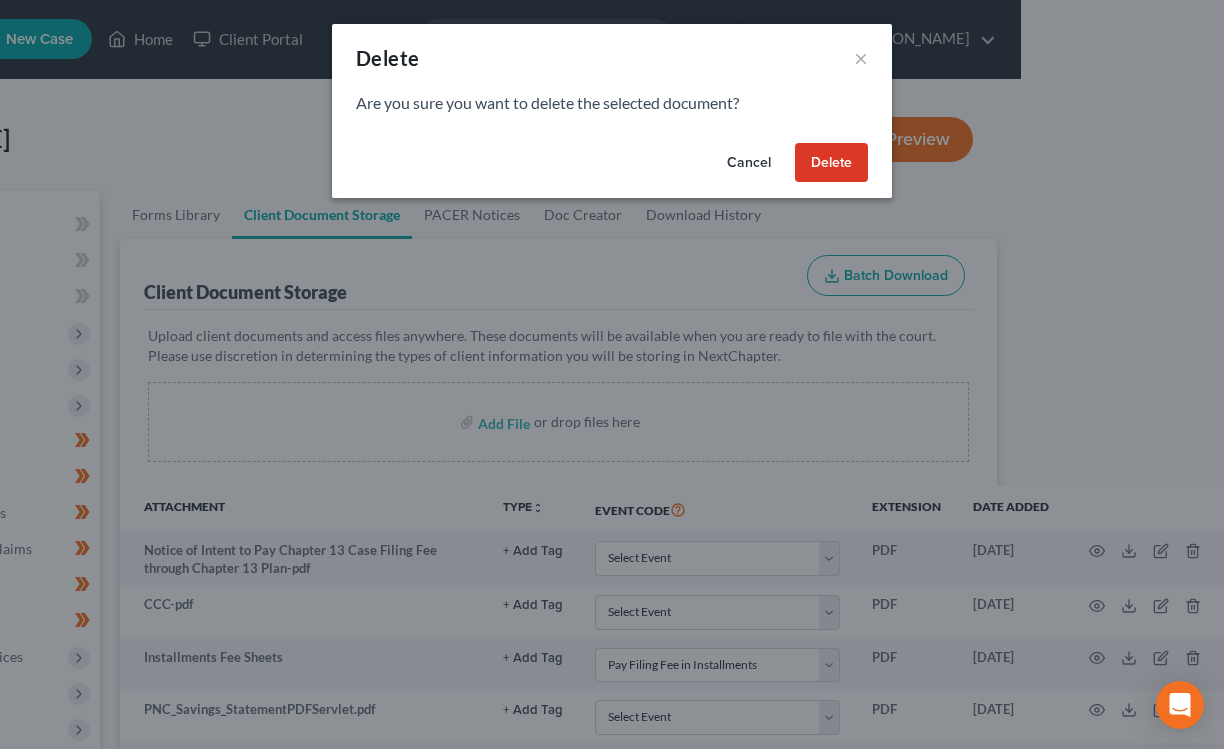 click on "Delete" at bounding box center [831, 163] 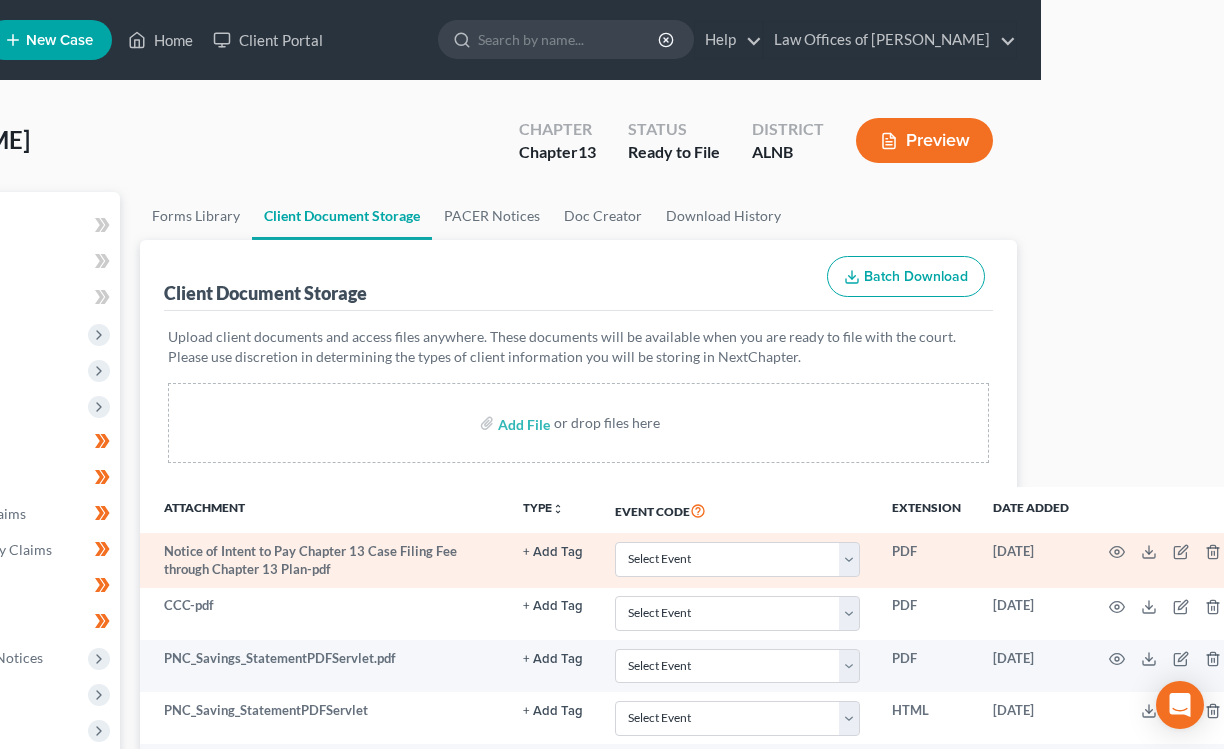 scroll, scrollTop: 0, scrollLeft: 203, axis: horizontal 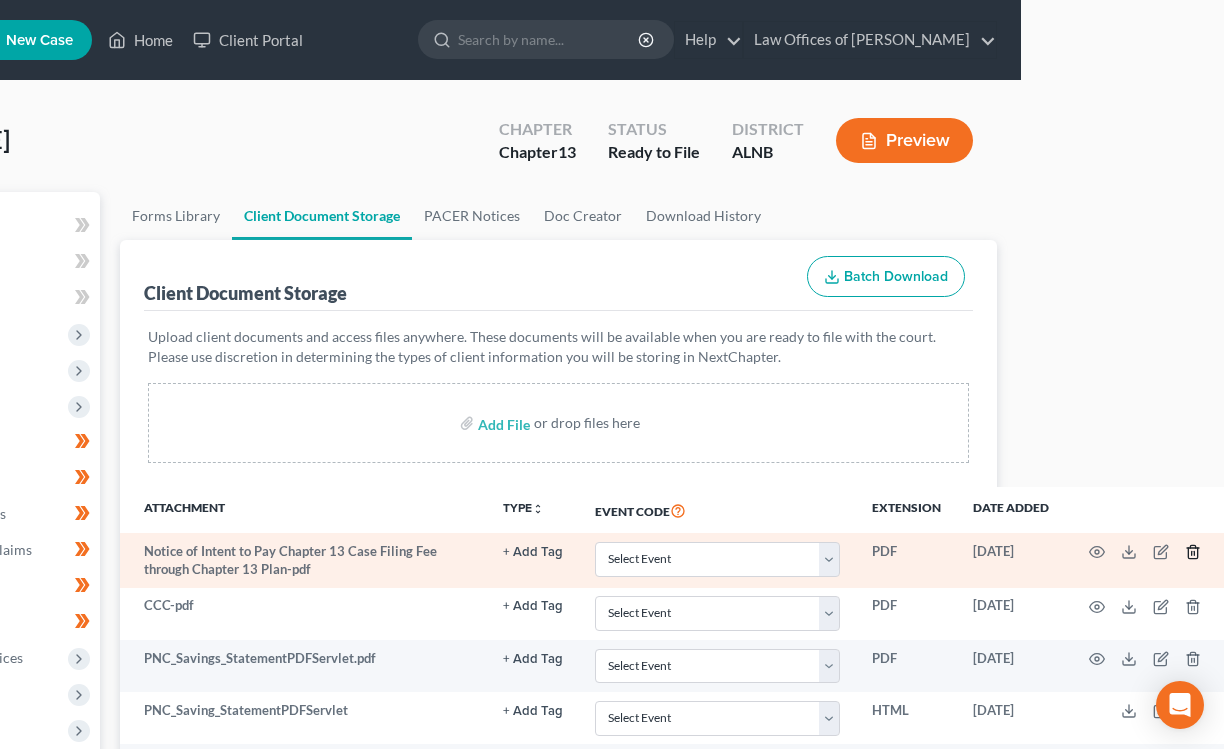 click 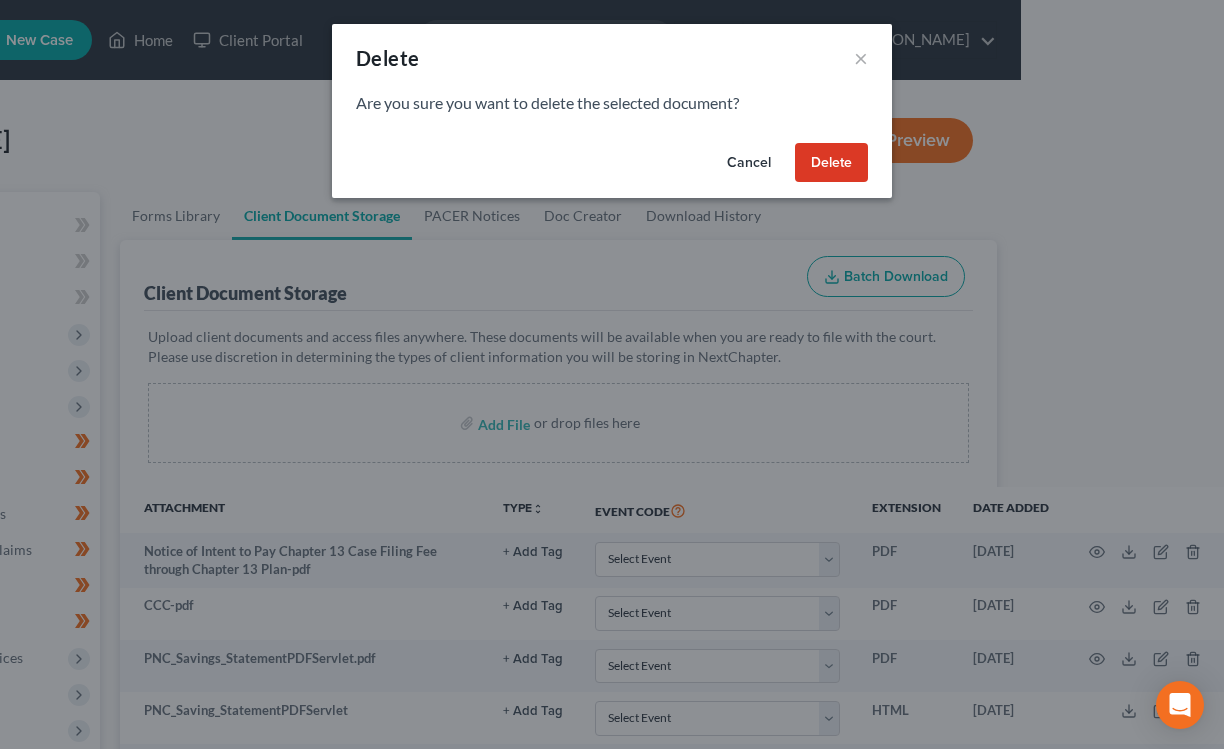 click on "Delete" at bounding box center (831, 163) 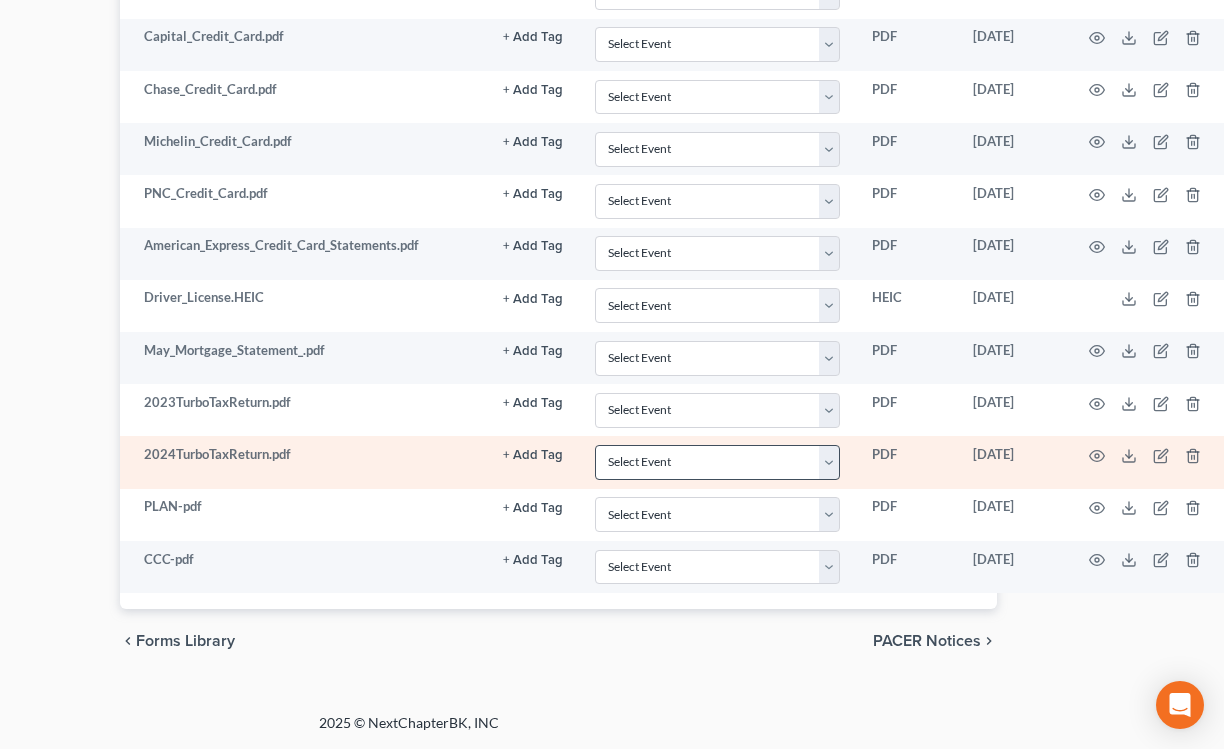 scroll, scrollTop: 2179, scrollLeft: 203, axis: both 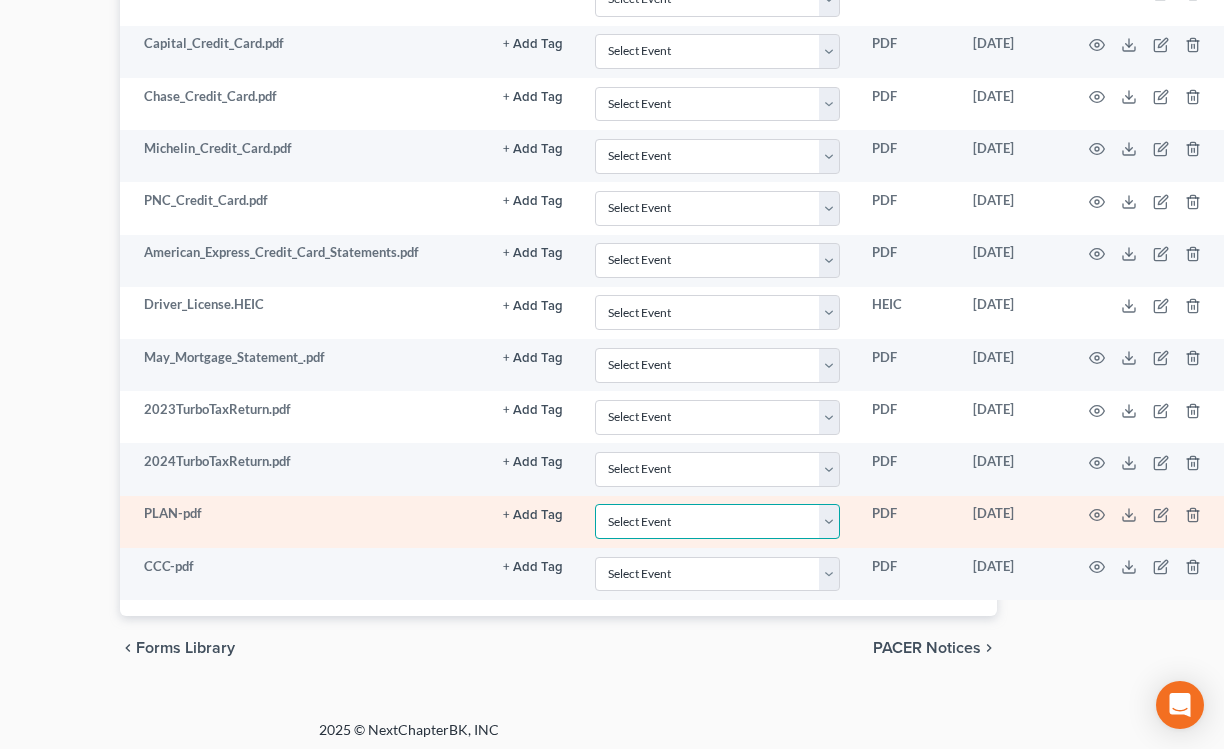 click on "Select Event 20 Largest Unsecured Creditors Amended Schedules (Fee) Attachment to Voluntary Petition for Non-Individuals Ch 11 Balance Sheet Cash Flow Statement Certificate of Credit Counseling Certificate of Financial Management Course Certificate of Service (Supplemental per LR 3015-1(c)) Chapter 11 Statement of Monthly Income Form 122B Chapter 13 Calculation of Disposable Income Form 122C-2 Chapter 13 Plan Chapter 13 Statement of Monthly Income Form 122C-1 Chapter 7 Means Test Calculation Form 122A-2 Chapter 7 Statements - Monthly Income (122A-1) / Exemption Presumption of Abuse (122A-1Supp) (12/15) Debtor Electronic Noticing (DeBN) Debtors Certifications Regarding Domestic Support Obligations and Section 522(q) Declaration About Individual Debtor's Schedules Declaration Under Penalty of Perjury Disclosure of Compensation of Attorney for Debtor Employee Income Records Equity Security Holders Initial Statement of Eviction Judgment (Form 101A) Pay Filing Fee in Installments Schedule A/B Schedule C Schedule D" at bounding box center (717, 521) 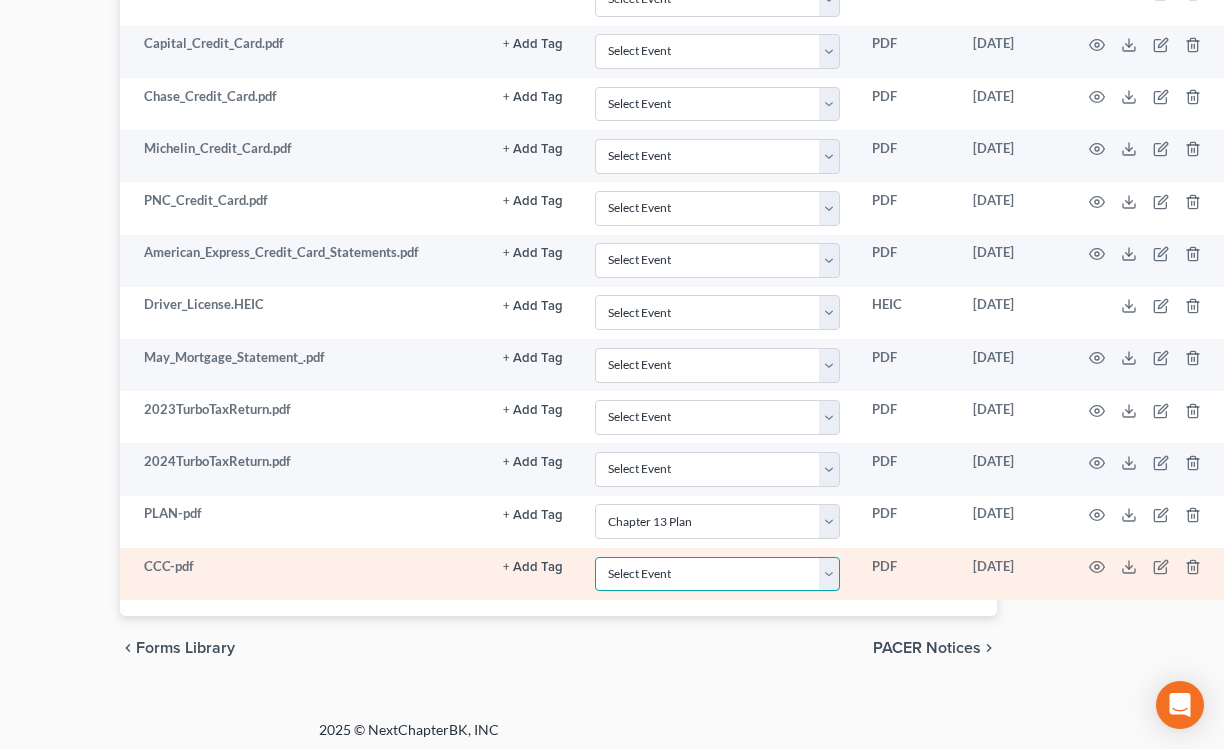 click on "Select Event 20 Largest Unsecured Creditors Amended Schedules (Fee) Attachment to Voluntary Petition for Non-Individuals Ch 11 Balance Sheet Cash Flow Statement Certificate of Credit Counseling Certificate of Financial Management Course Certificate of Service (Supplemental per LR 3015-1(c)) Chapter 11 Statement of Monthly Income Form 122B Chapter 13 Calculation of Disposable Income Form 122C-2 Chapter 13 Plan Chapter 13 Statement of Monthly Income Form 122C-1 Chapter 7 Means Test Calculation Form 122A-2 Chapter 7 Statements - Monthly Income (122A-1) / Exemption Presumption of Abuse (122A-1Supp) (12/15) Debtor Electronic Noticing (DeBN) Debtors Certifications Regarding Domestic Support Obligations and Section 522(q) Declaration About Individual Debtor's Schedules Declaration Under Penalty of Perjury Disclosure of Compensation of Attorney for Debtor Employee Income Records Equity Security Holders Initial Statement of Eviction Judgment (Form 101A) Pay Filing Fee in Installments Schedule A/B Schedule C Schedule D" at bounding box center [717, 574] 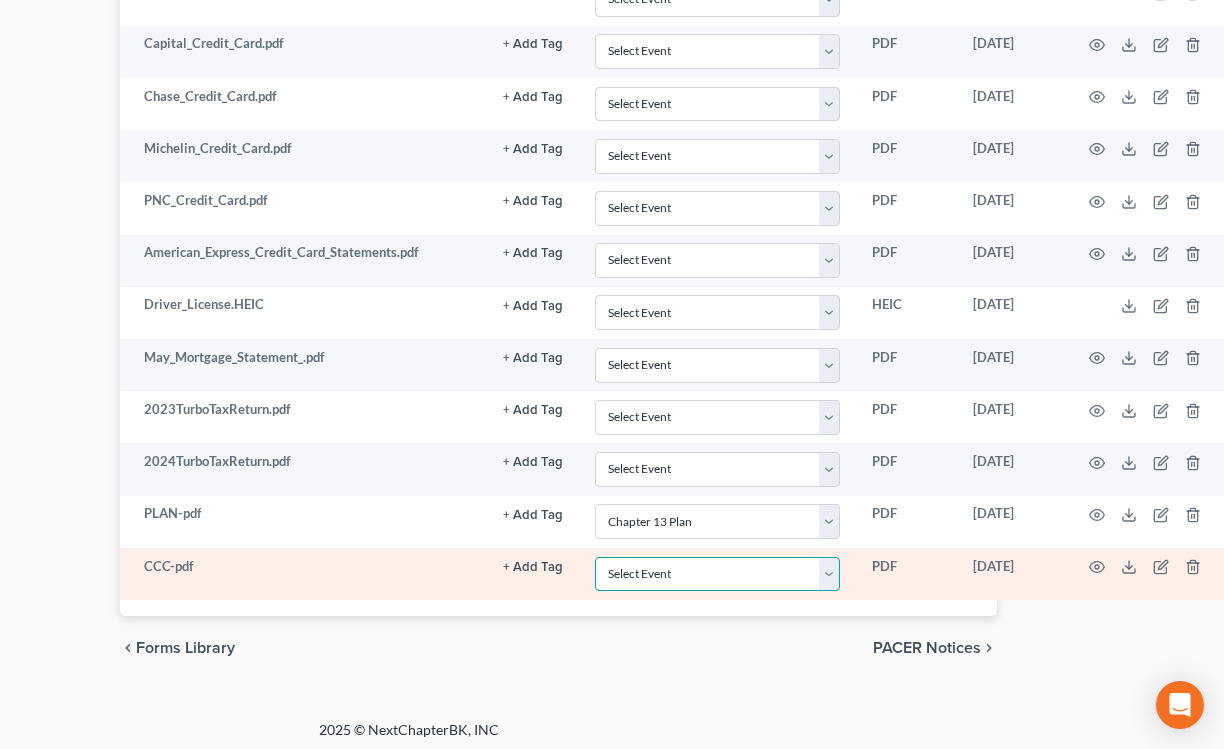 select on "5" 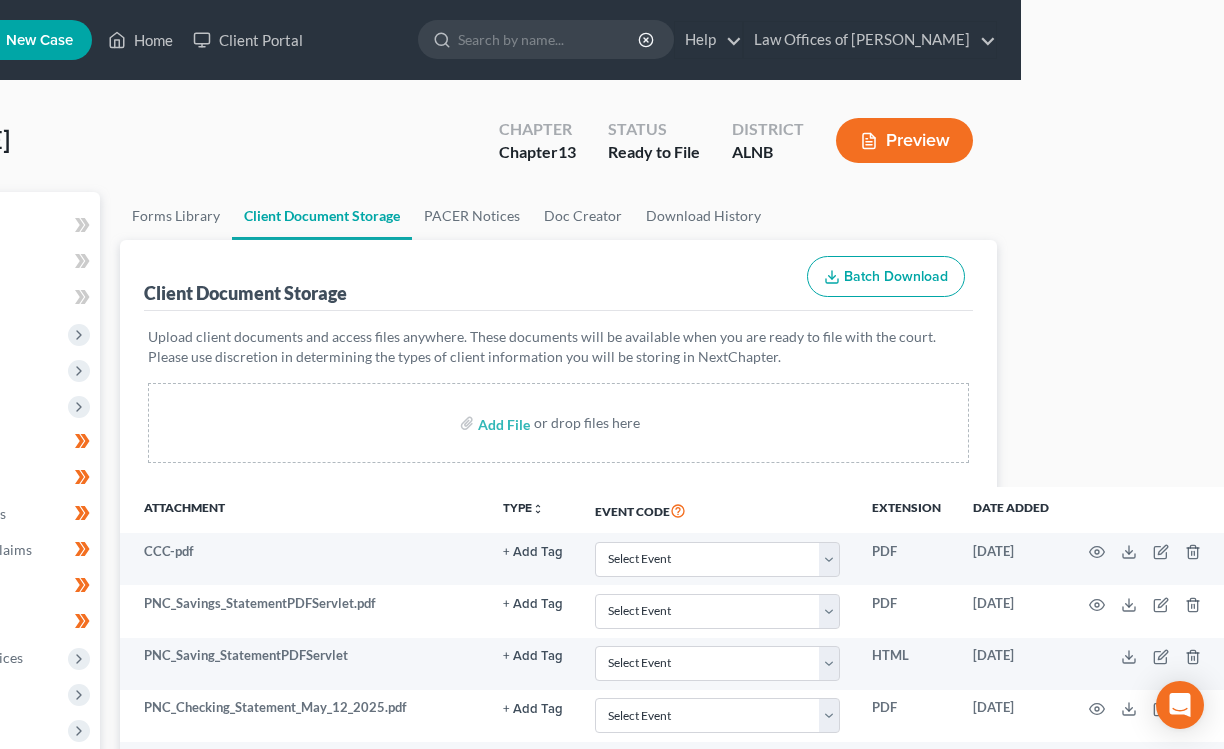 scroll, scrollTop: 12, scrollLeft: 203, axis: both 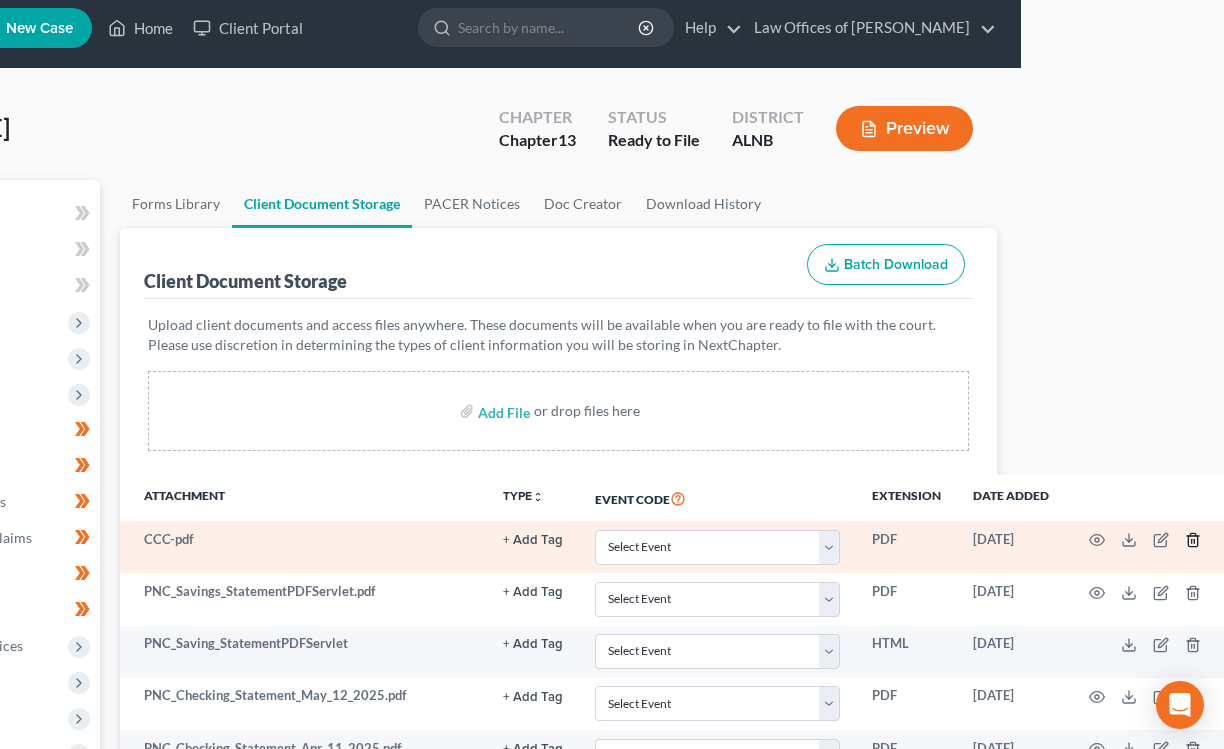click 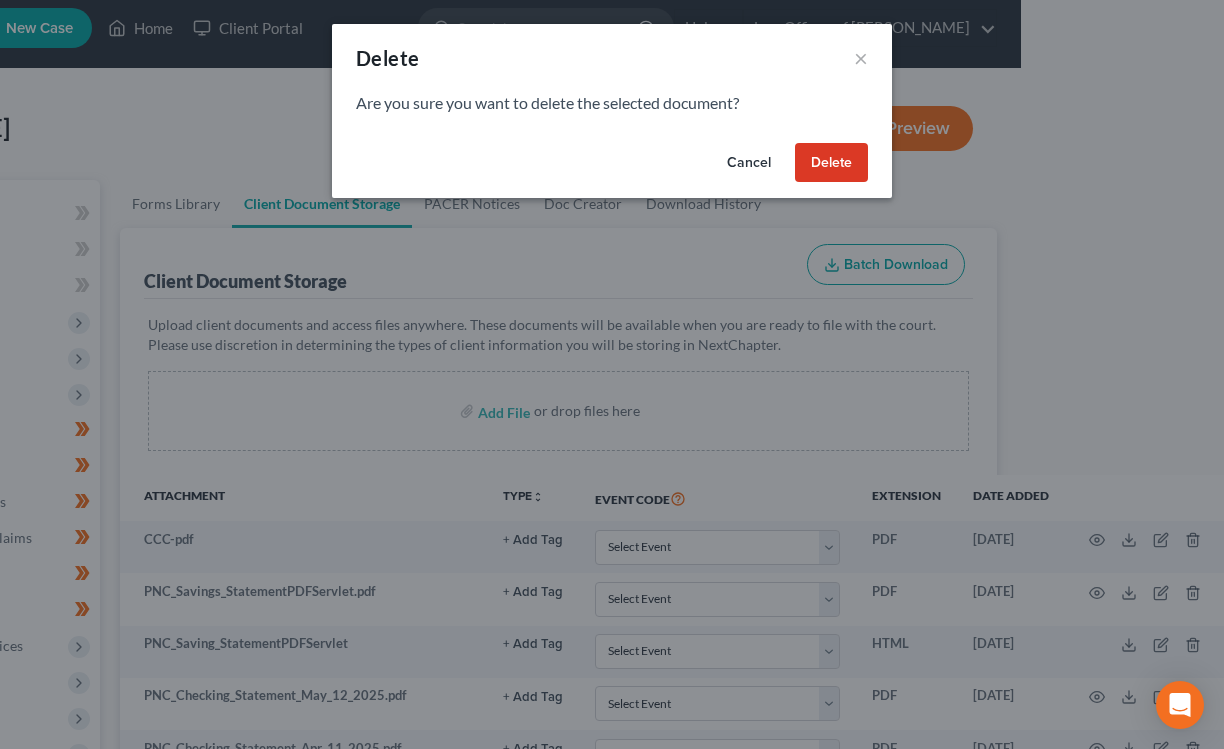 click on "Cancel
Delete" at bounding box center [612, 167] 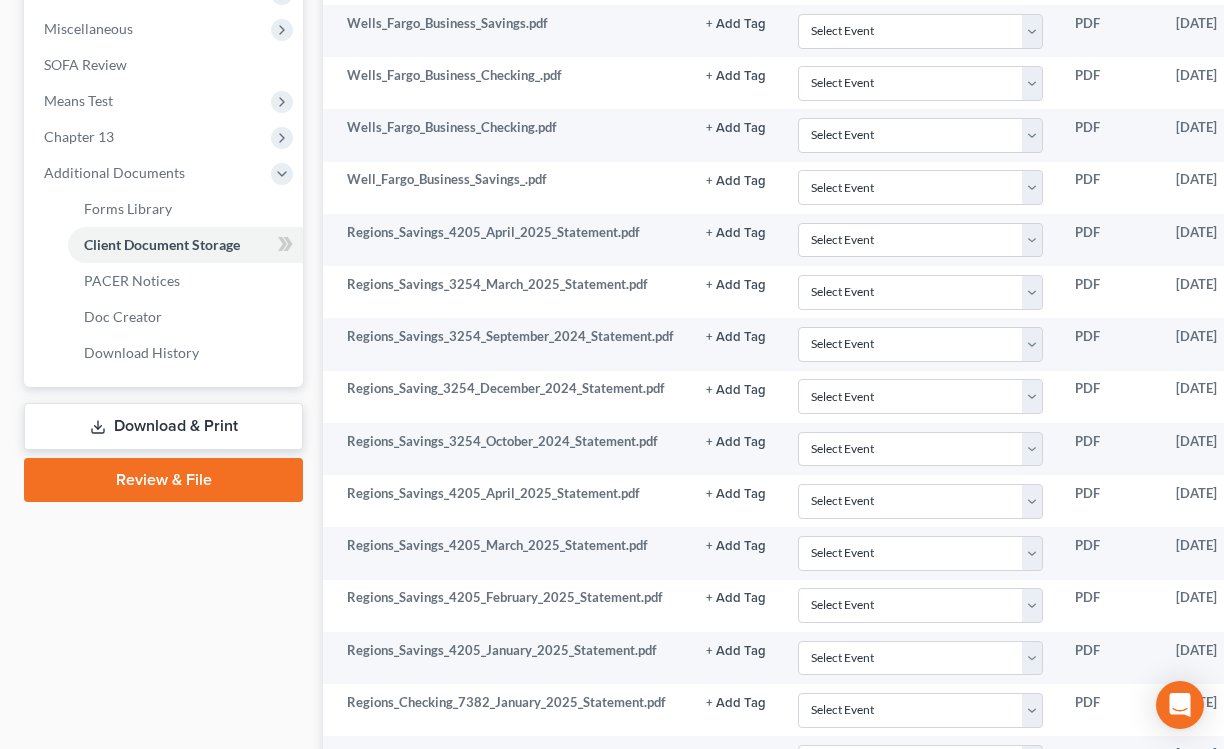 scroll, scrollTop: 724, scrollLeft: 0, axis: vertical 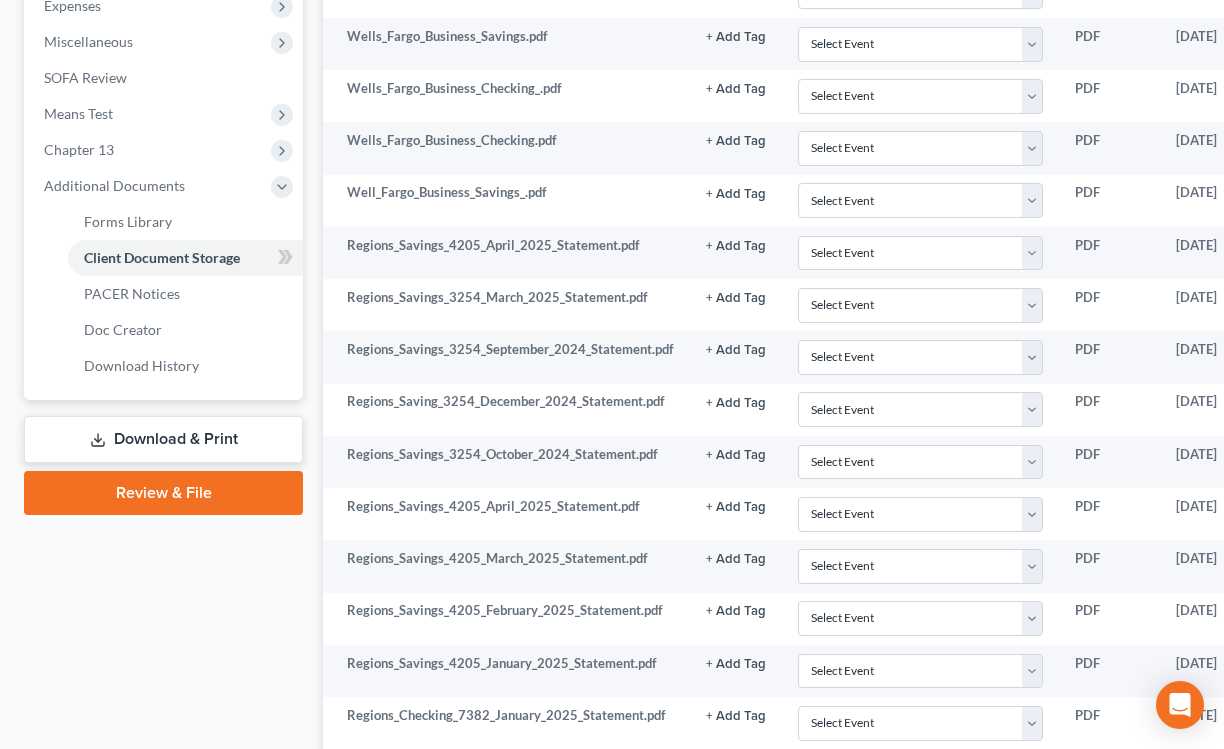 click on "Download & Print" at bounding box center (163, 439) 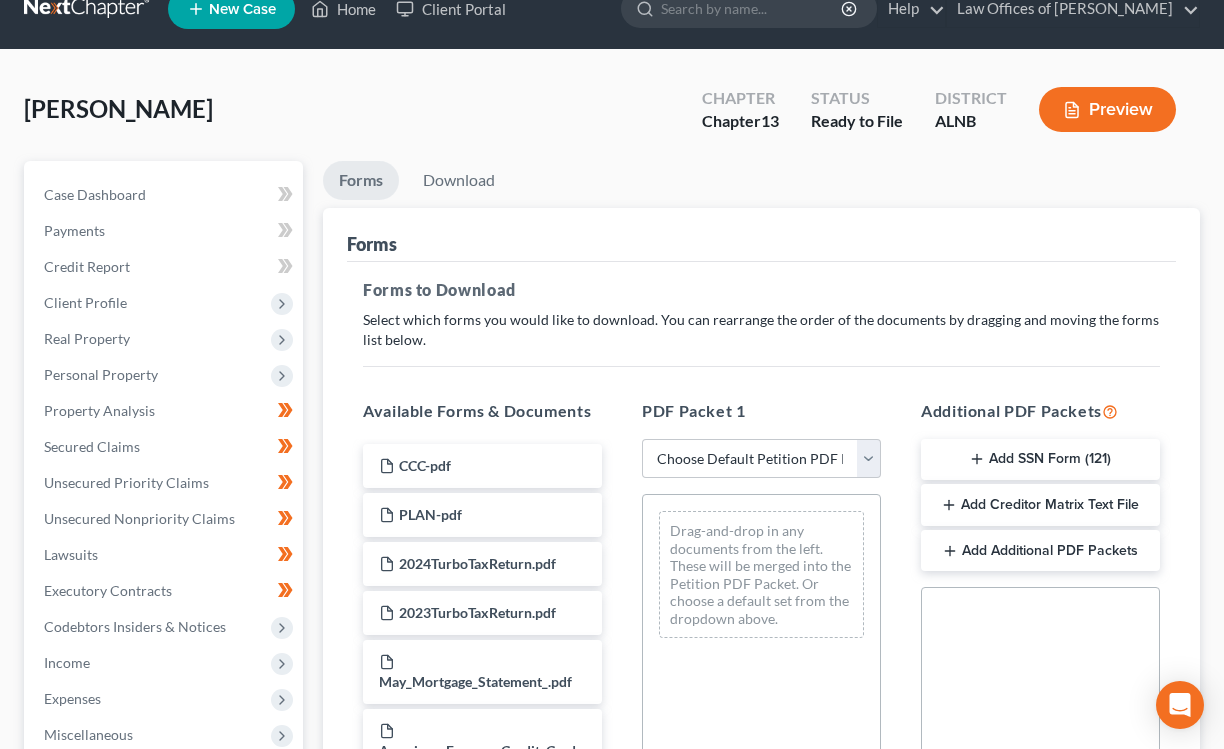 scroll, scrollTop: 0, scrollLeft: 0, axis: both 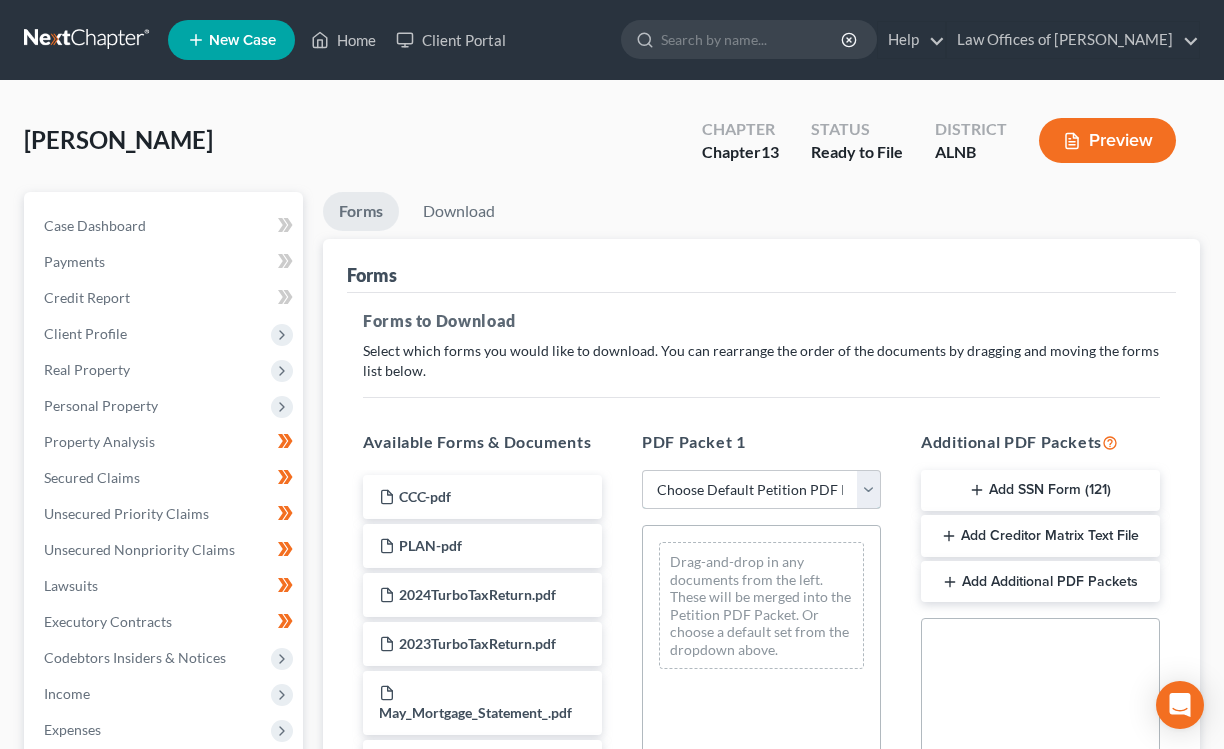 click on "Choose Default Petition PDF Packet Complete Bankruptcy Petition (all forms and schedules) Emergency Filing Forms (Petition and Creditor List Only) Amended Forms Signature Pages Only Supplemental Post Petition (Sch. I & J) Supplemental Post Petition (Sch. I) Supplemental Post Petition (Sch. J)" at bounding box center [761, 490] 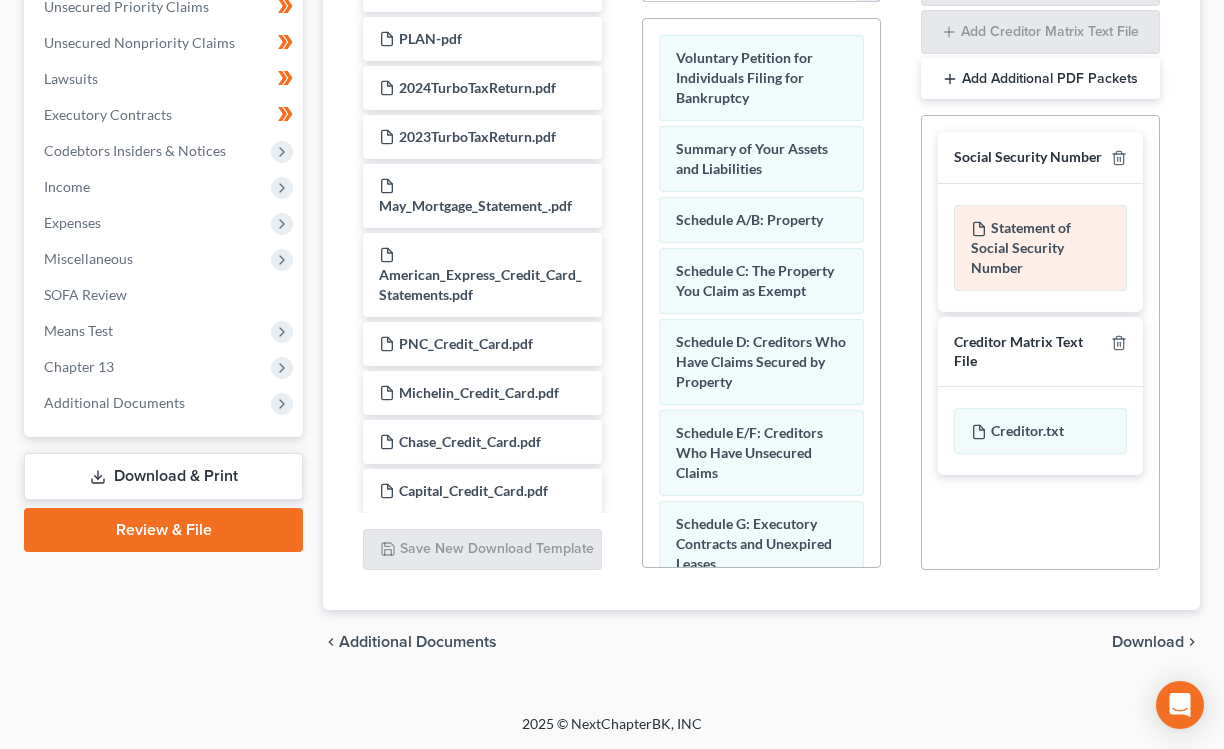 scroll, scrollTop: 0, scrollLeft: 0, axis: both 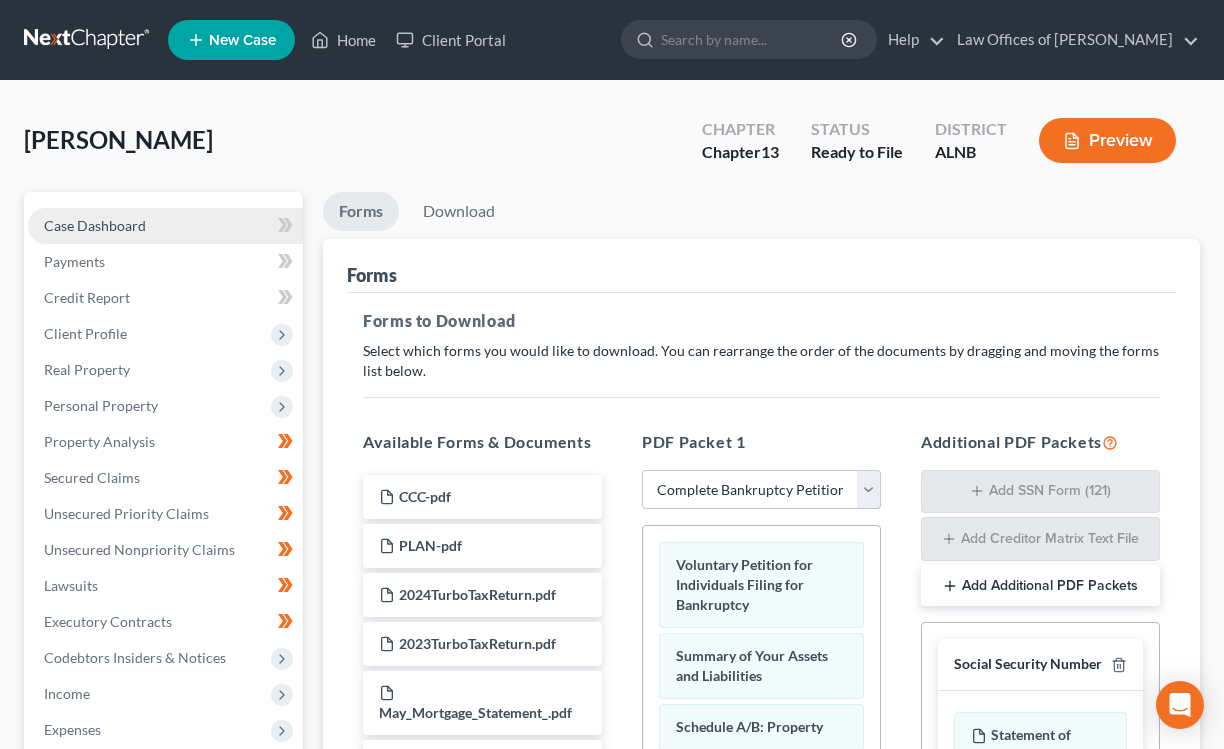 click on "Case Dashboard" at bounding box center (165, 226) 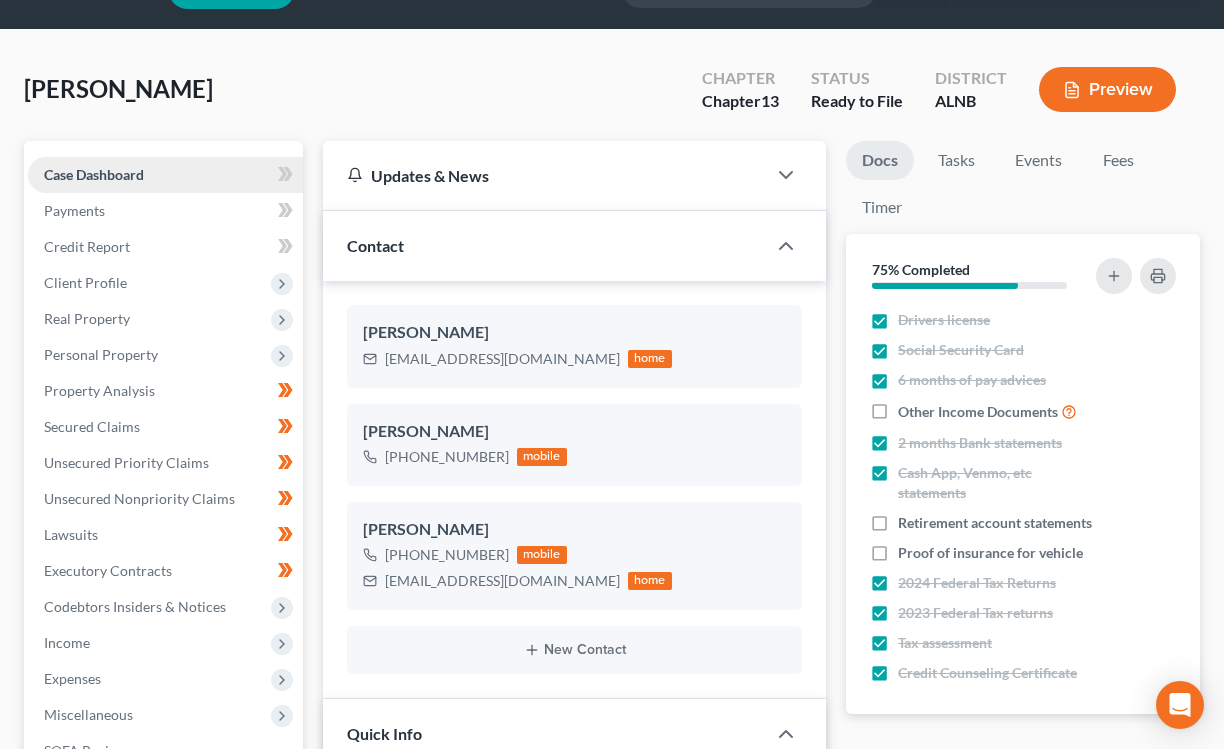 scroll, scrollTop: 57, scrollLeft: 0, axis: vertical 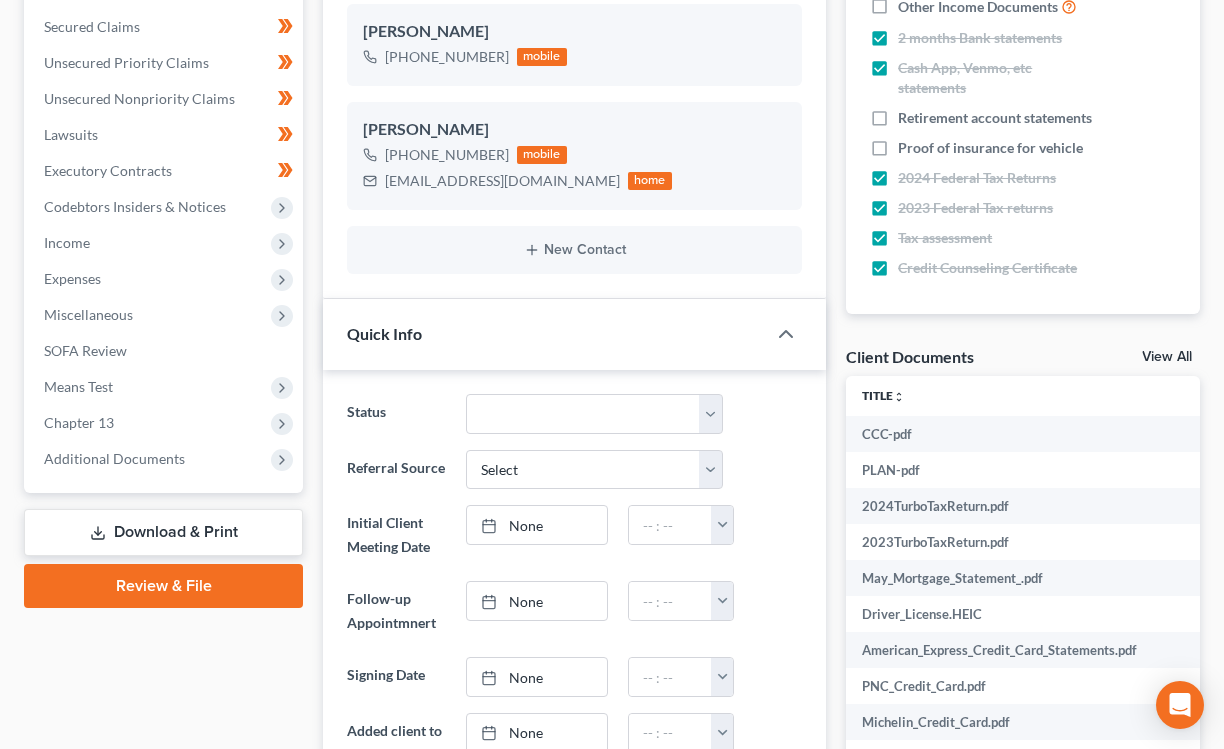 click on "View All" at bounding box center [1167, 357] 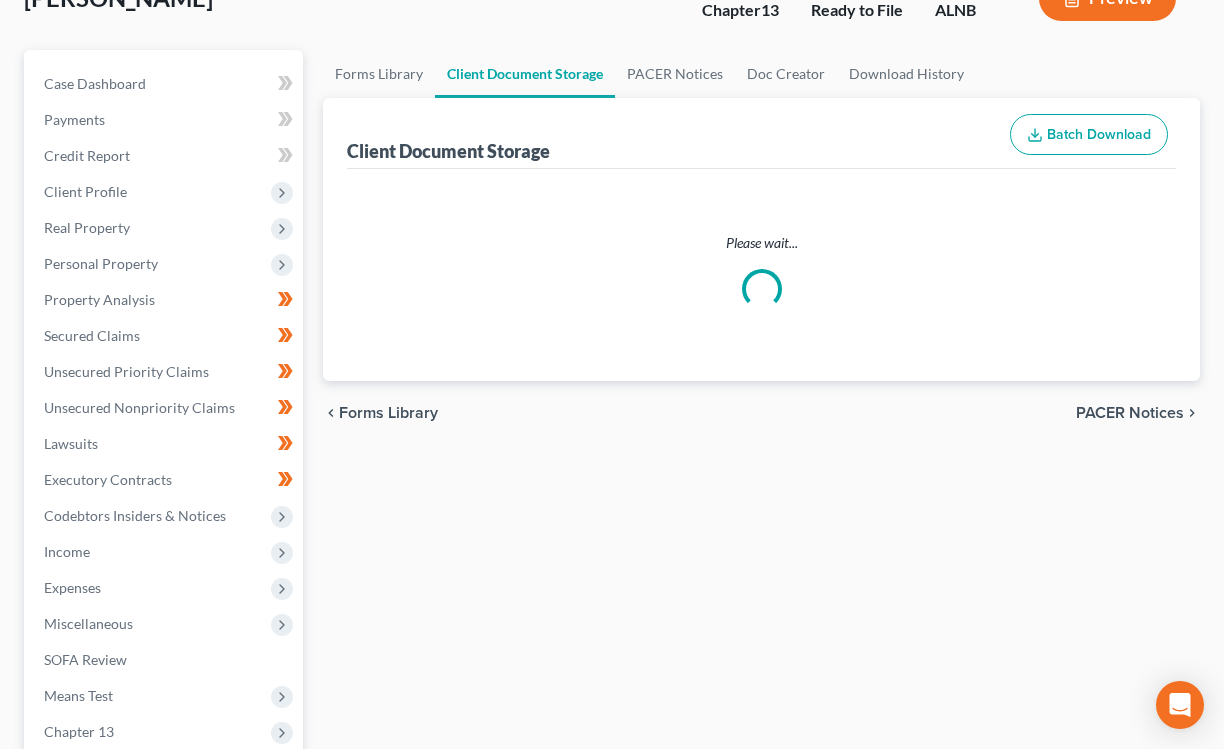 select on "10" 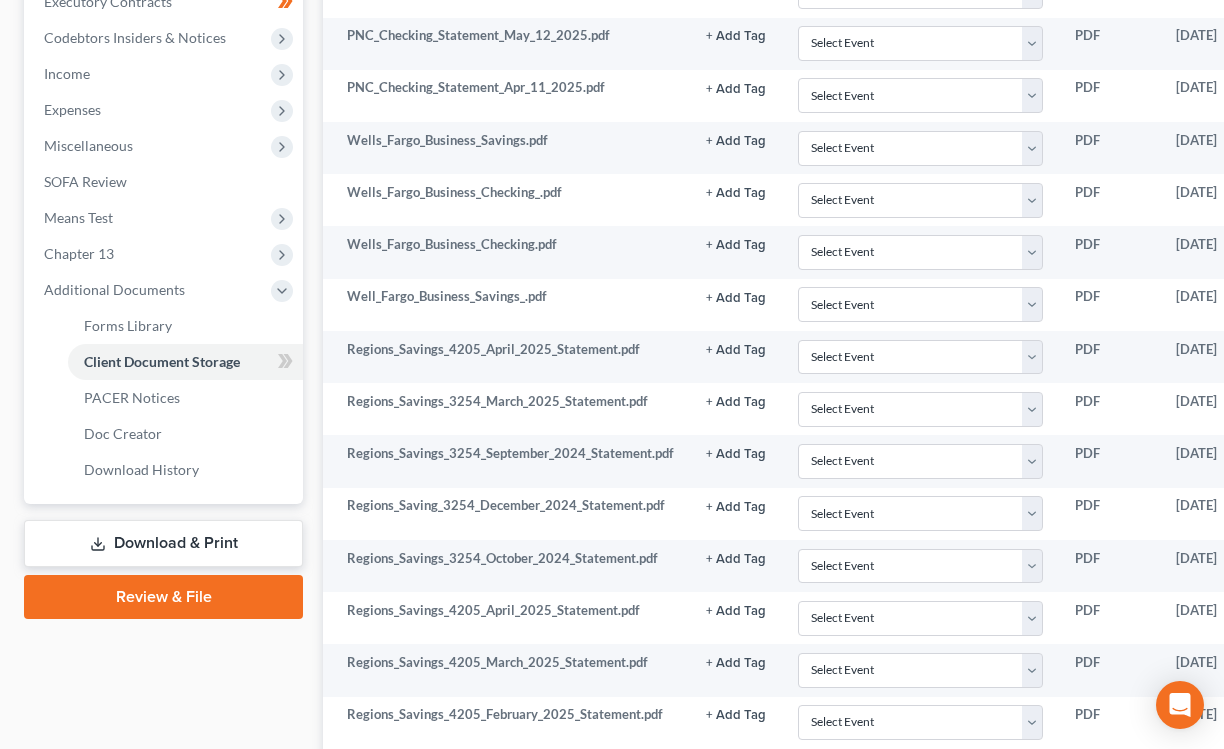 scroll, scrollTop: 788, scrollLeft: 0, axis: vertical 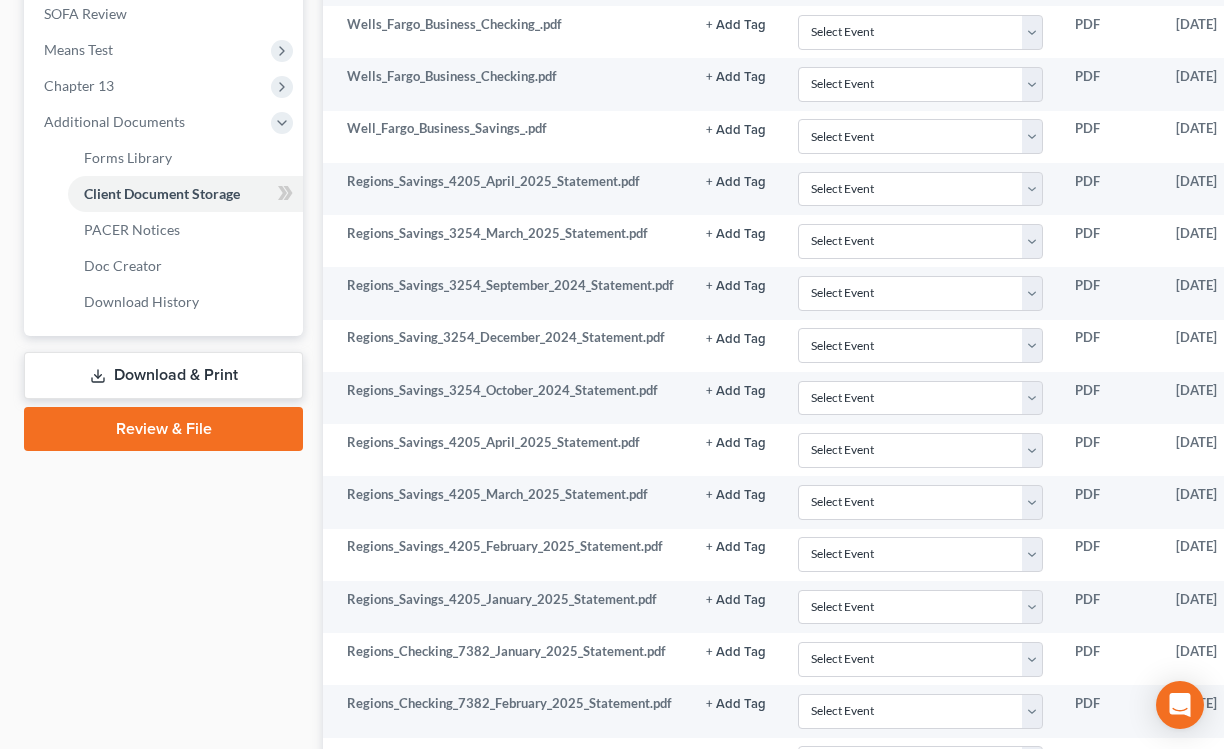 click on "Review & File" at bounding box center [163, 429] 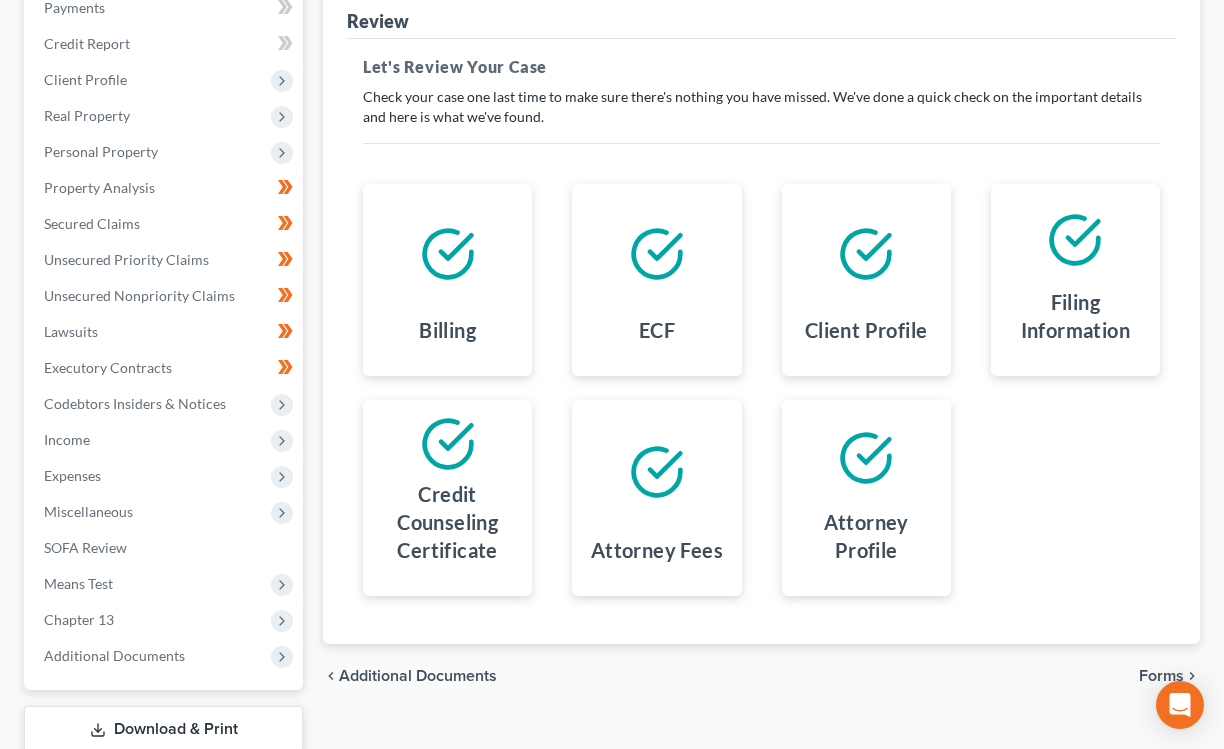 scroll, scrollTop: 384, scrollLeft: 0, axis: vertical 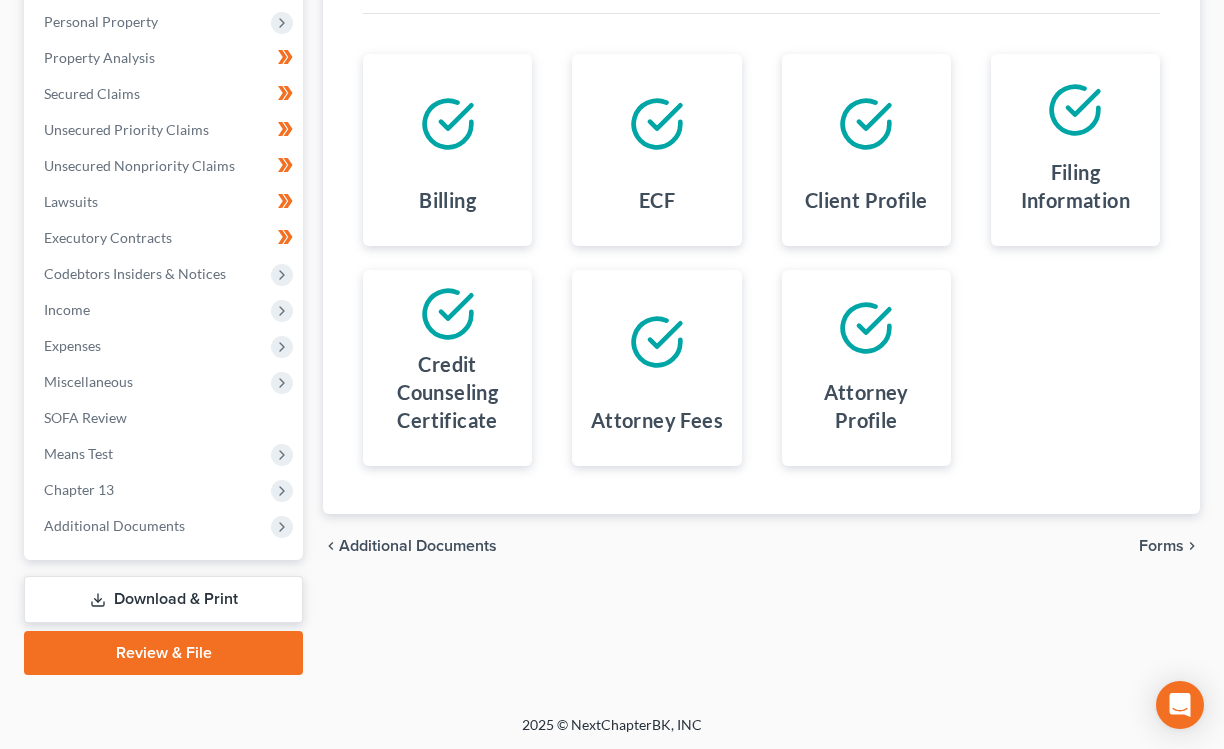 click on "Forms" at bounding box center (1161, 546) 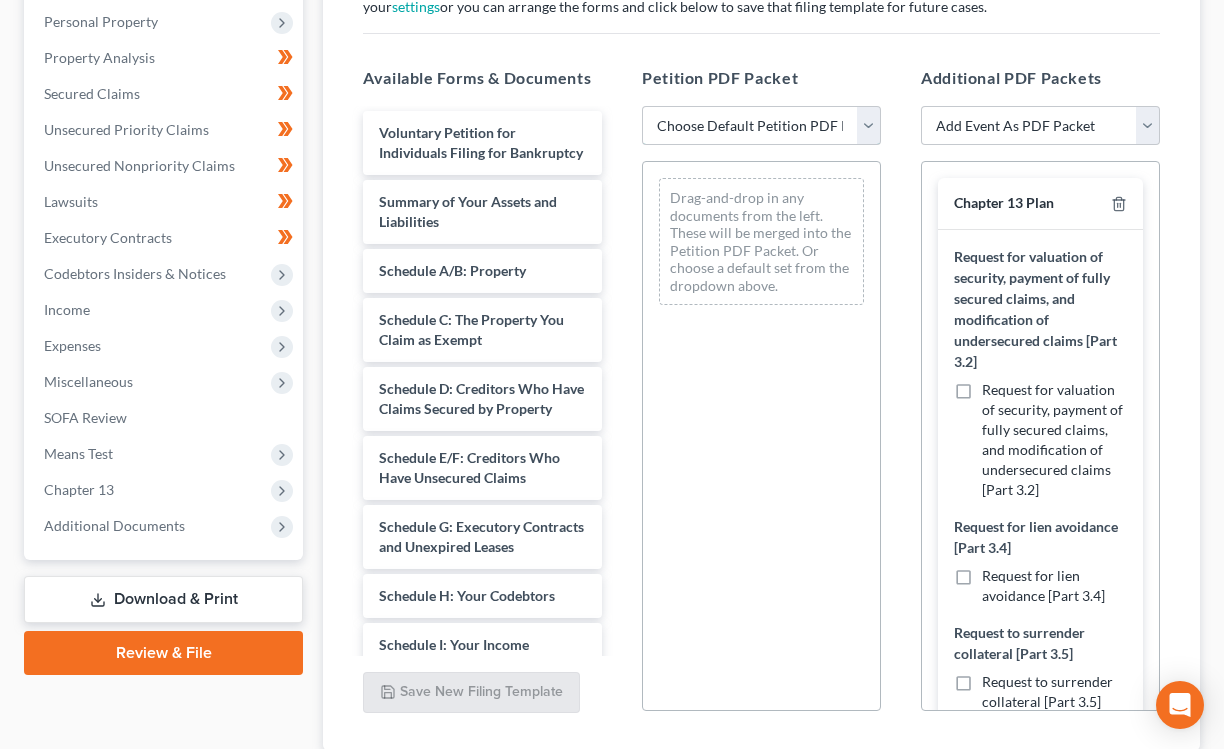 click on "Choose Default Petition PDF Packet Complete Bankruptcy Petition (all forms and schedules) Emergency Filing (Voluntary Petition and Creditor List Only)" at bounding box center (761, 126) 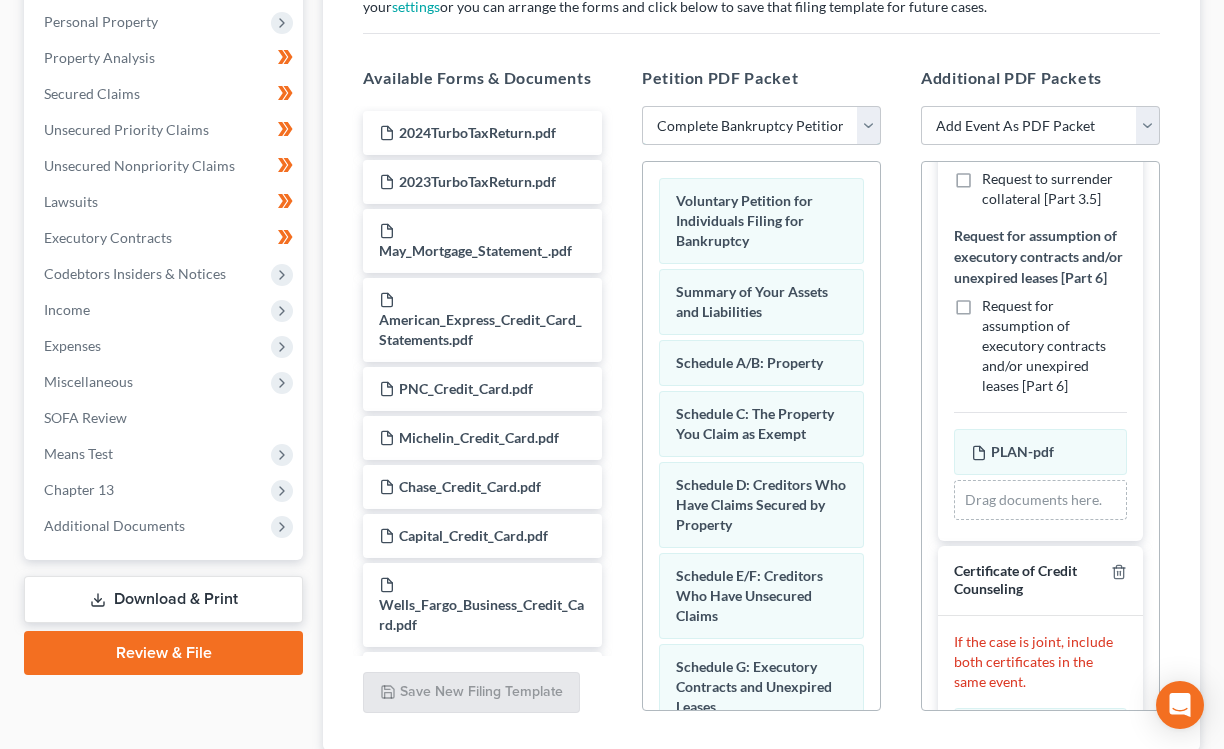 scroll, scrollTop: 766, scrollLeft: 0, axis: vertical 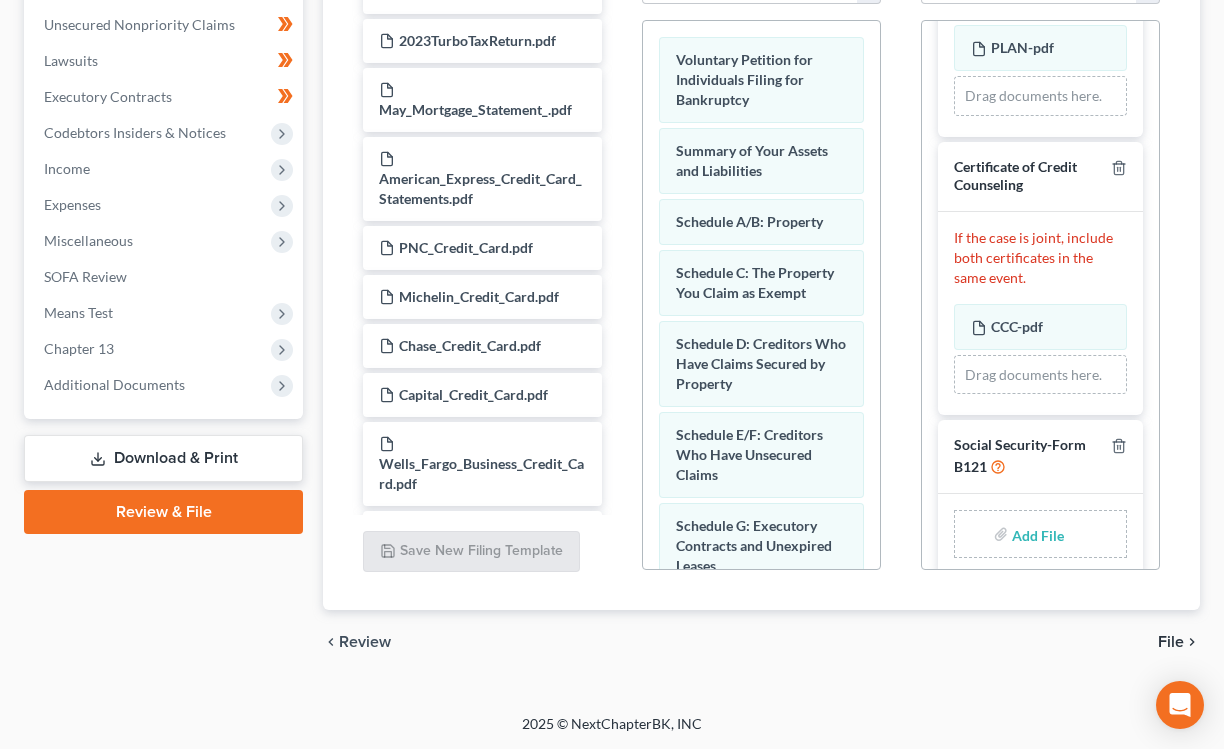 click at bounding box center (1036, 534) 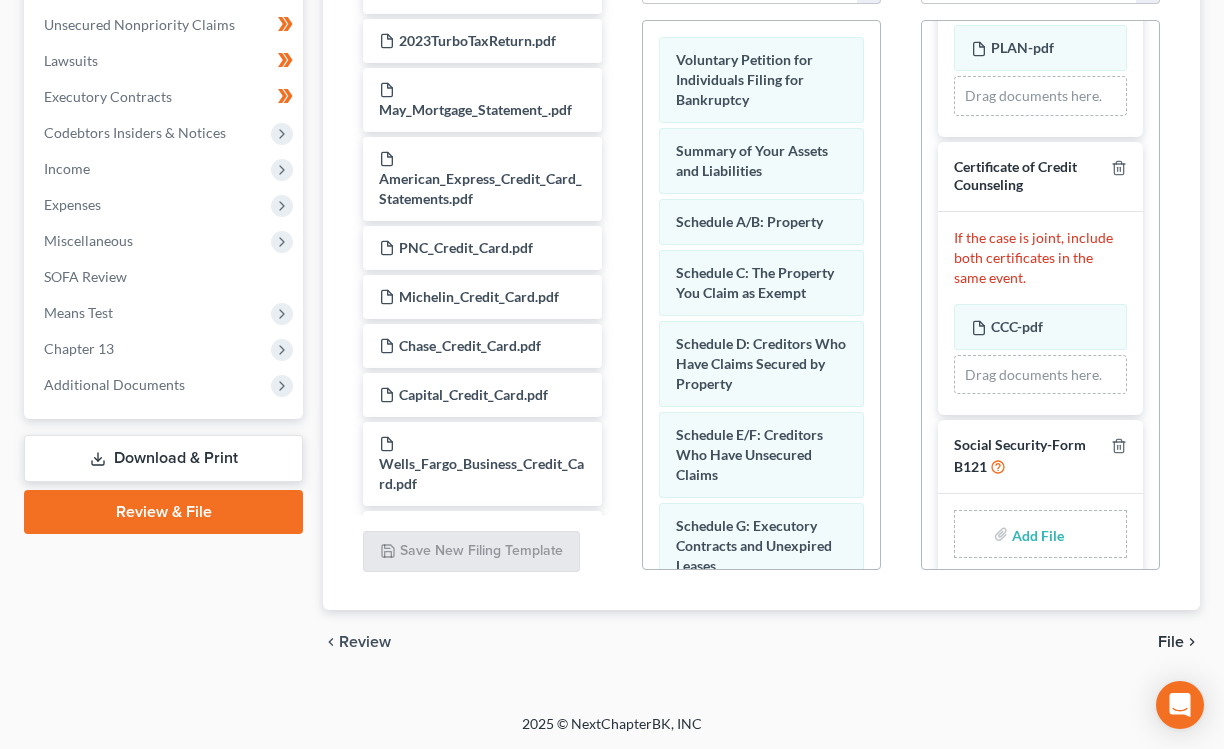 type on "C:\fakepath\Signed SSNStatement.pdf" 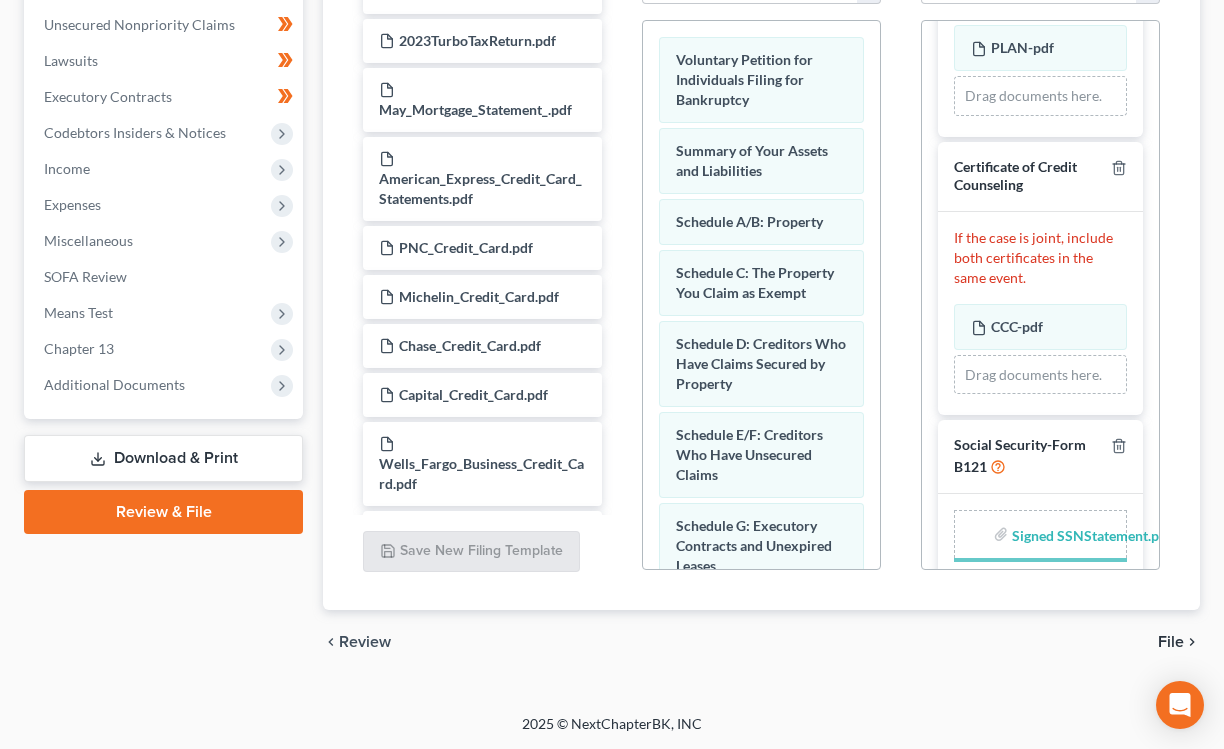 scroll, scrollTop: 758, scrollLeft: 0, axis: vertical 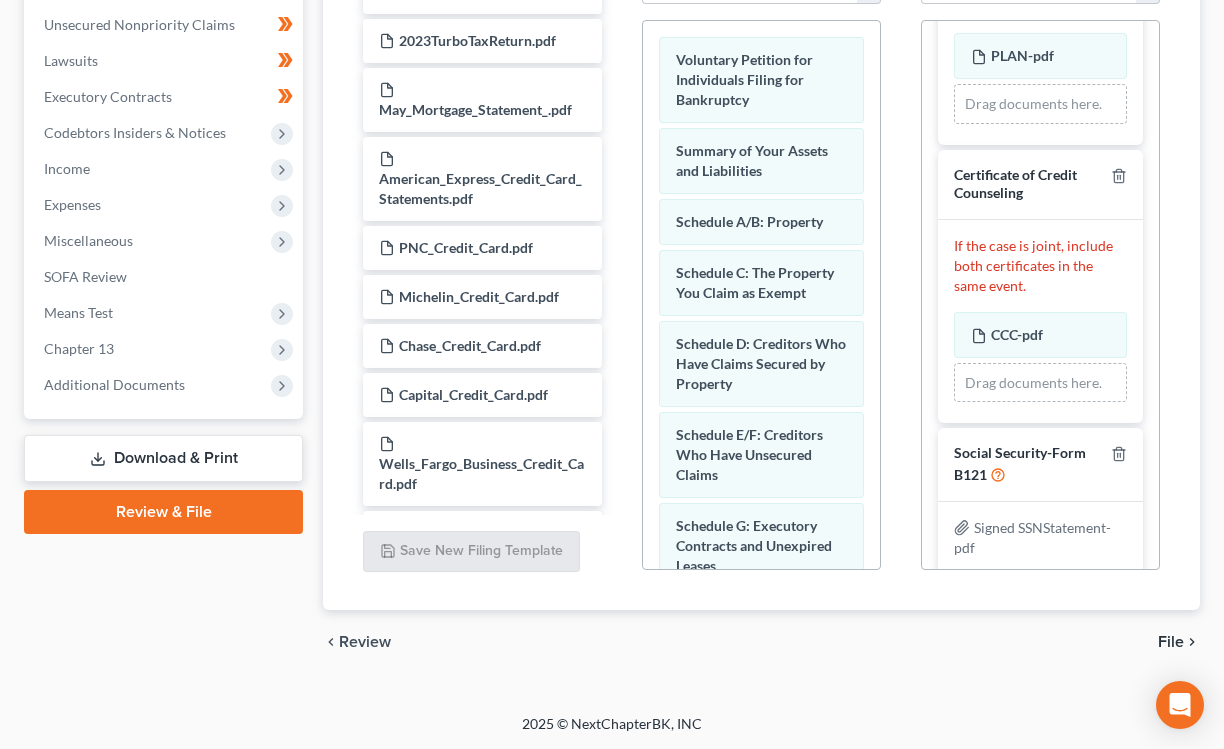 click on "File" at bounding box center [1171, 642] 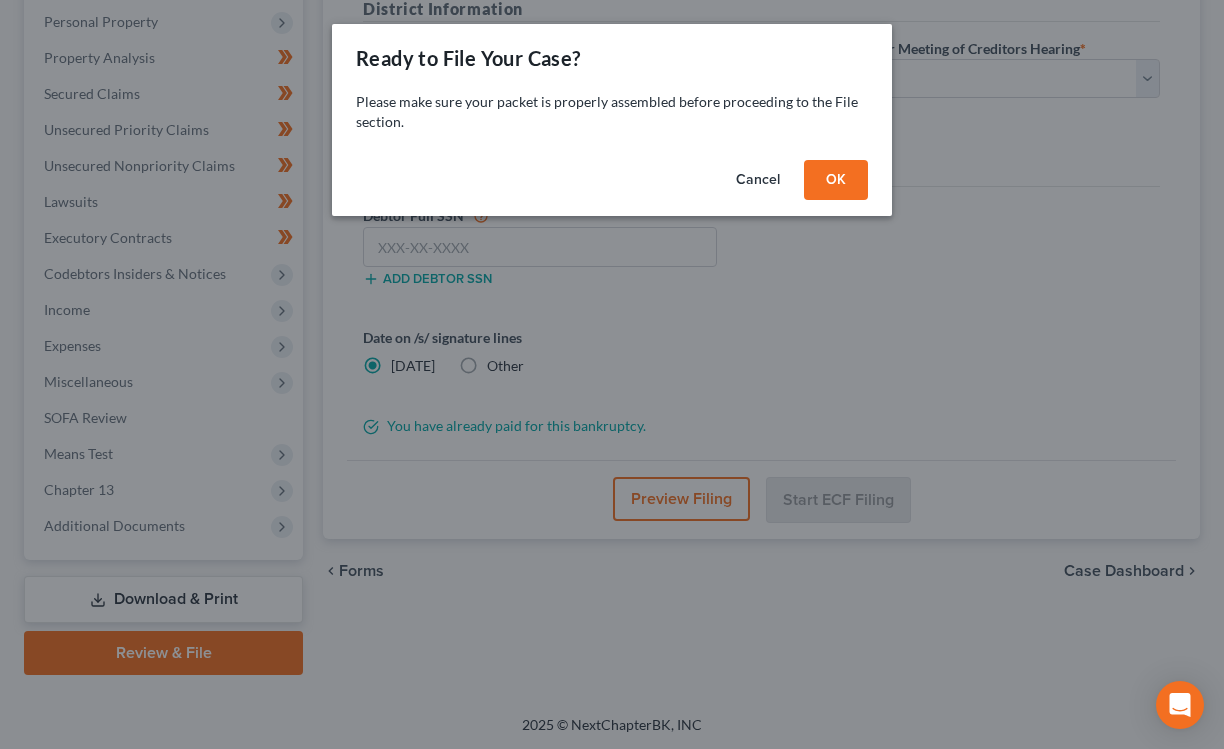click on "OK" at bounding box center (836, 180) 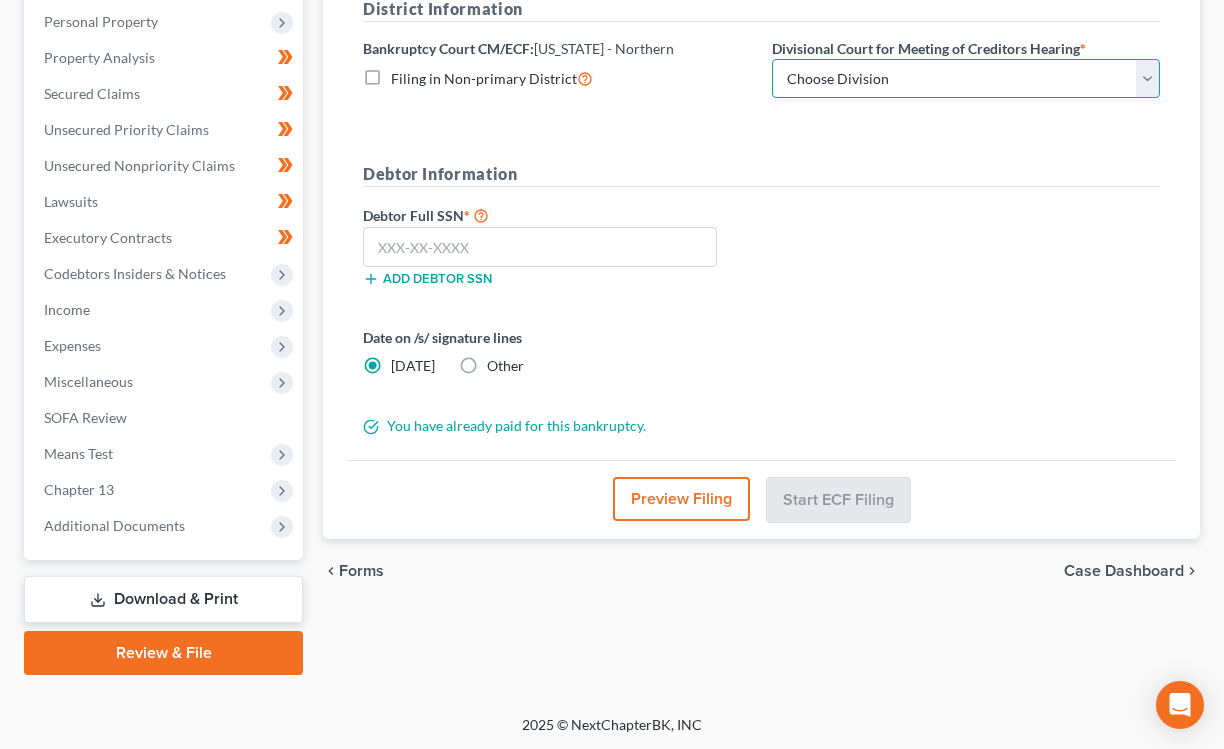 click on "Choose Division [GEOGRAPHIC_DATA] [GEOGRAPHIC_DATA] [GEOGRAPHIC_DATA] [GEOGRAPHIC_DATA]" at bounding box center [966, 79] 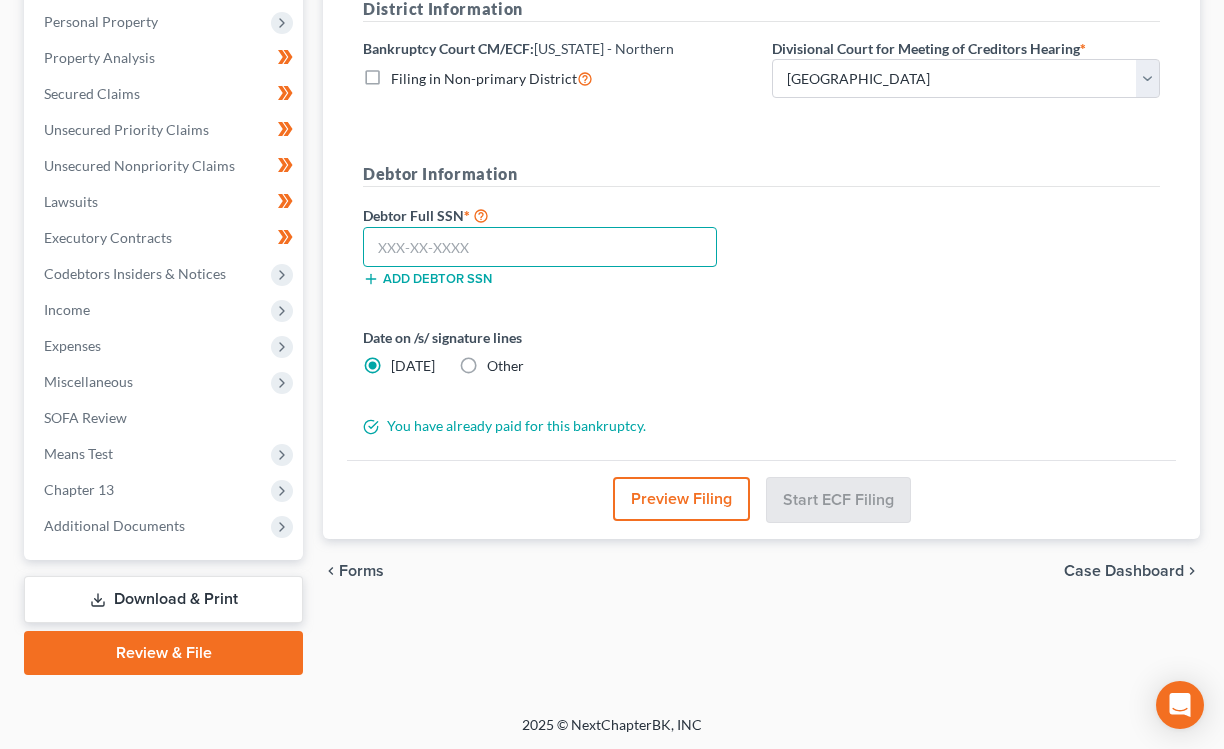 click at bounding box center [540, 247] 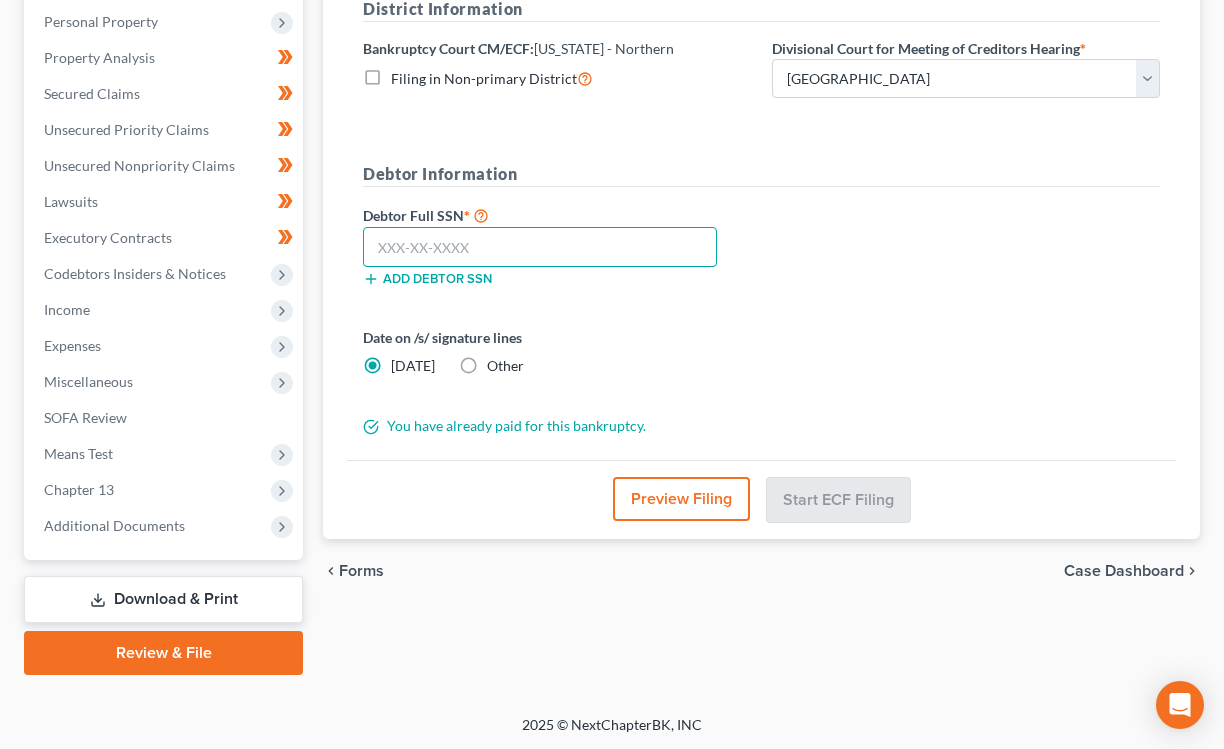 click at bounding box center (540, 247) 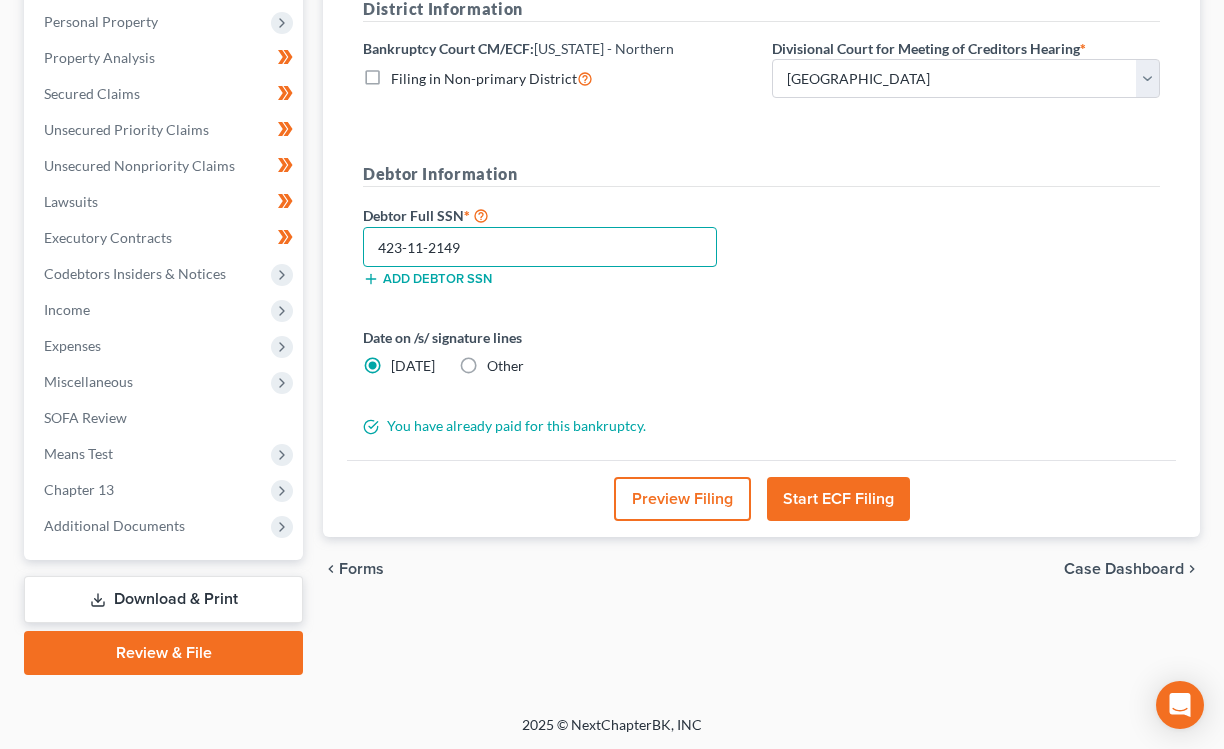 type on "423-11-2149" 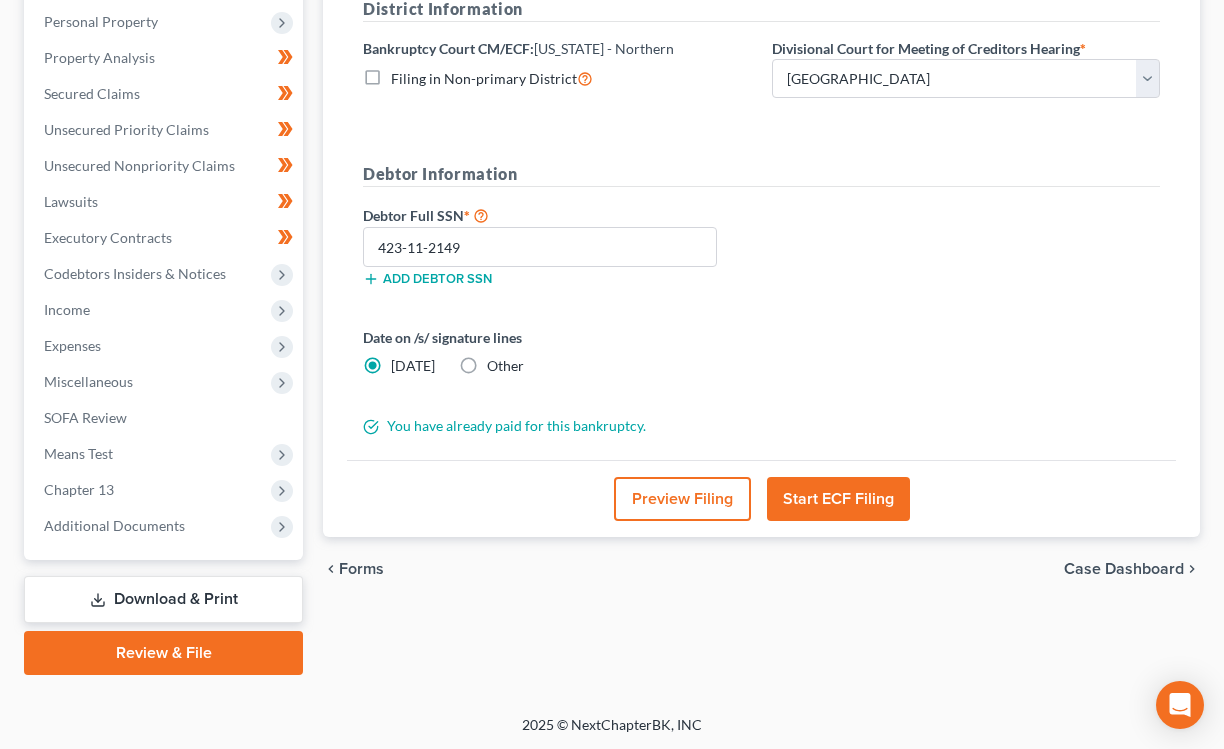 click on "Start ECF Filing" at bounding box center (838, 499) 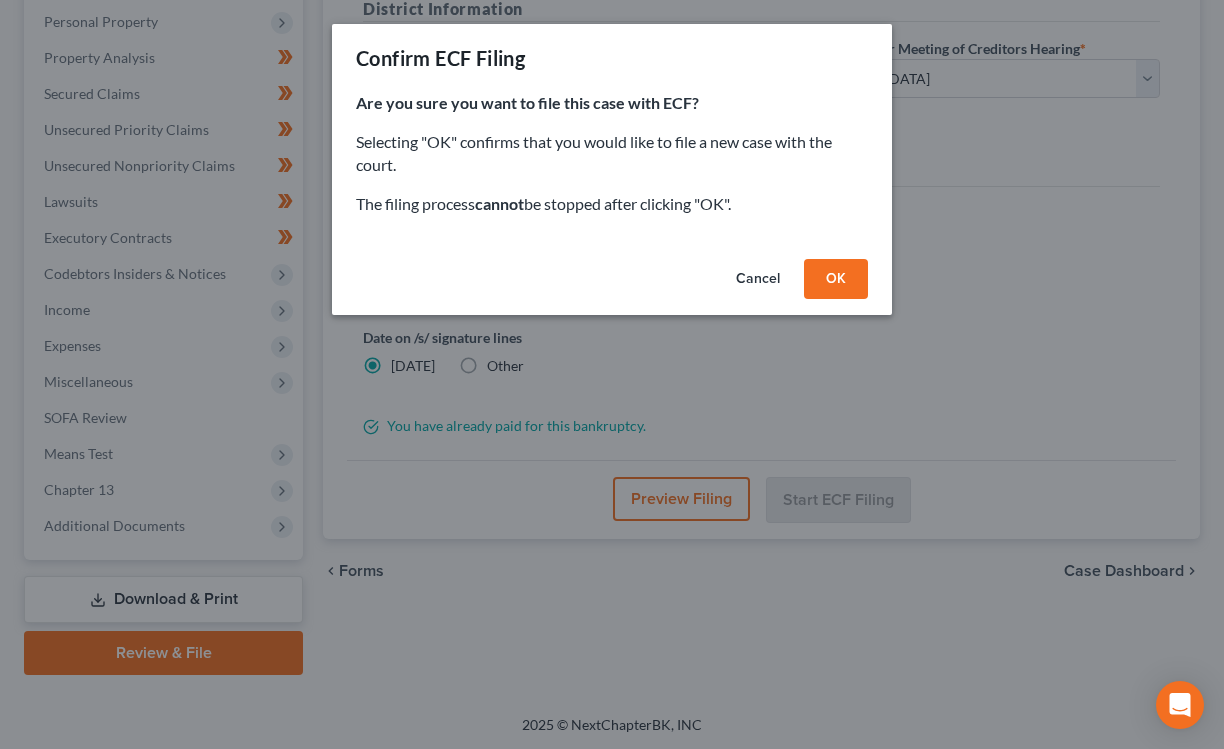click on "OK" at bounding box center (836, 279) 